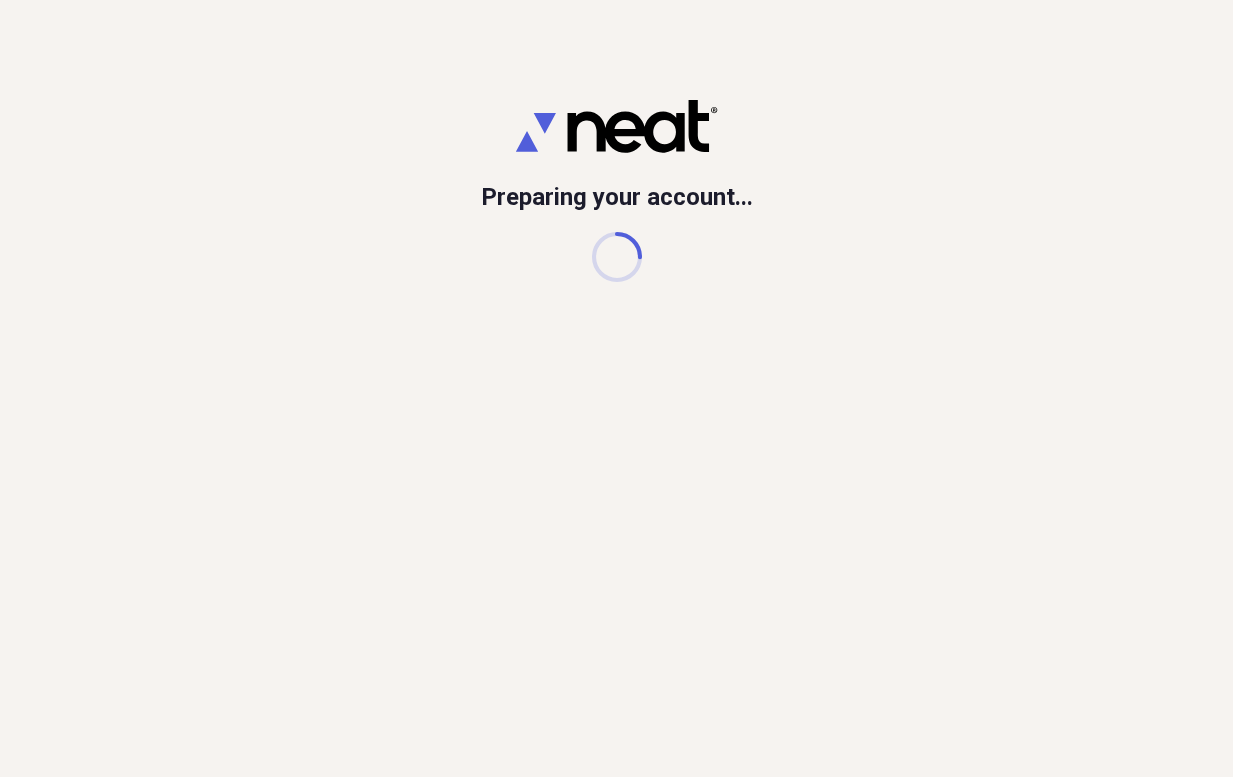 scroll, scrollTop: 0, scrollLeft: 0, axis: both 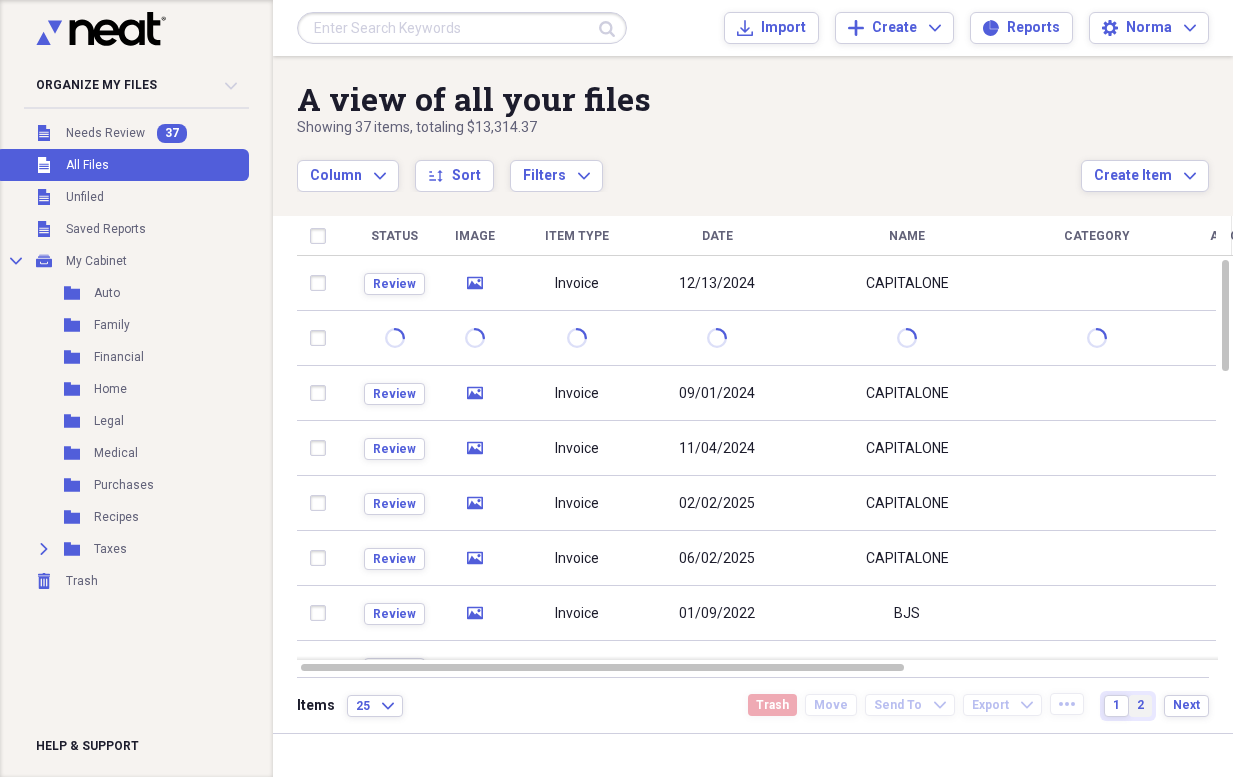 click on "2" at bounding box center (1140, 705) 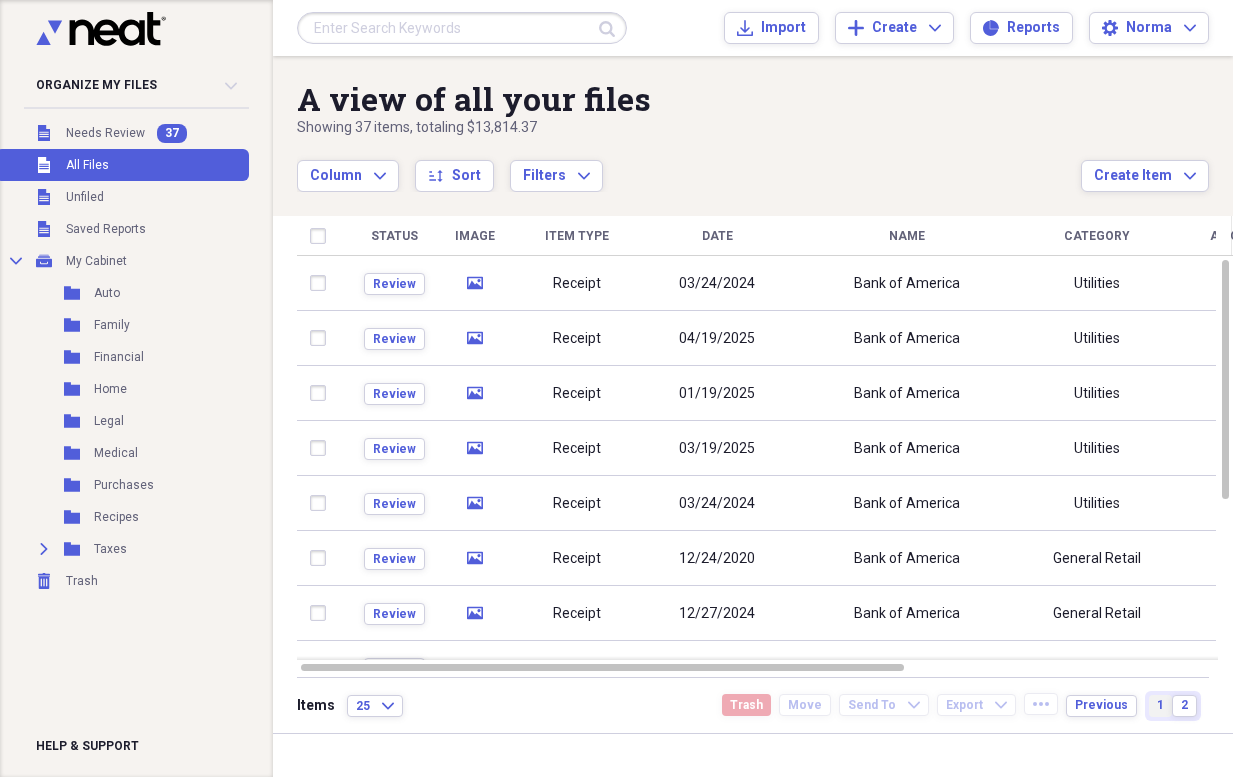 click on "1" at bounding box center [1160, 706] 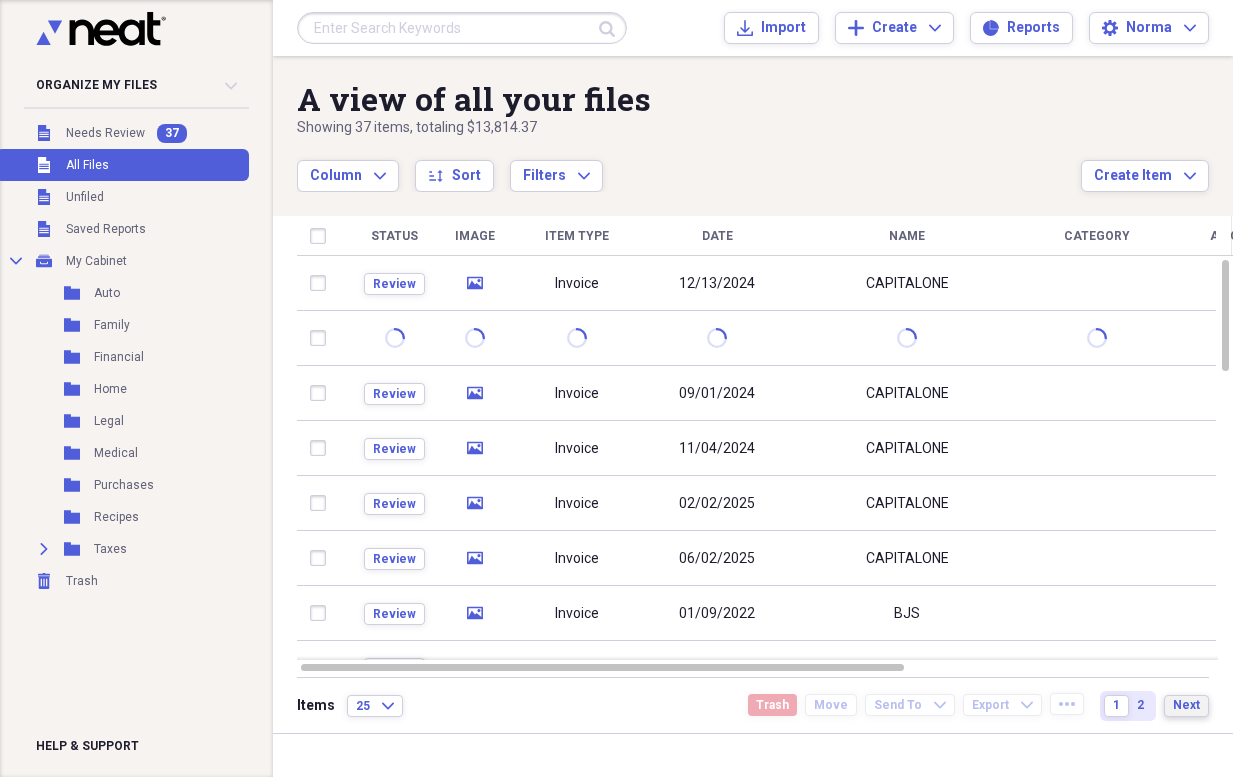click on "Next" at bounding box center (1186, 705) 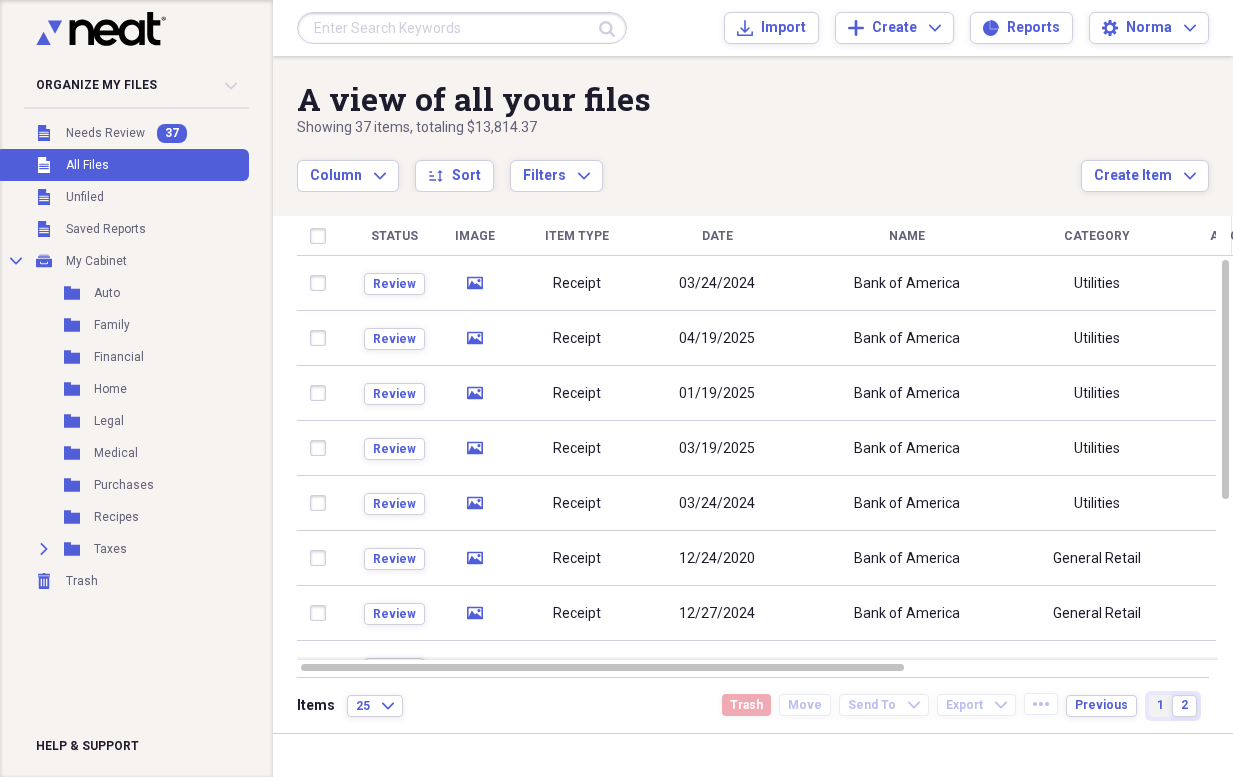 click on "1" at bounding box center (1160, 706) 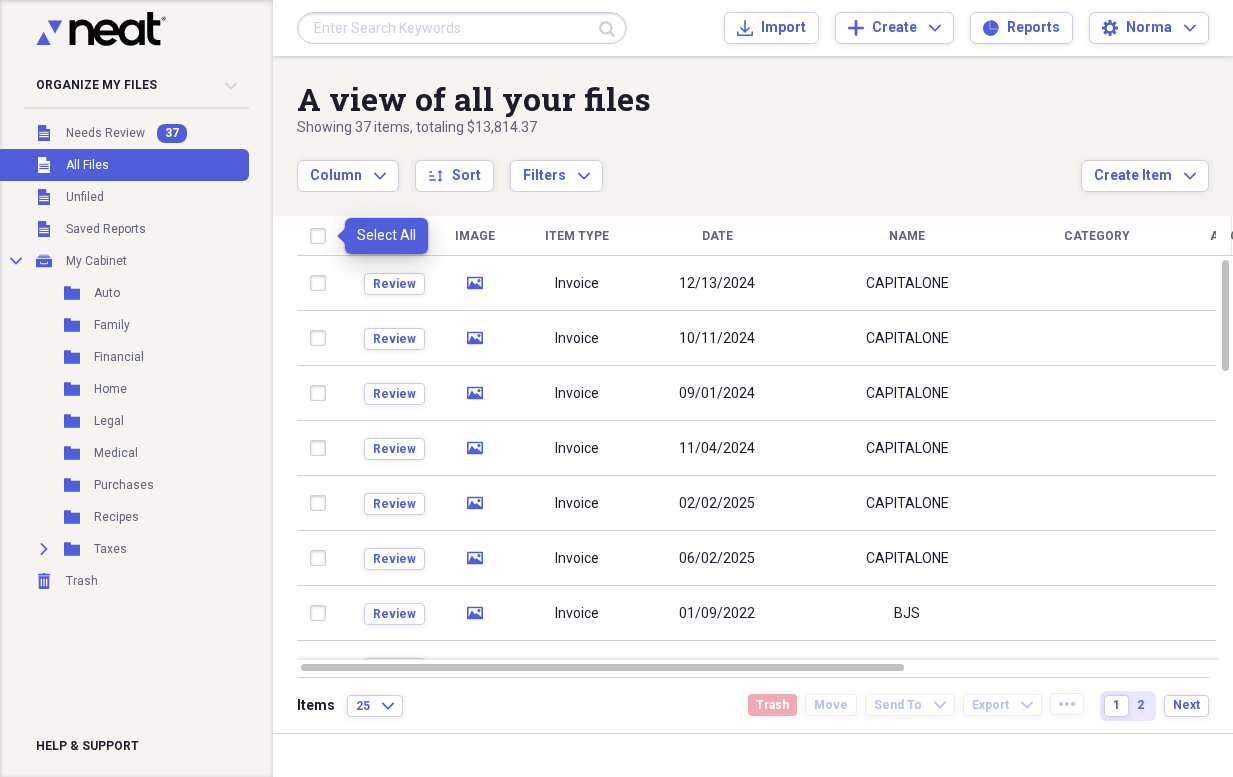 click at bounding box center [322, 236] 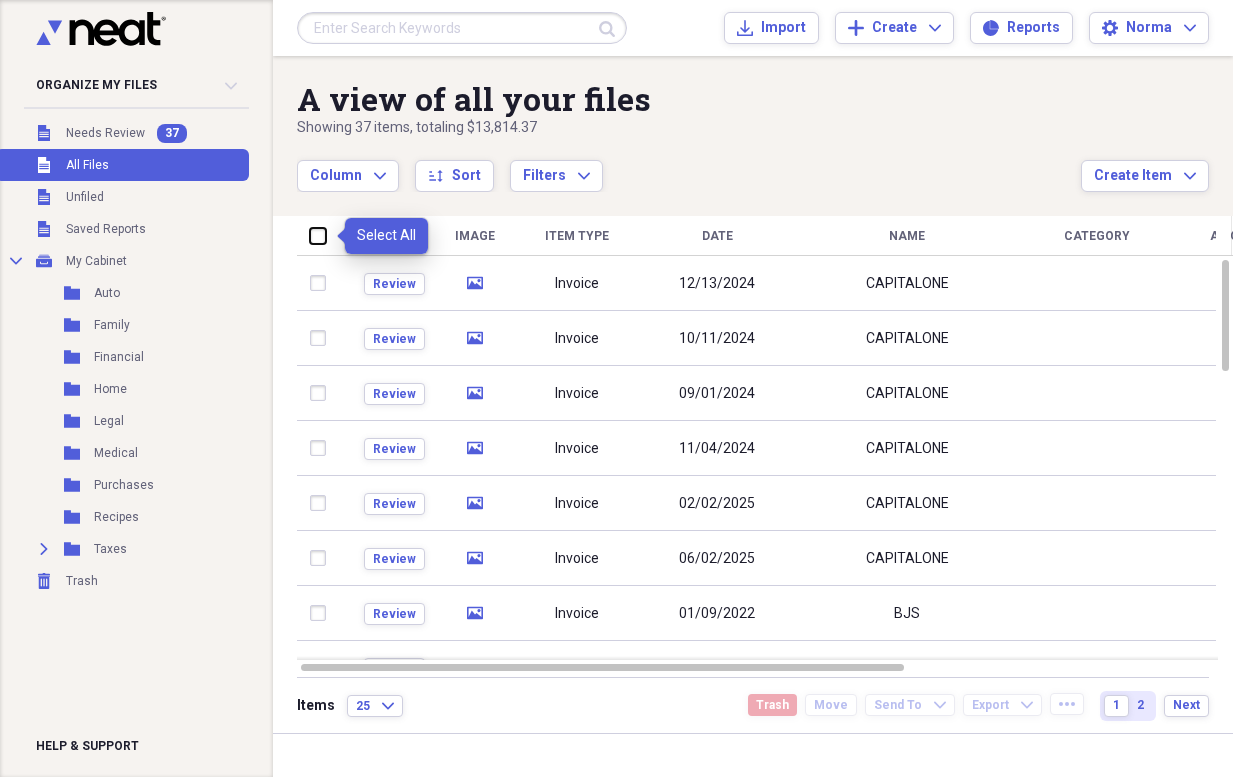 click at bounding box center [310, 235] 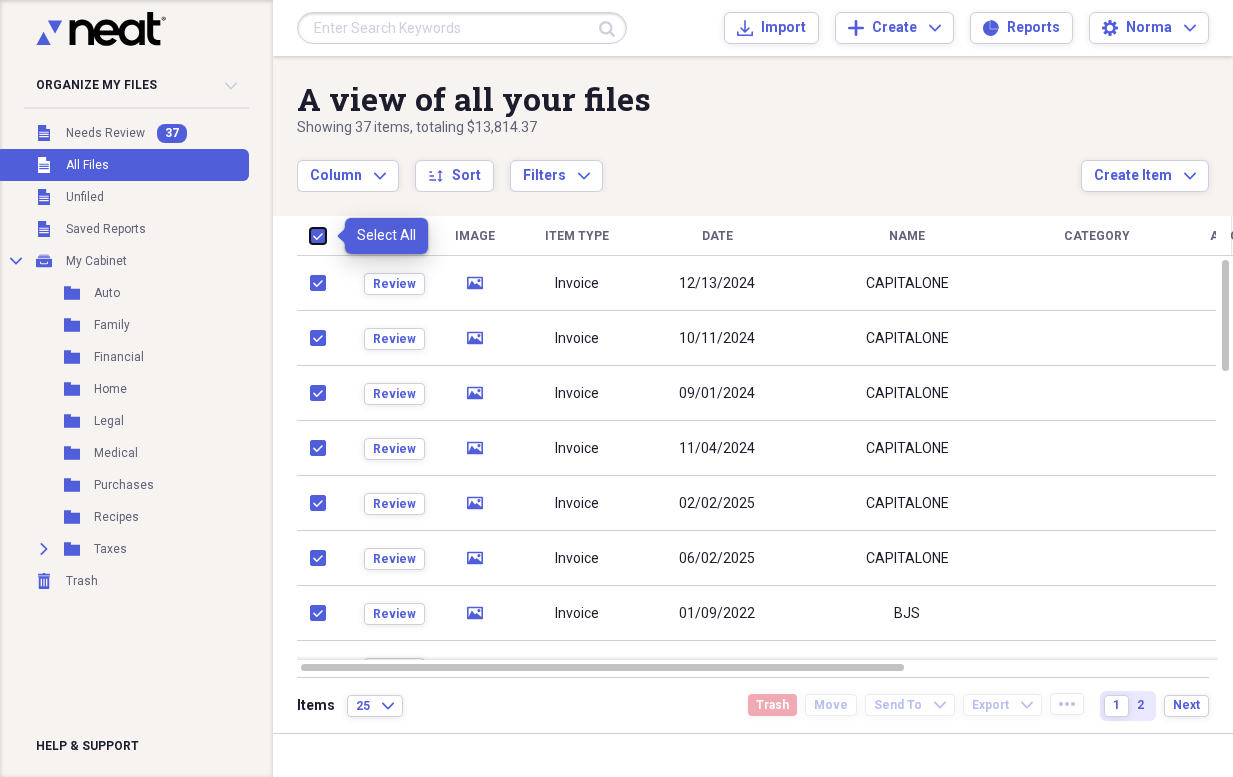 checkbox on "true" 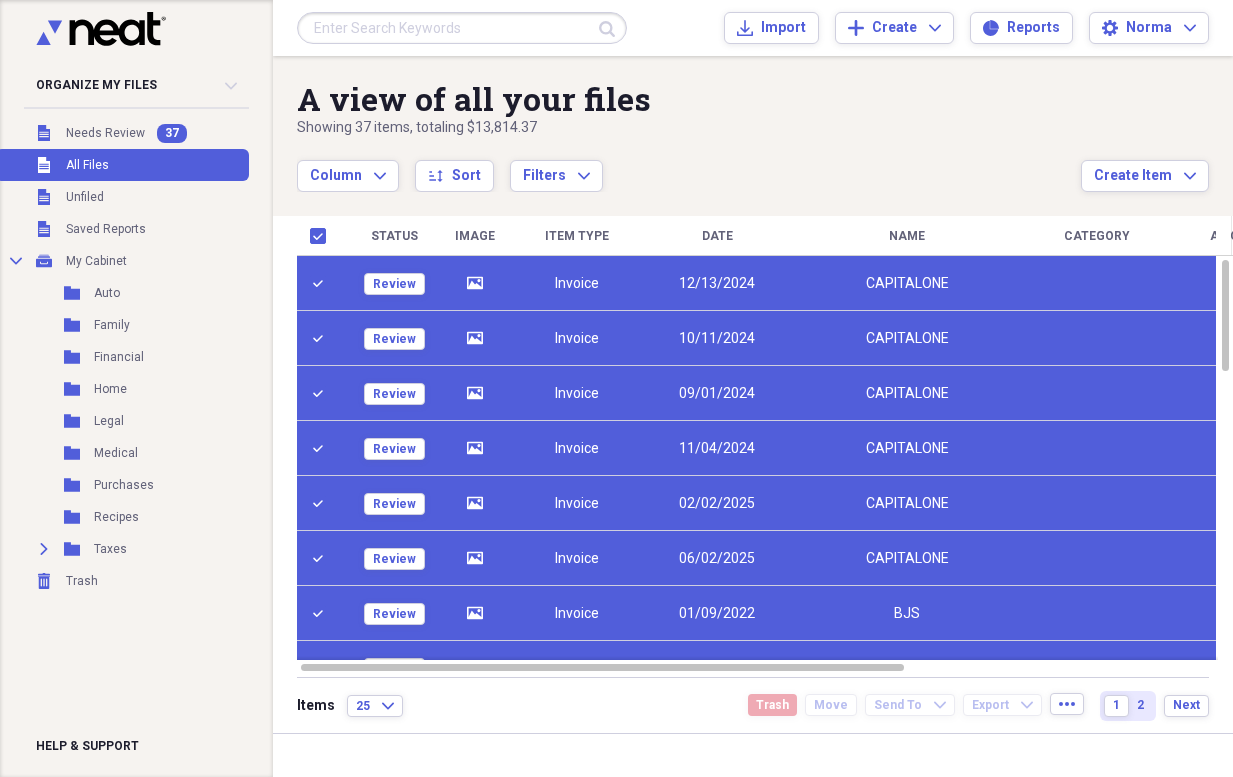 click on "Items 25 Expand Trash Move Send To Expand Export Expand more 1 2 Next" at bounding box center (753, 705) 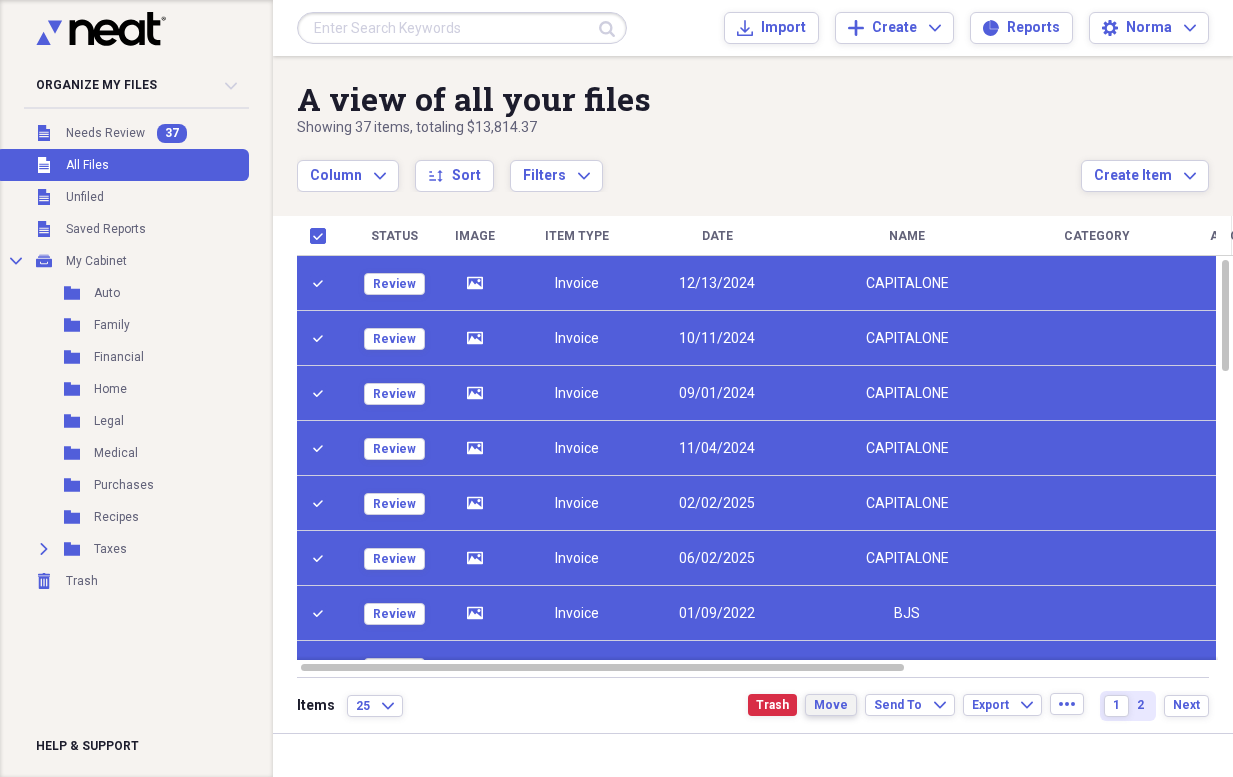 click on "Move" at bounding box center [831, 705] 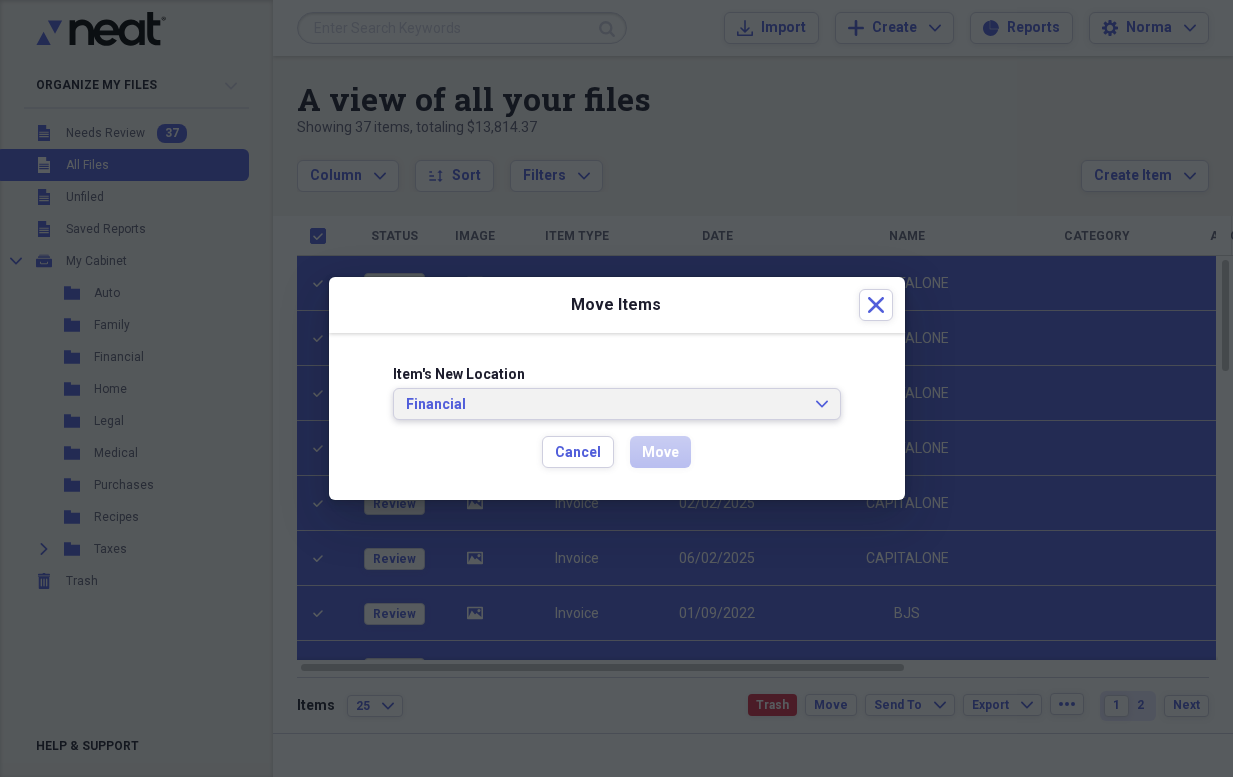 click on "Expand" 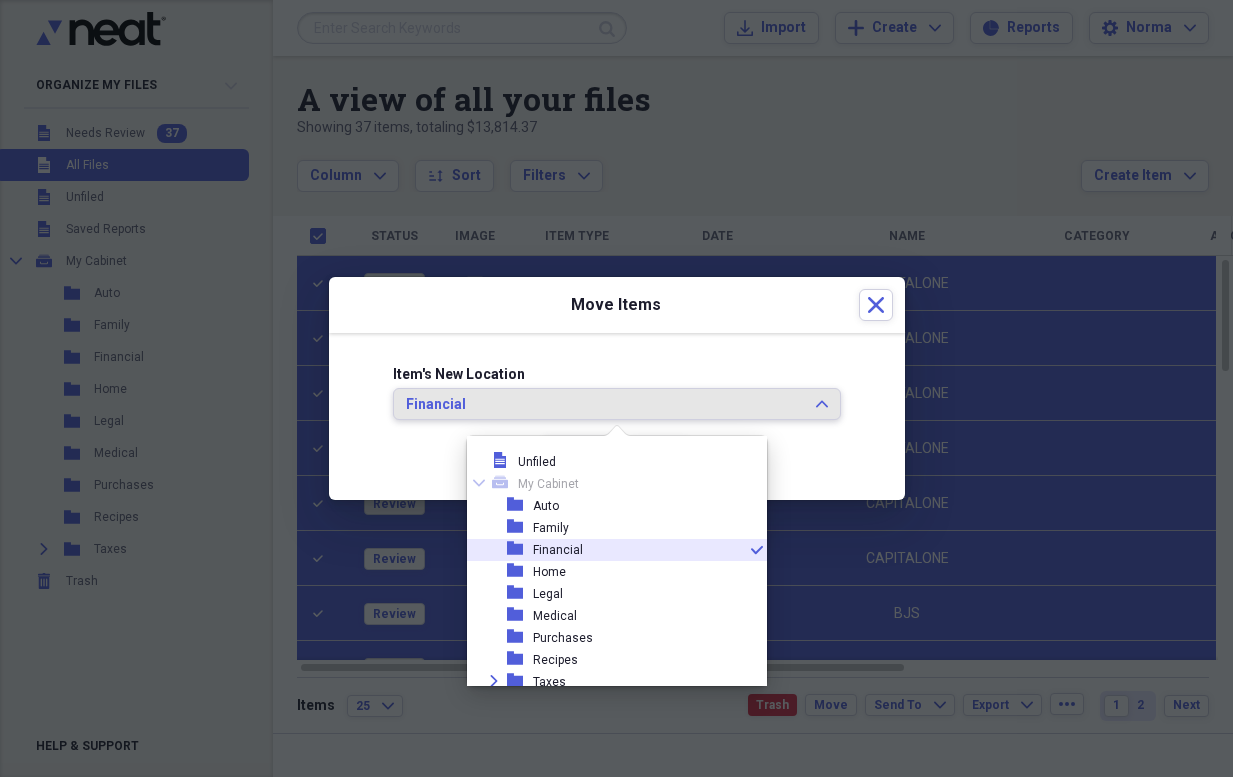 click on "folder" at bounding box center [520, 549] 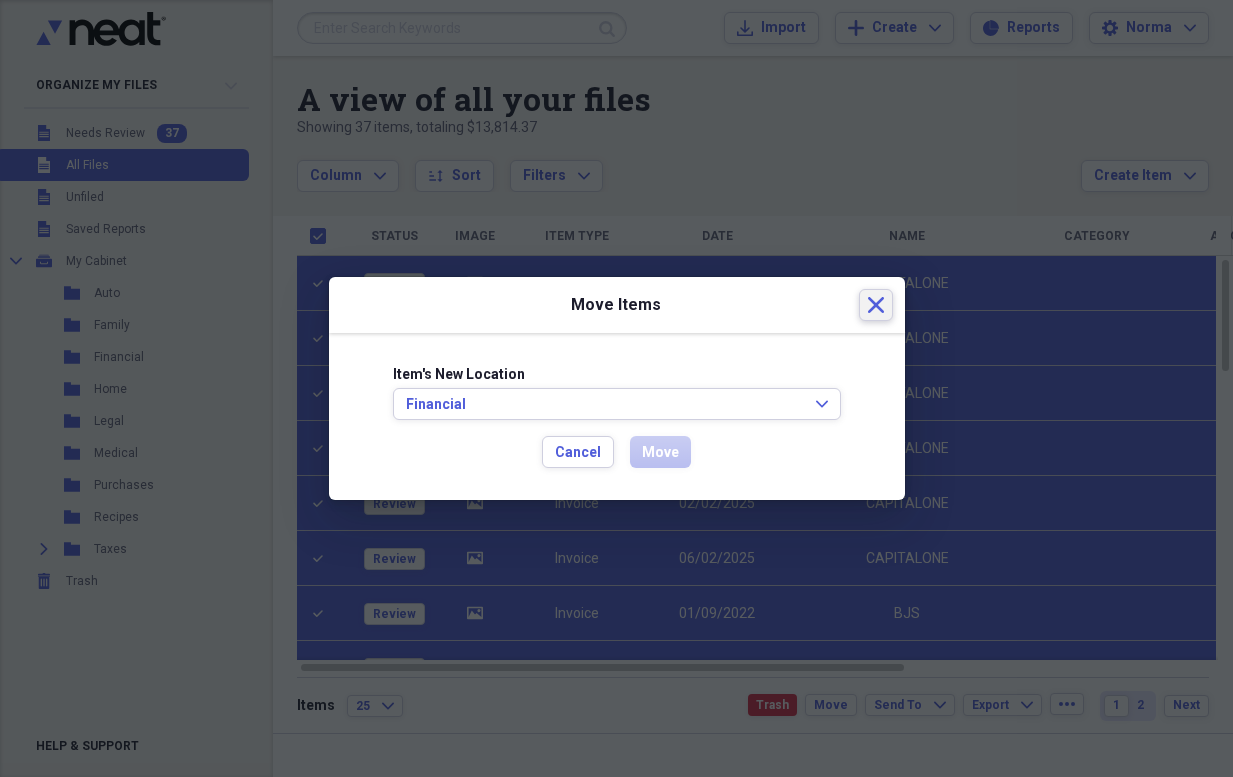 click 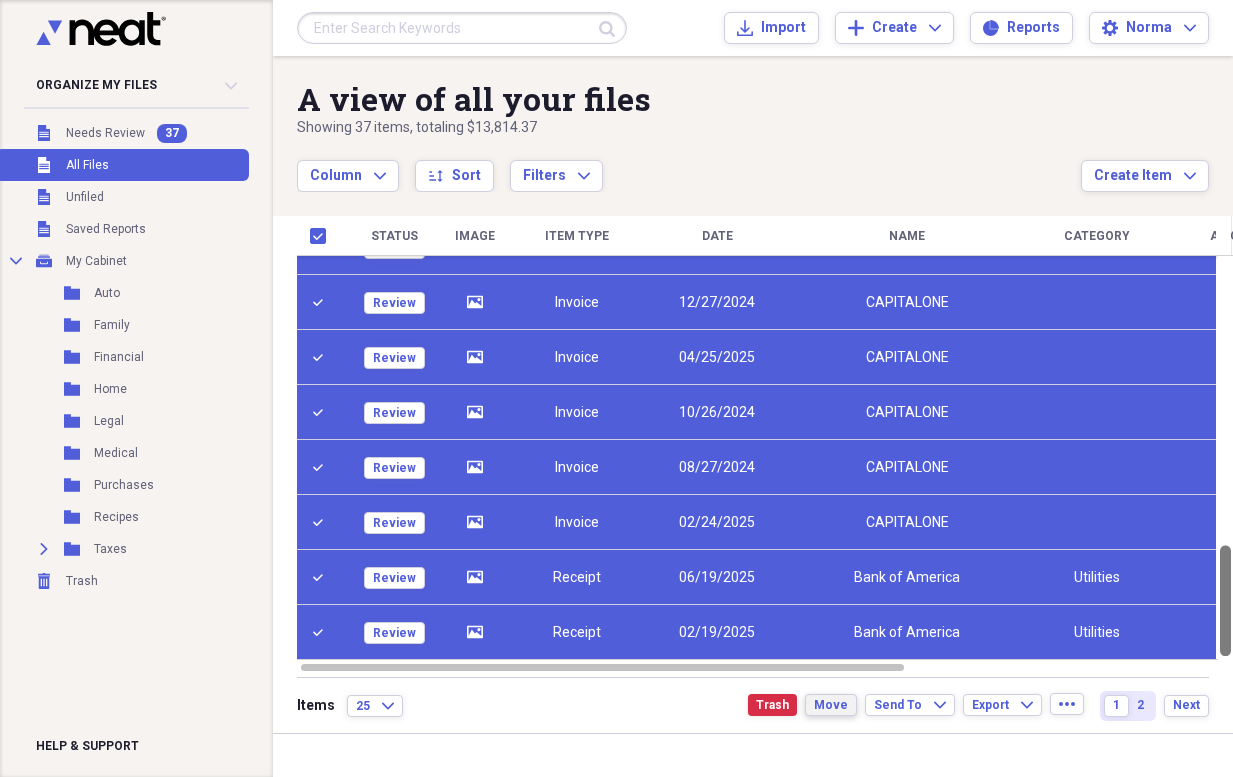 drag, startPoint x: 1227, startPoint y: 358, endPoint x: 1248, endPoint y: 756, distance: 398.55365 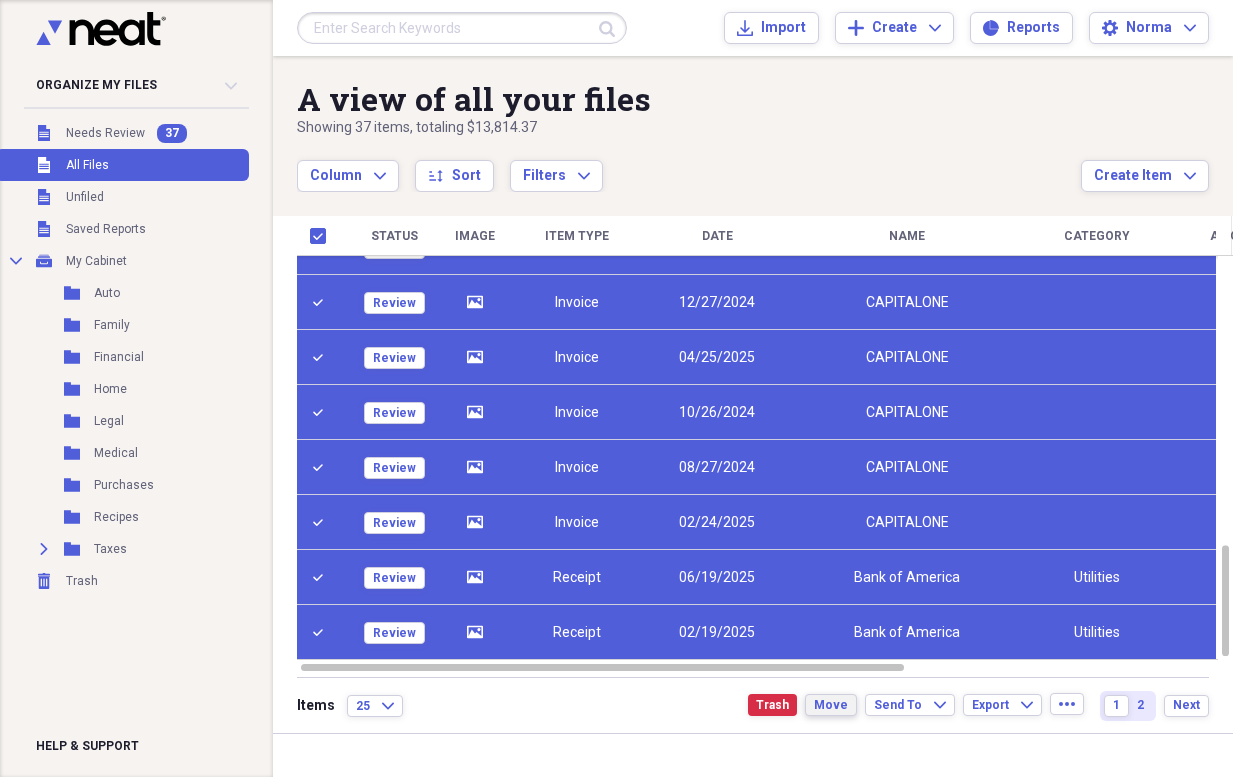 click on "Move" at bounding box center (831, 705) 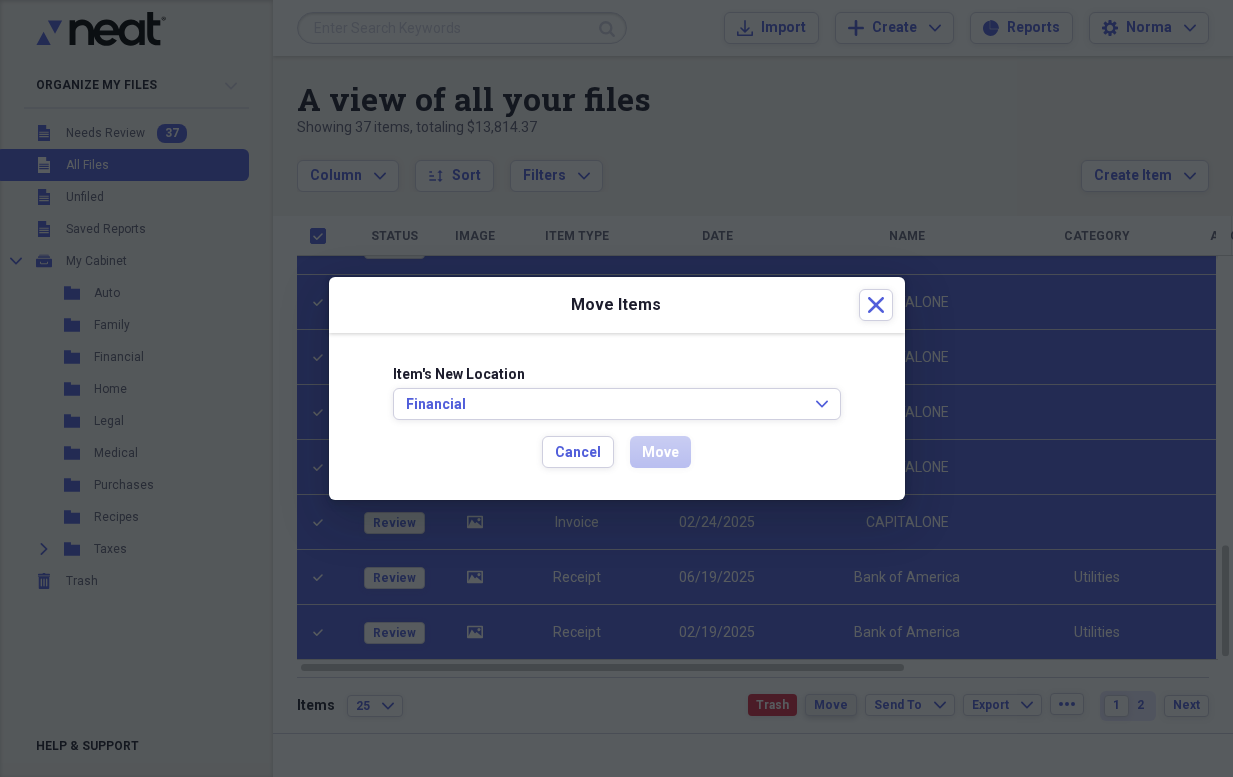 click at bounding box center (616, 388) 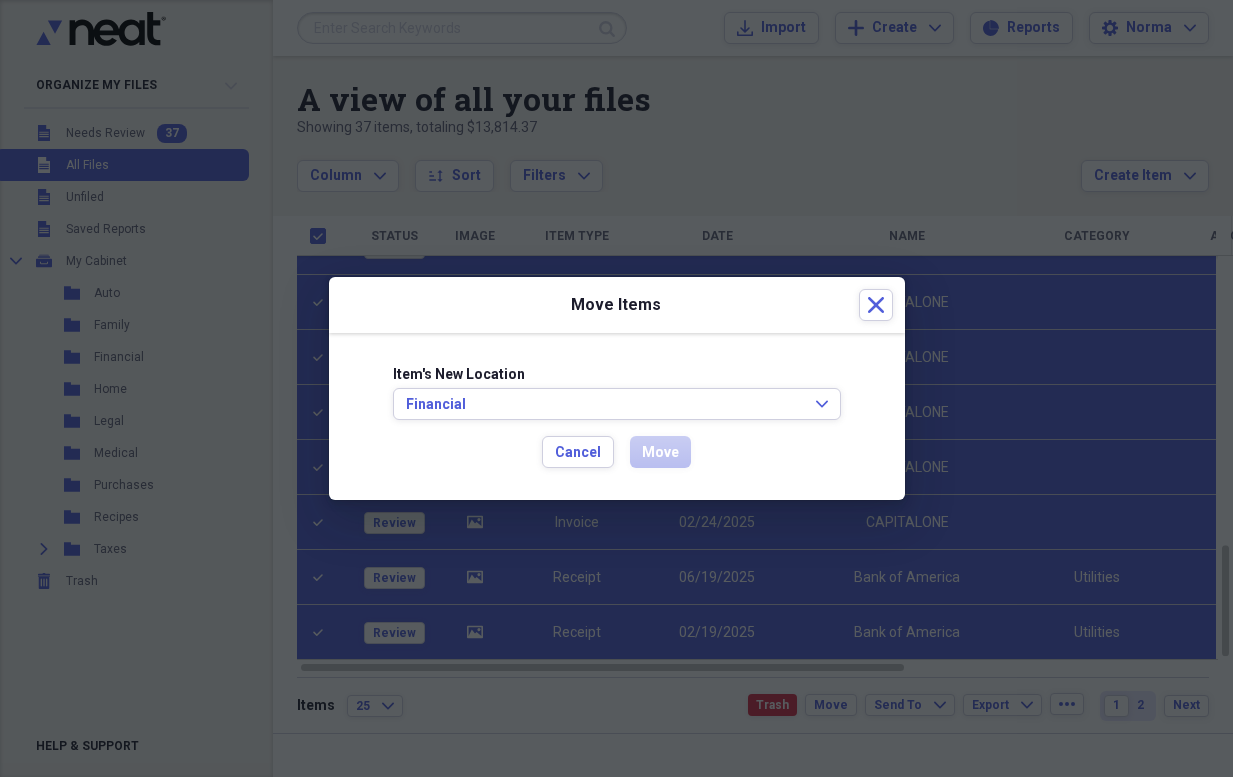 click at bounding box center [616, 388] 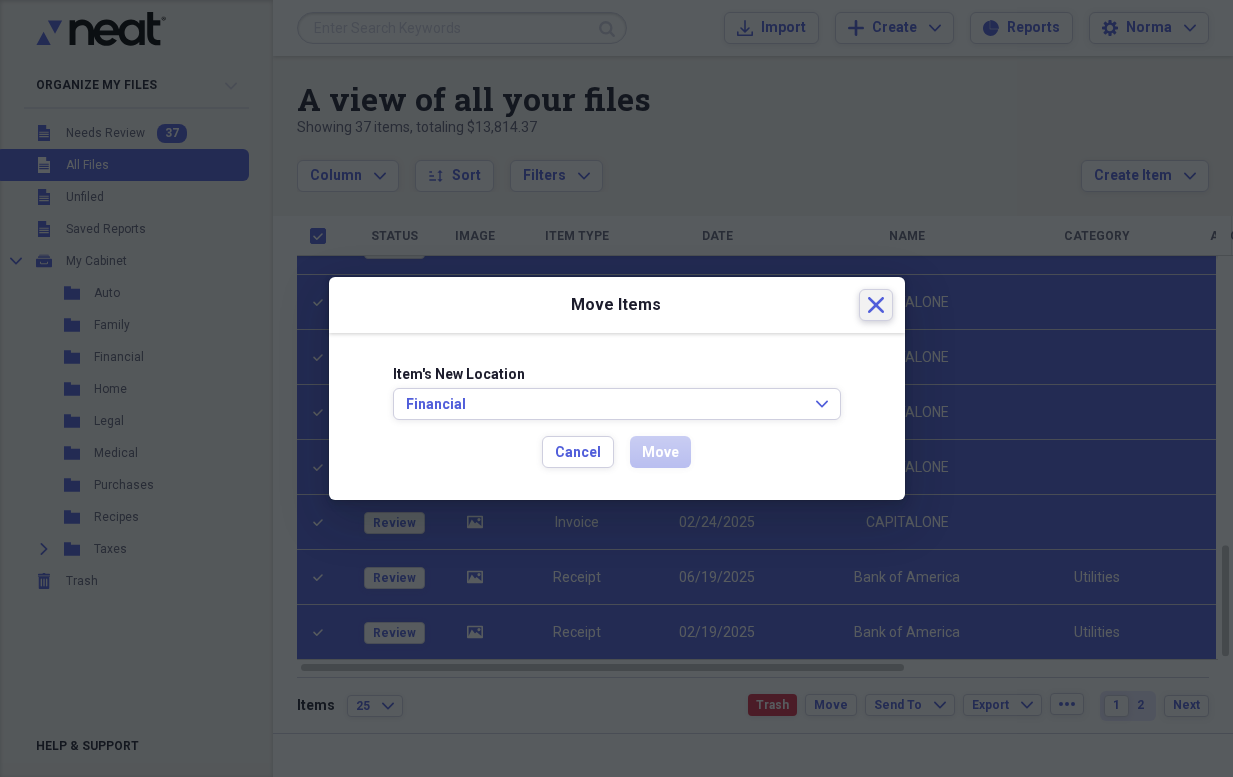 click on "Close" at bounding box center (876, 305) 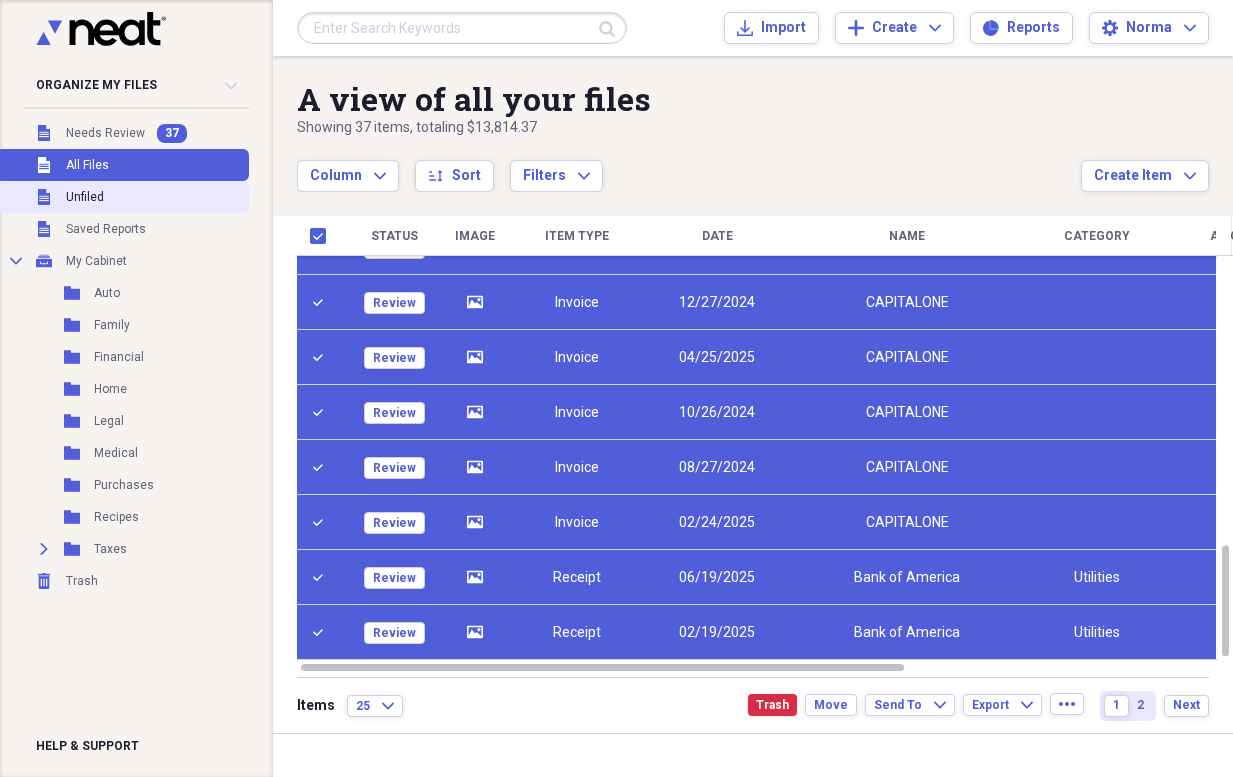 click on "Unfiled" at bounding box center (85, 197) 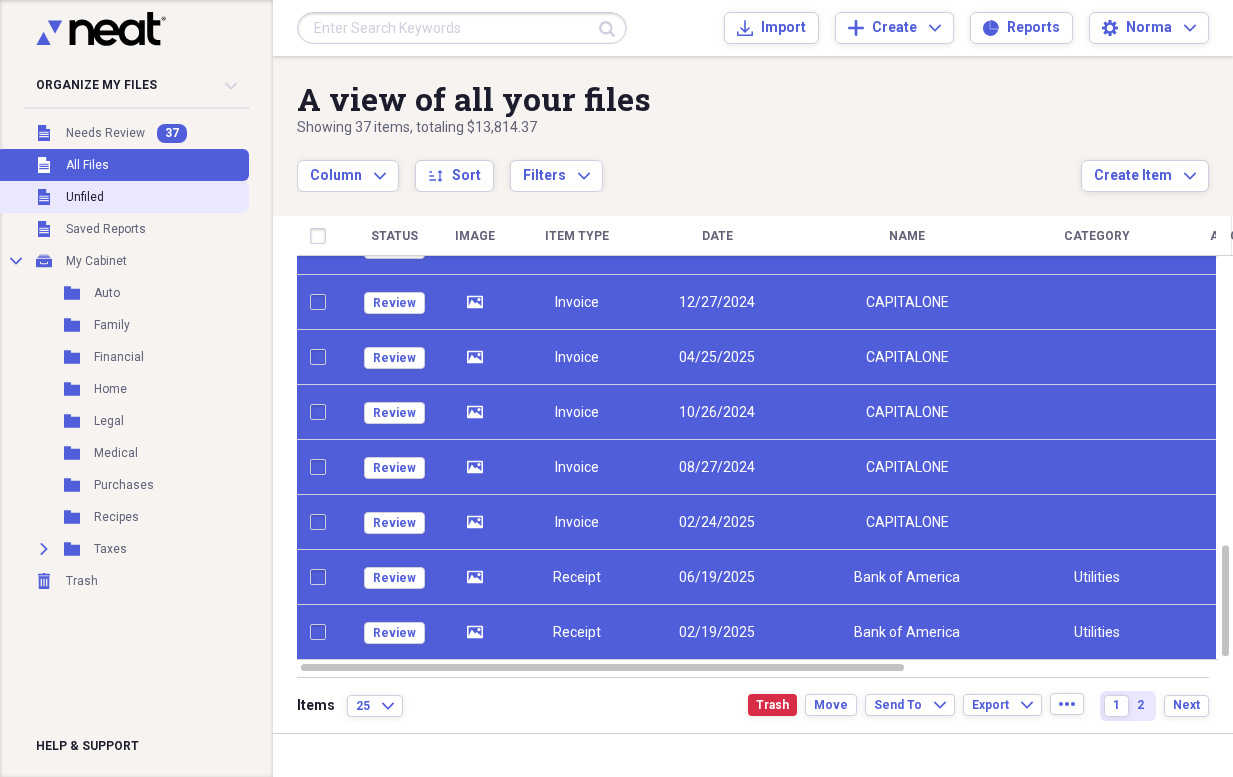 checkbox on "false" 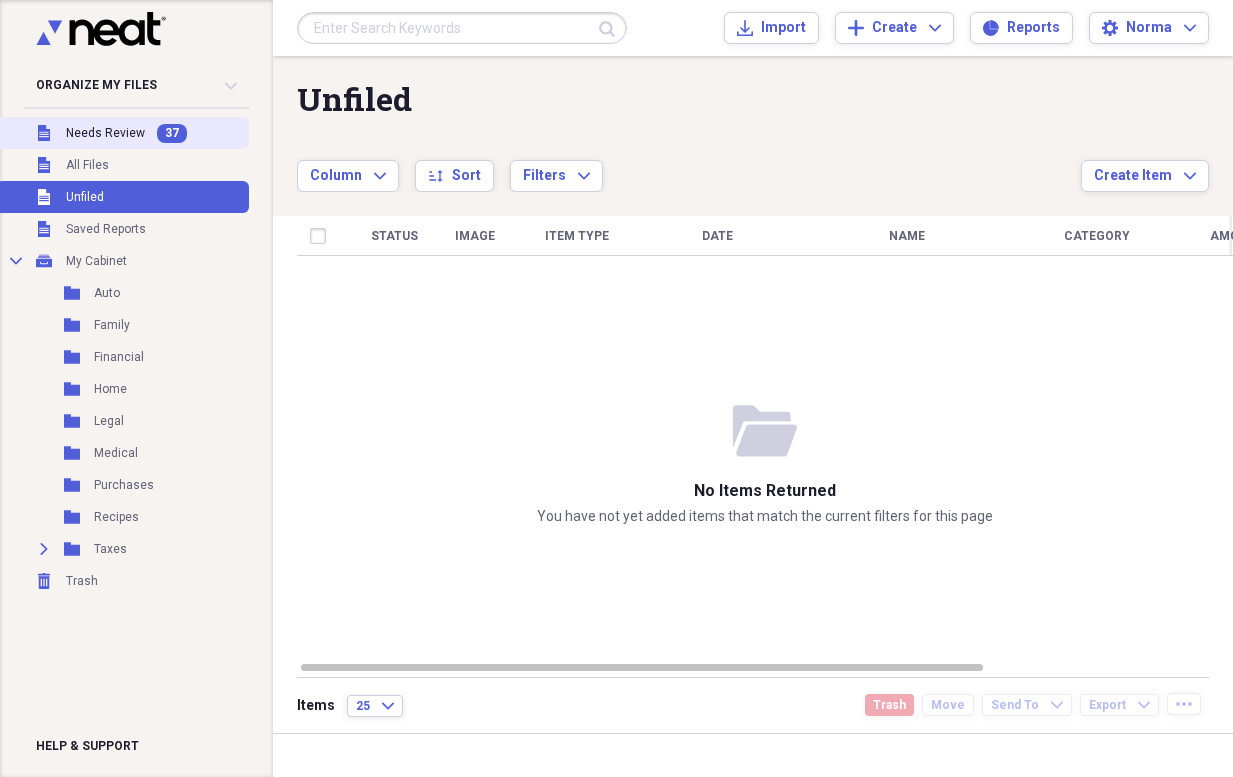 click on "Needs Review" at bounding box center [105, 133] 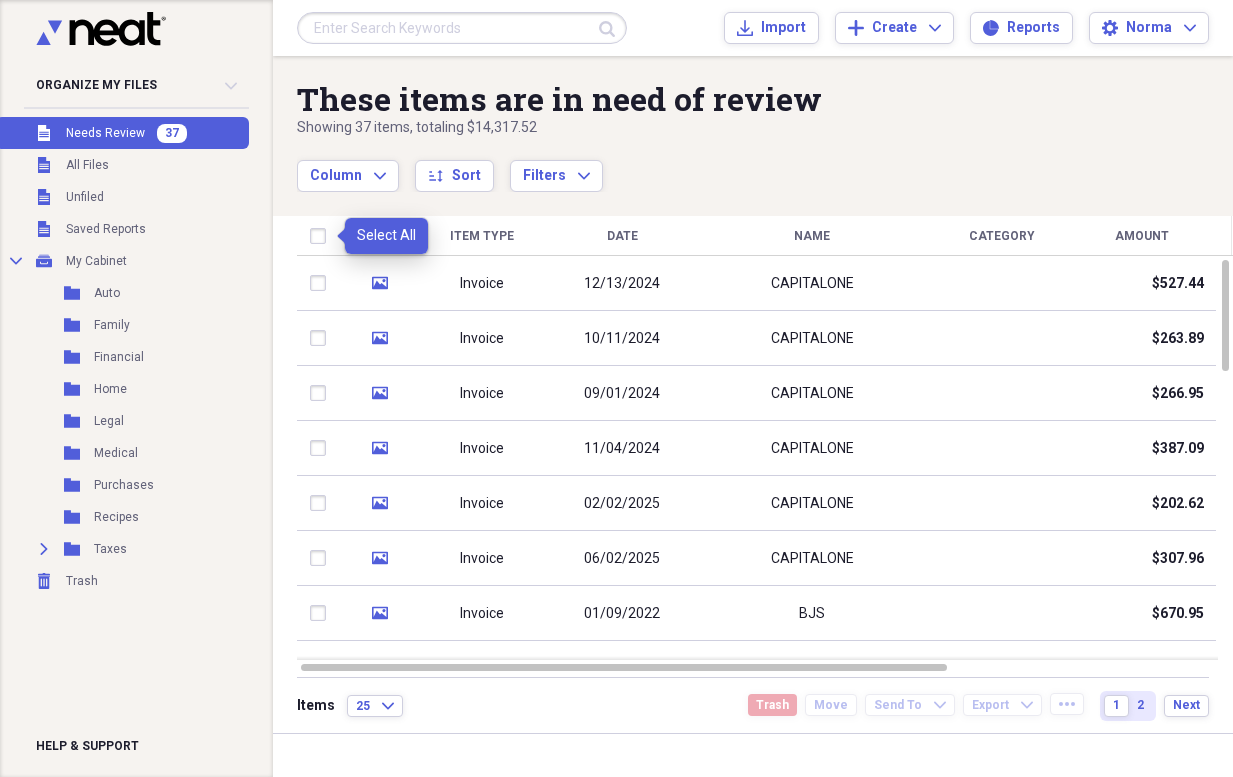 click at bounding box center [322, 236] 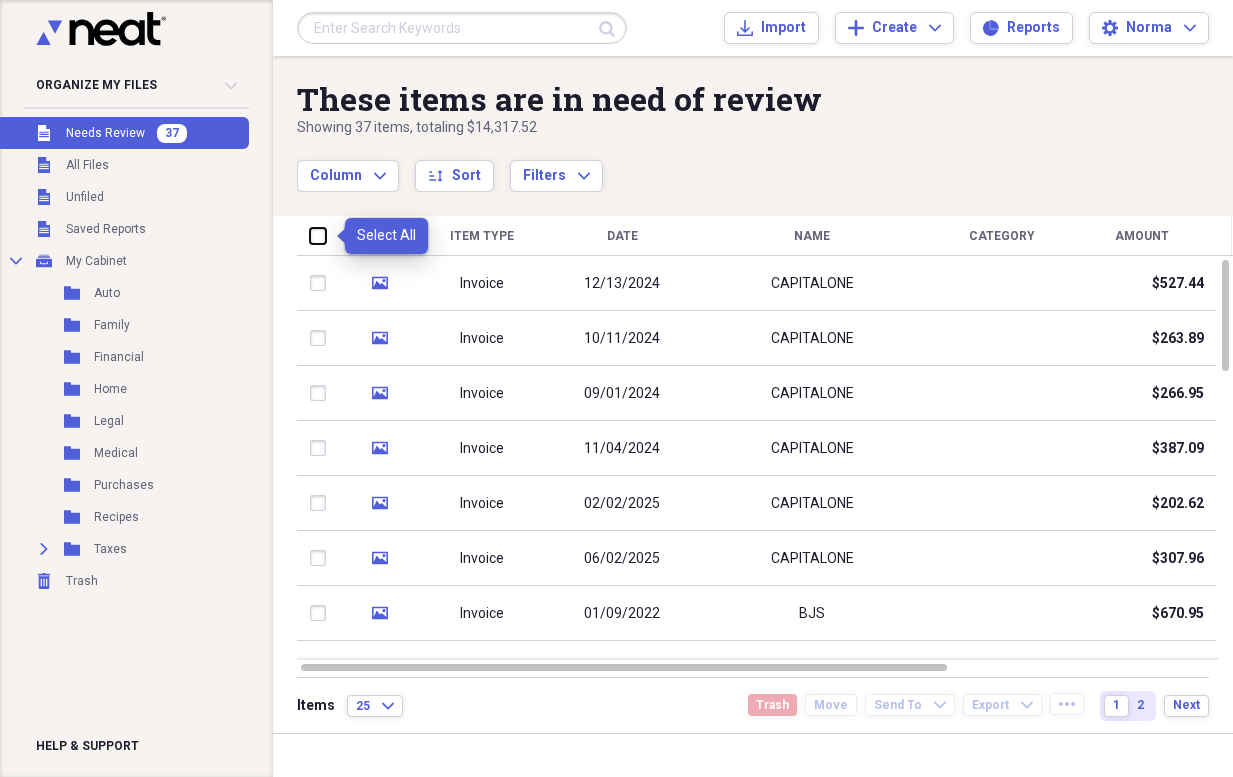 click at bounding box center [310, 235] 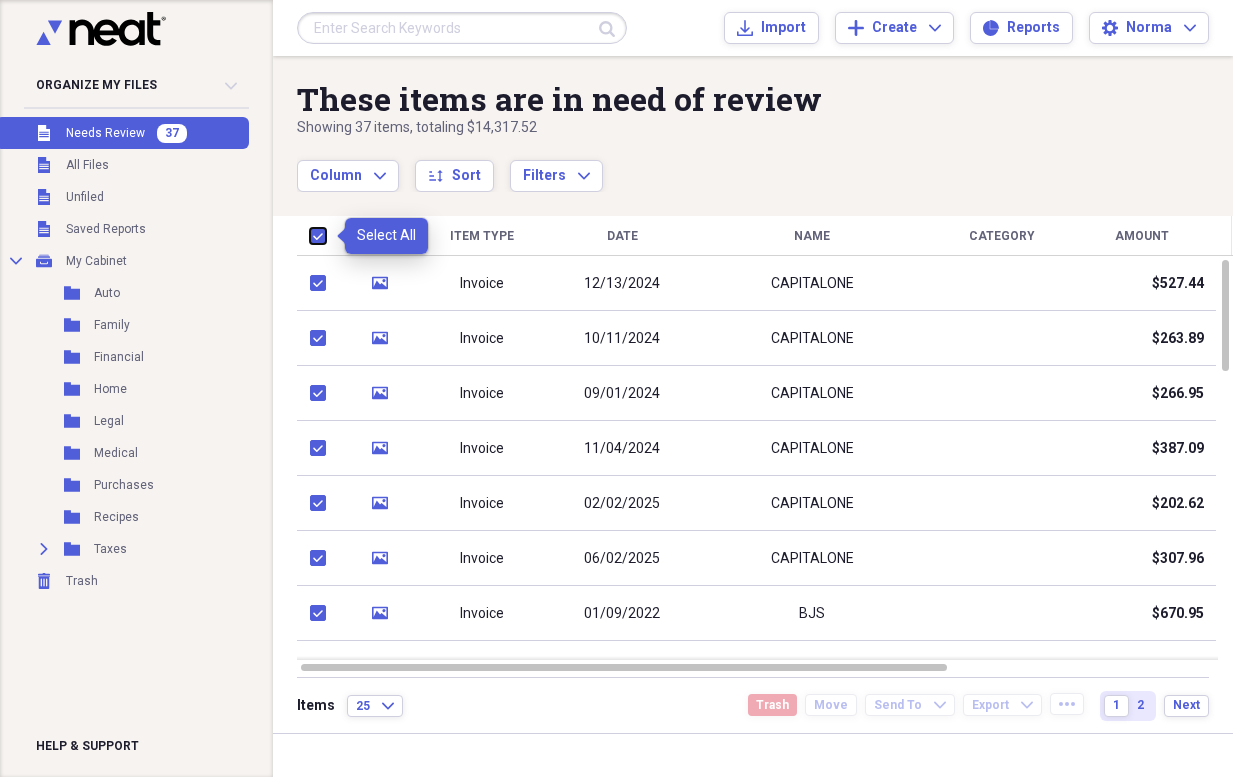 checkbox on "true" 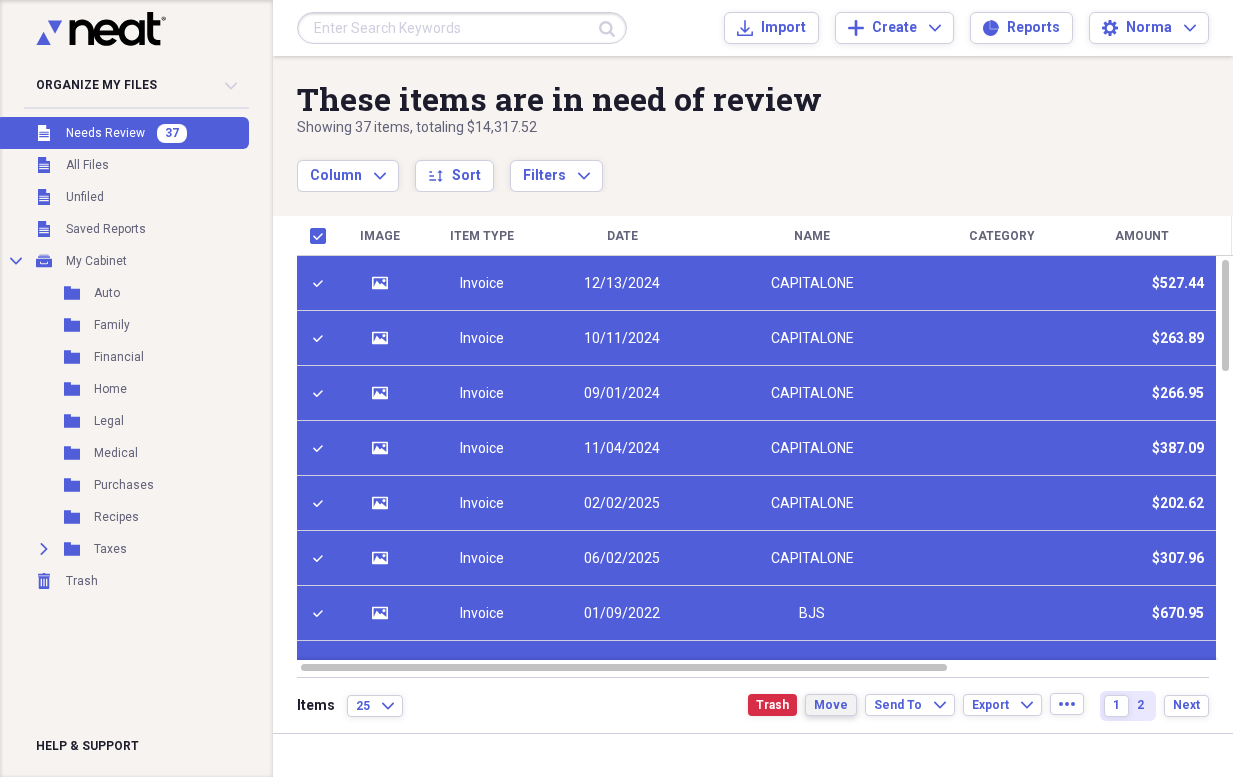 click on "Move" at bounding box center [831, 705] 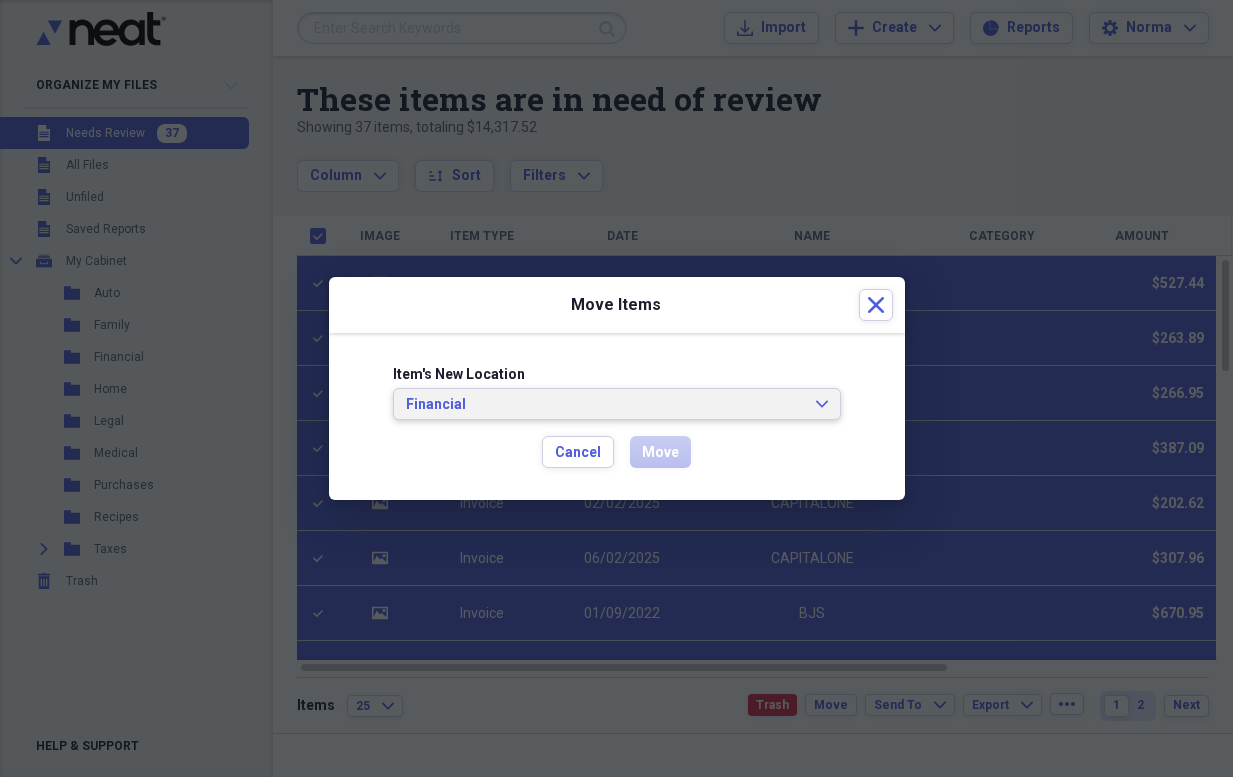 click on "Financial" at bounding box center (605, 405) 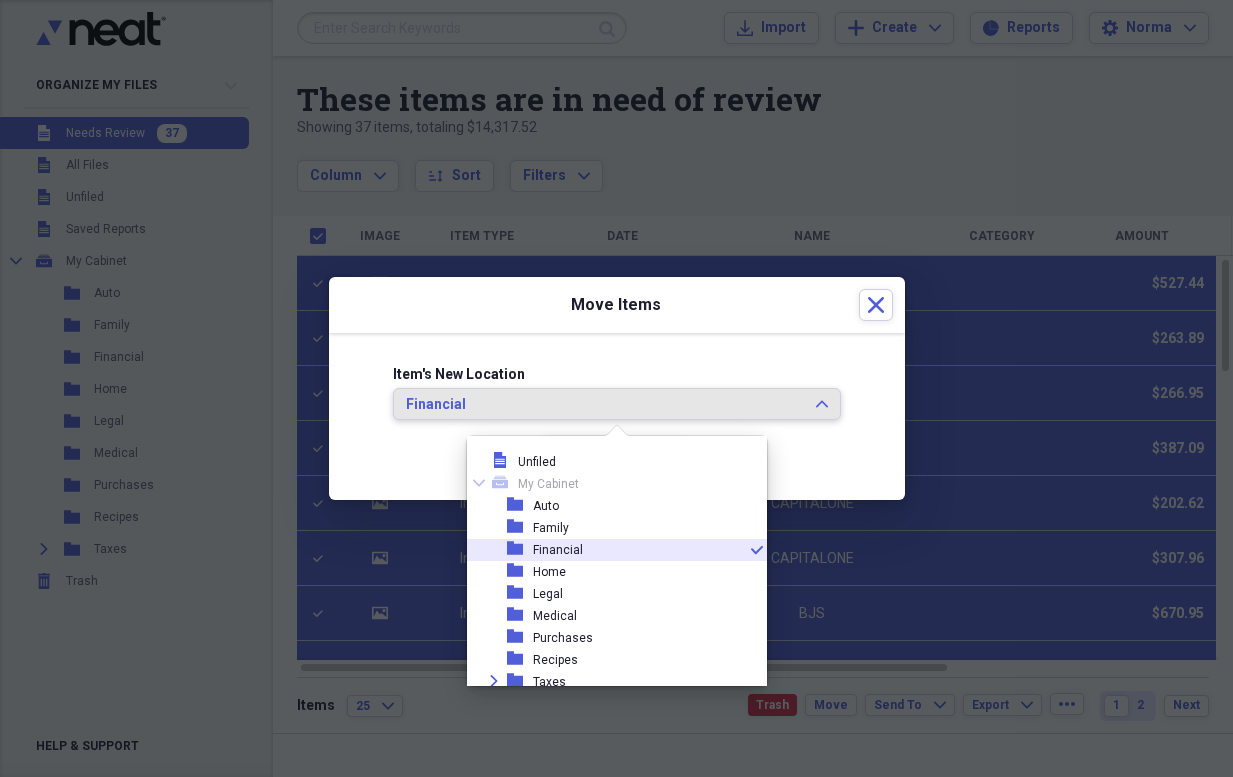 click on "folder Financial   check" at bounding box center [609, 550] 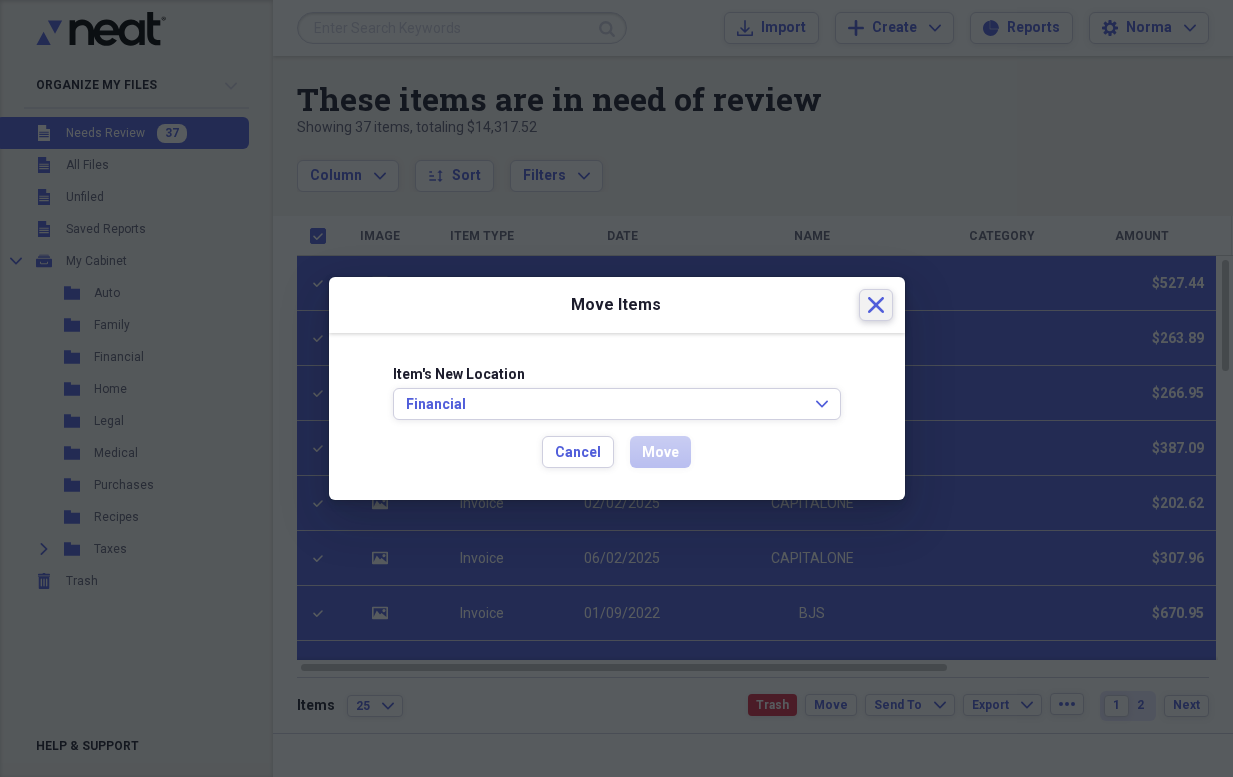 click 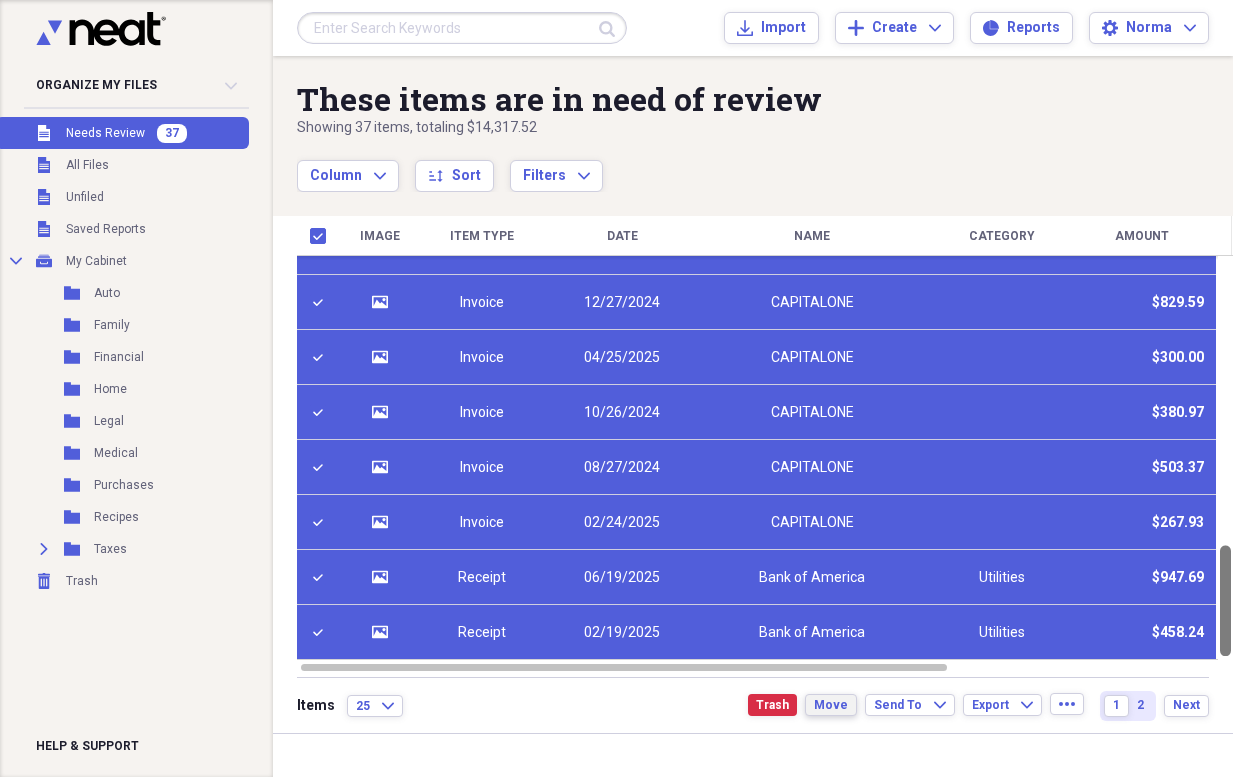 drag, startPoint x: 1224, startPoint y: 349, endPoint x: 1250, endPoint y: 720, distance: 371.90994 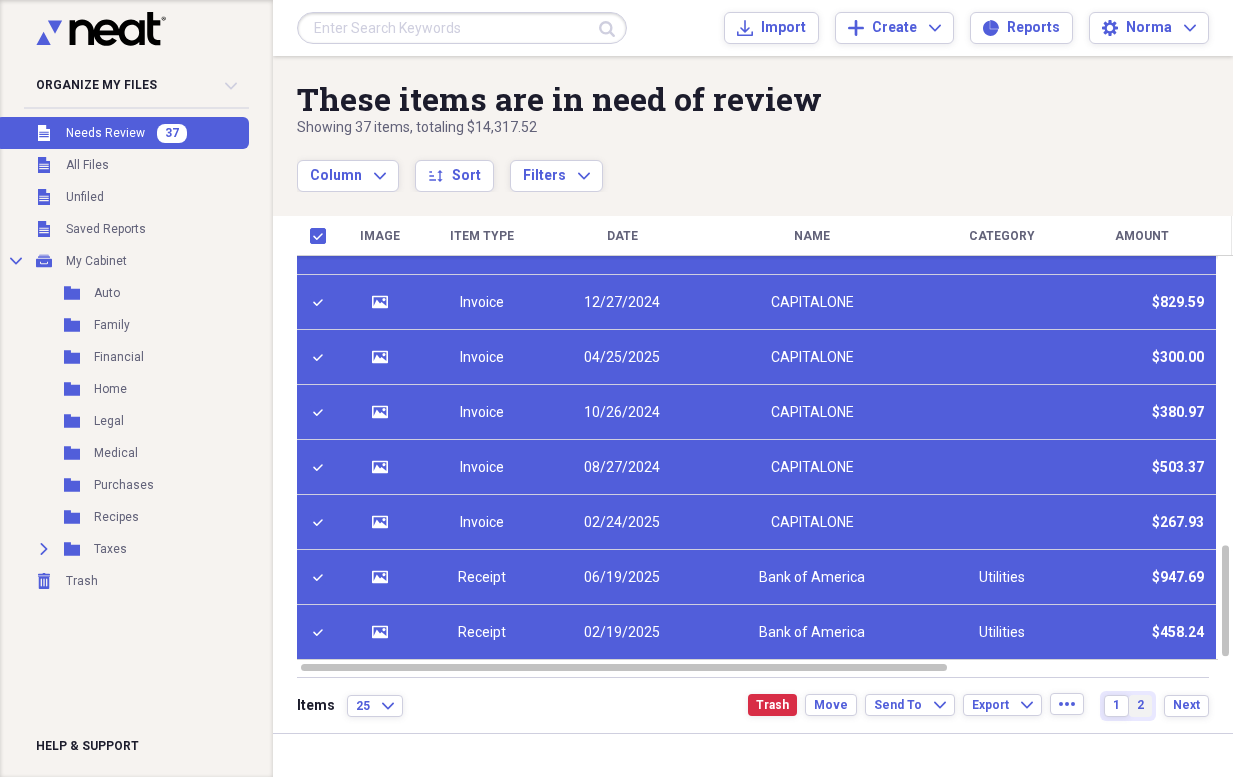 click on "2" at bounding box center (1140, 705) 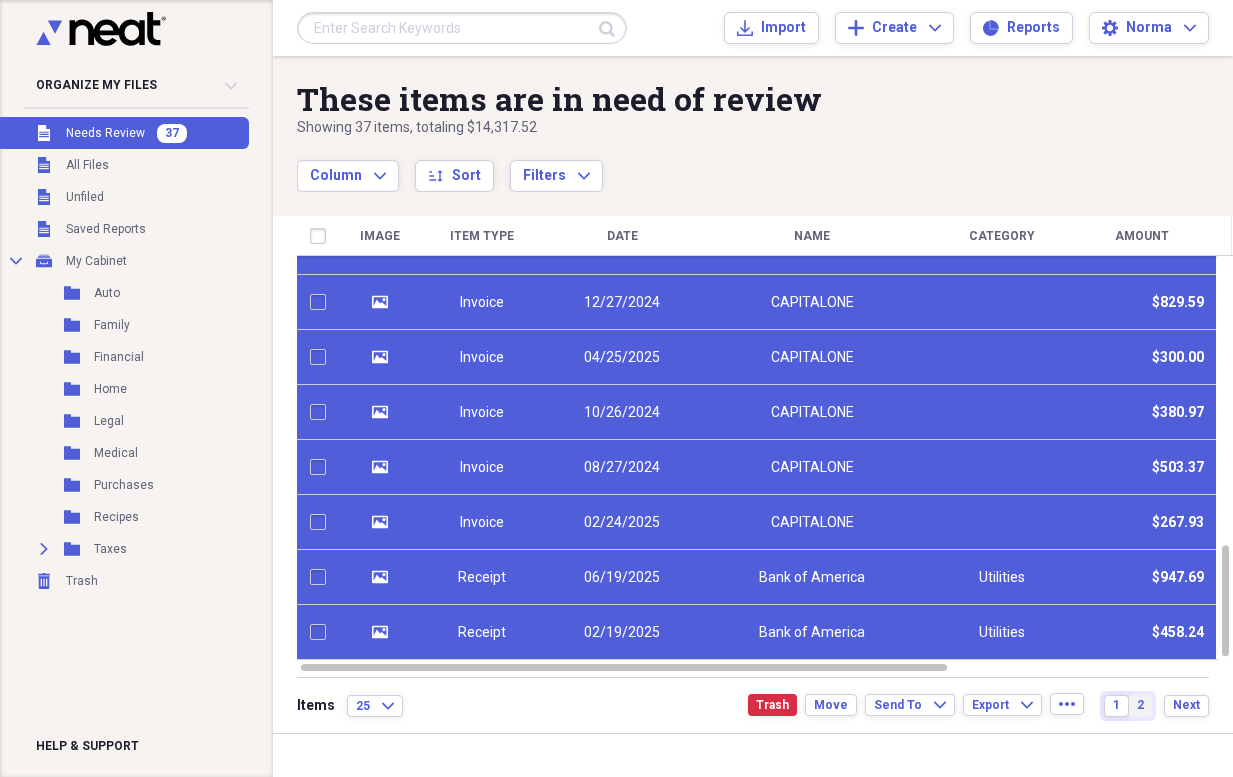 checkbox on "false" 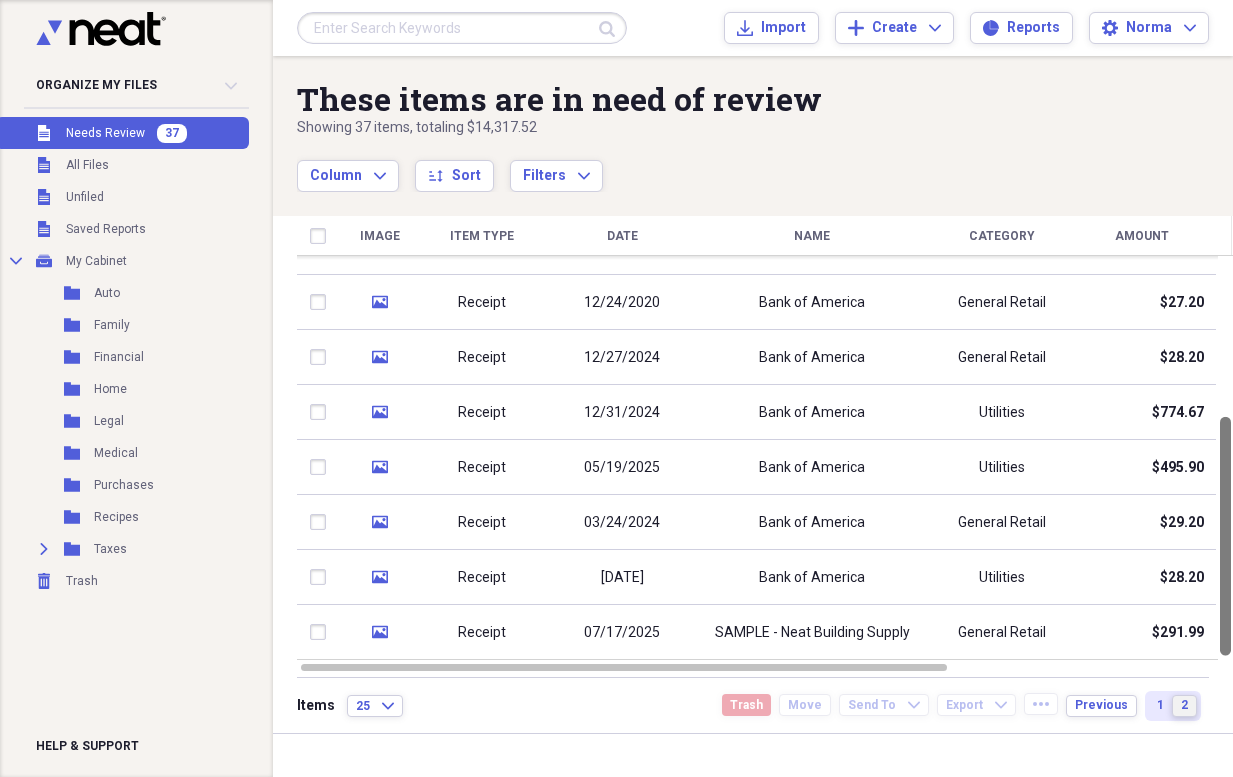 drag, startPoint x: 1220, startPoint y: 483, endPoint x: 1212, endPoint y: 757, distance: 274.11676 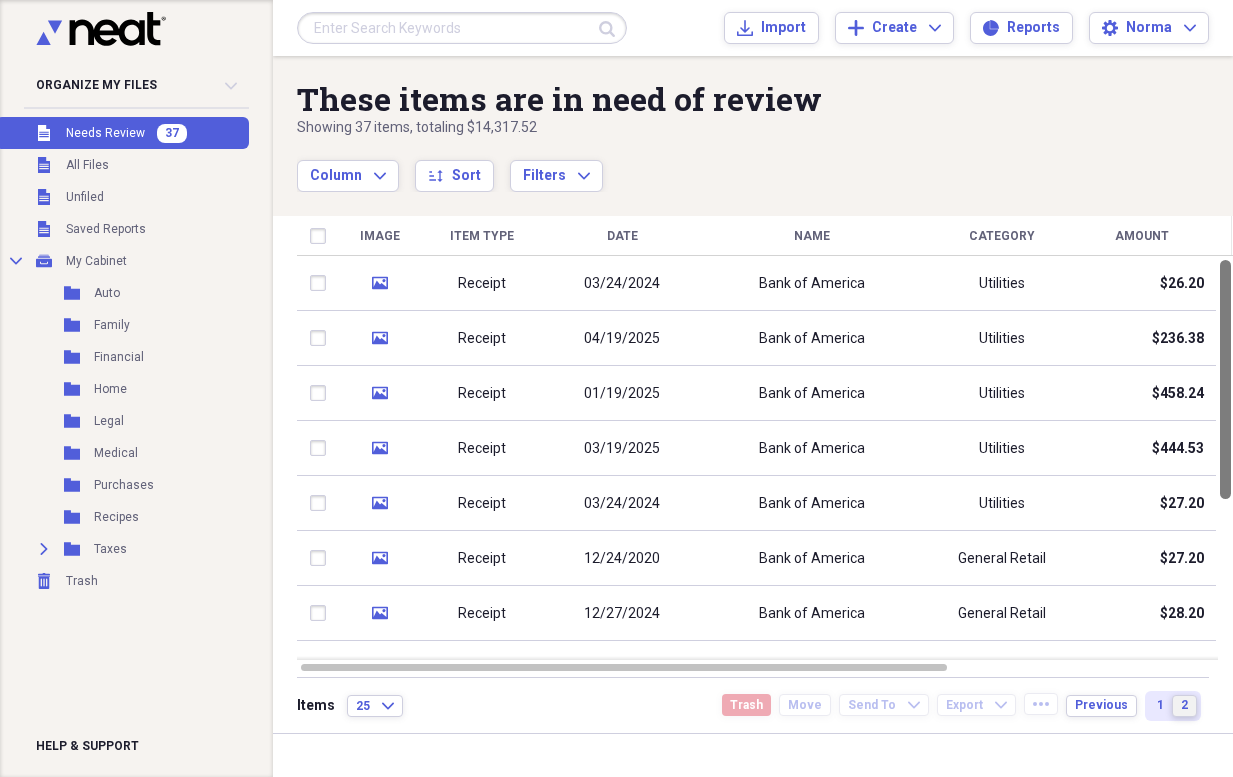 click at bounding box center [1225, 458] 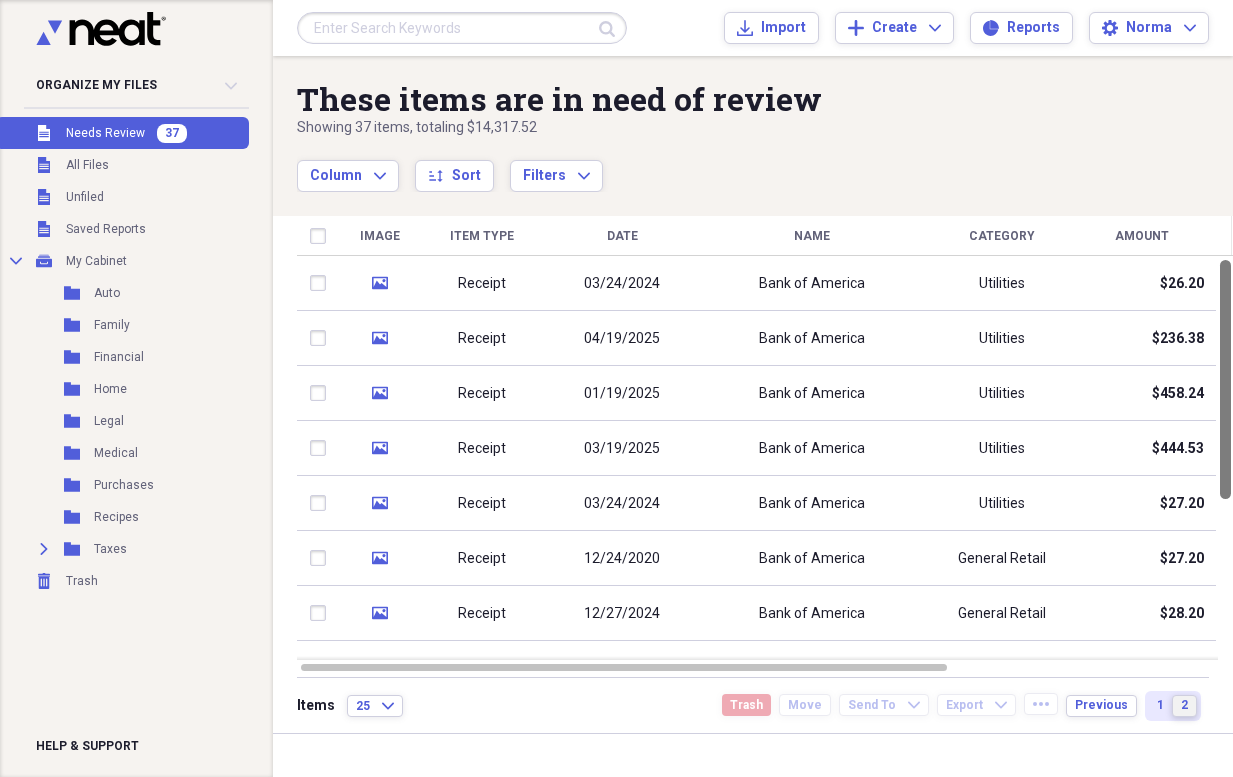 click at bounding box center (1225, 379) 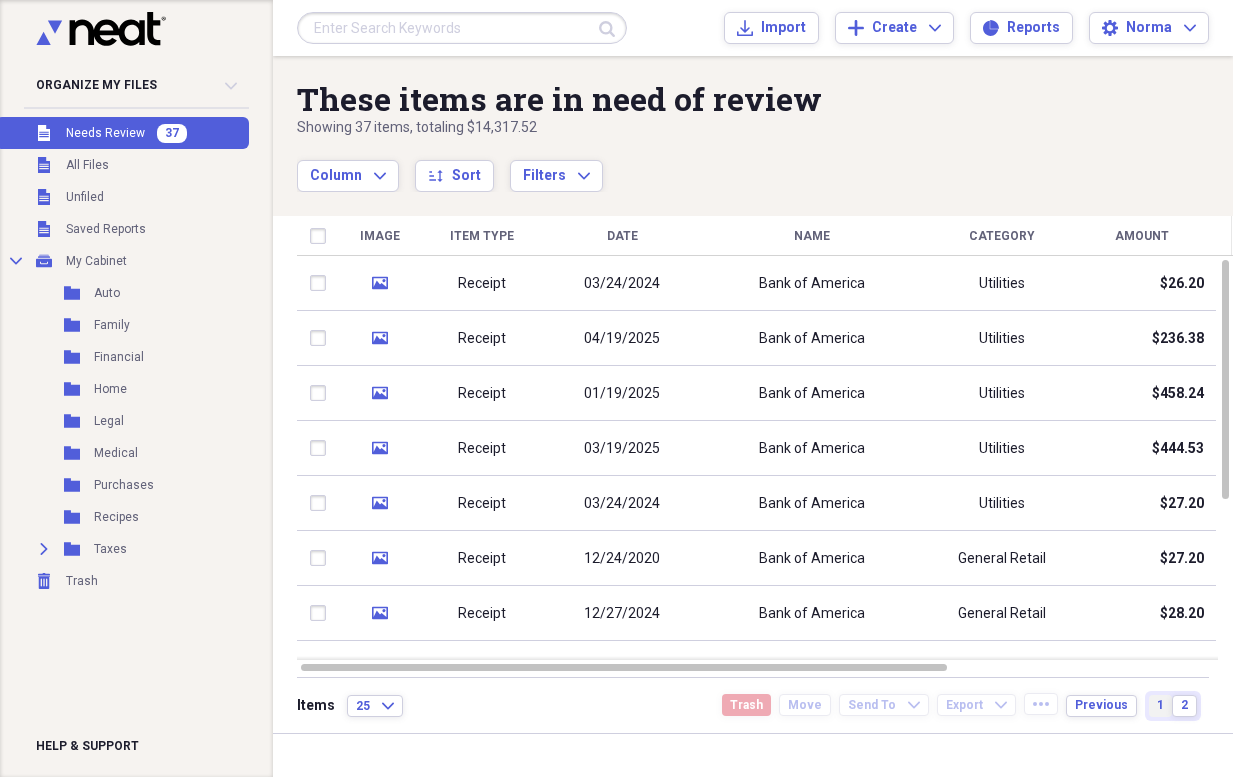 click on "1" at bounding box center (1160, 705) 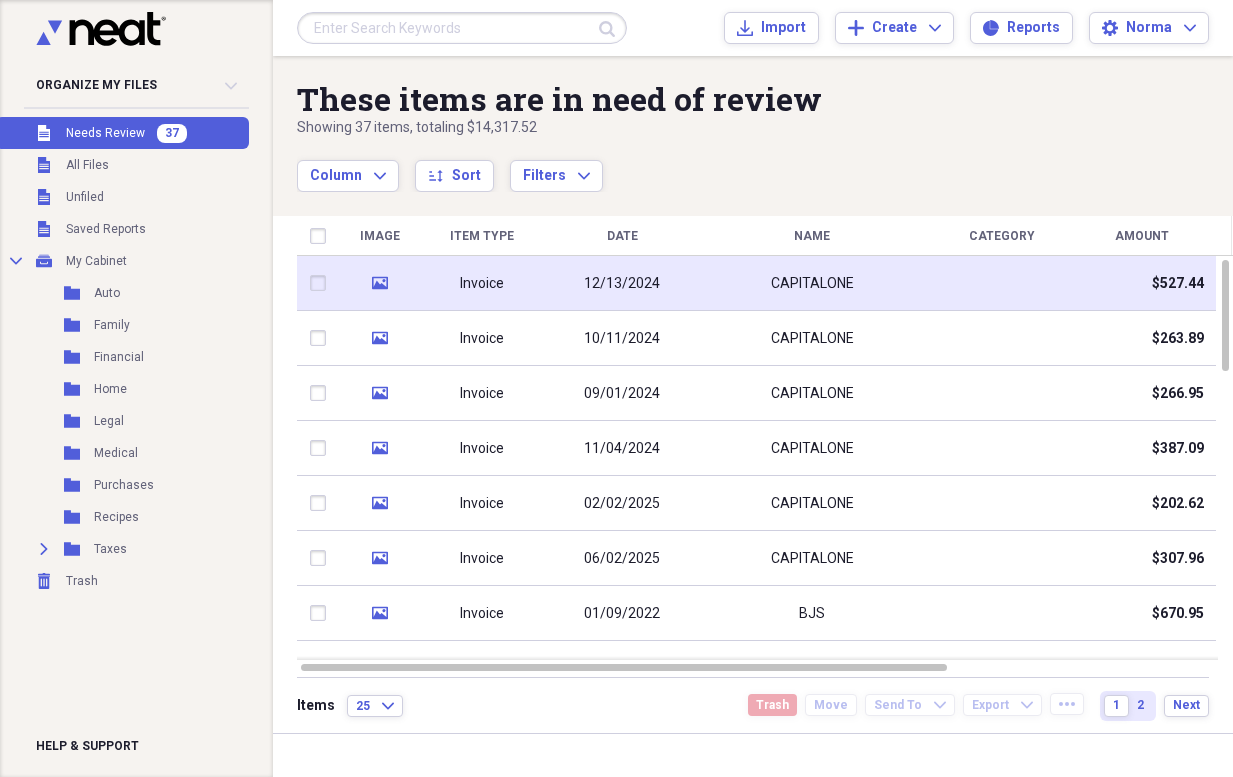 click at bounding box center [322, 283] 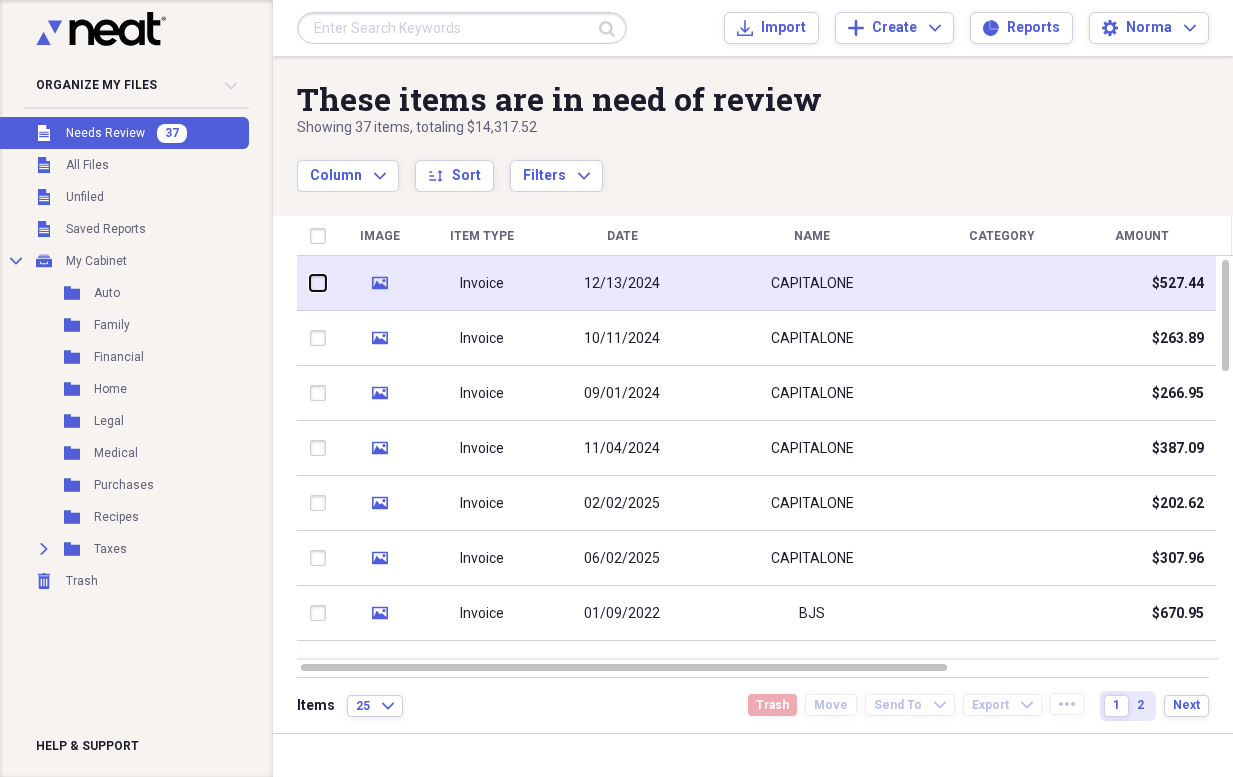 click at bounding box center (310, 283) 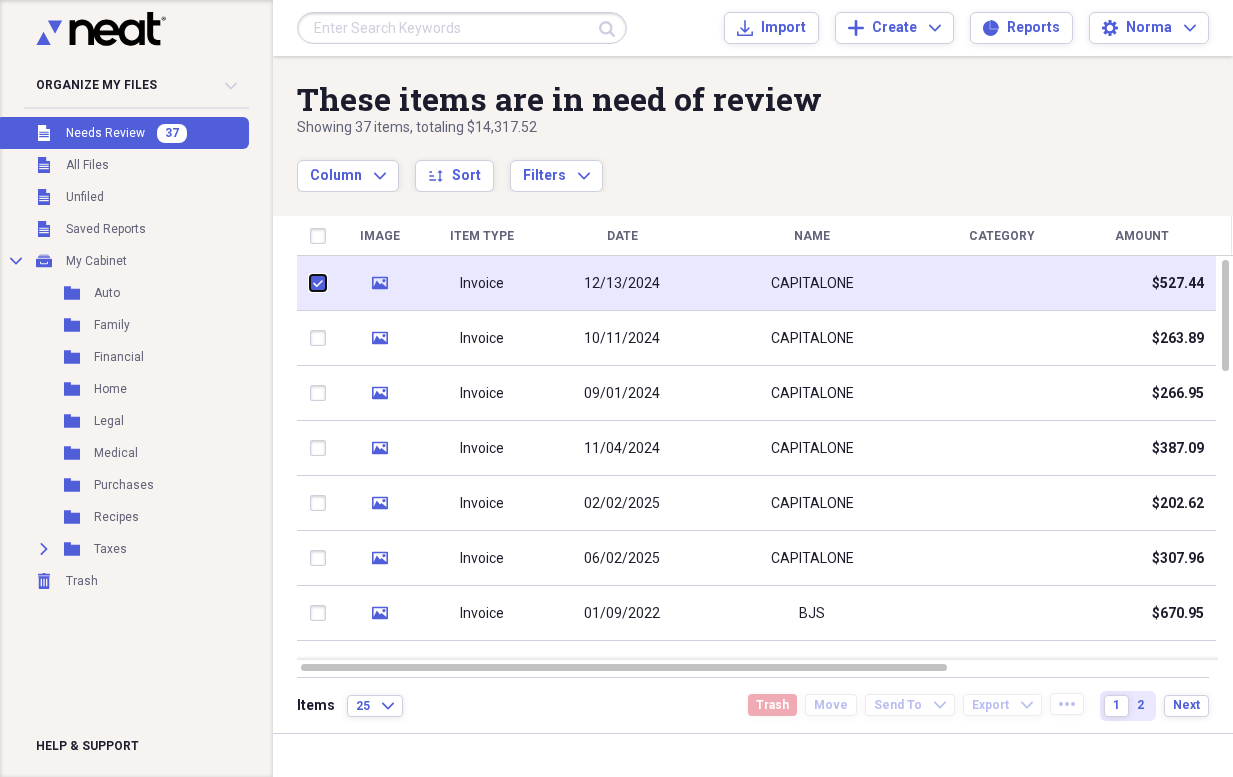 checkbox on "true" 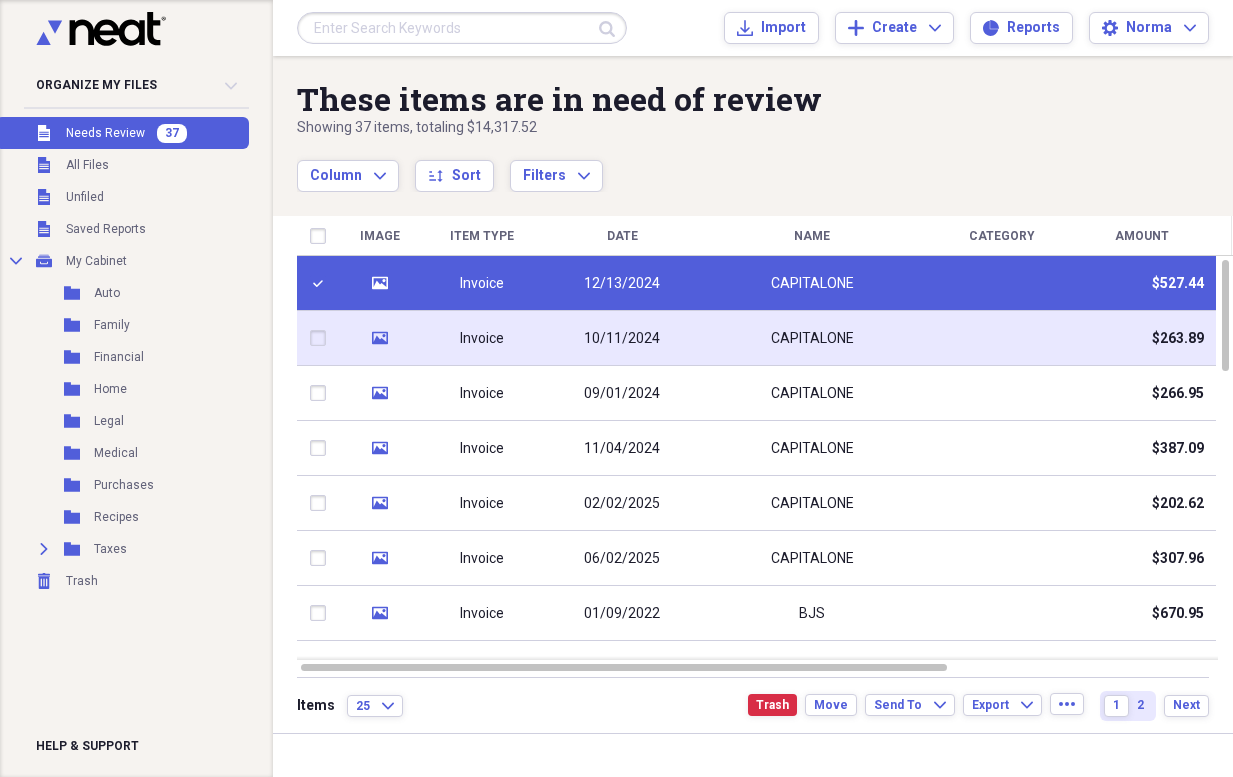 click at bounding box center [322, 338] 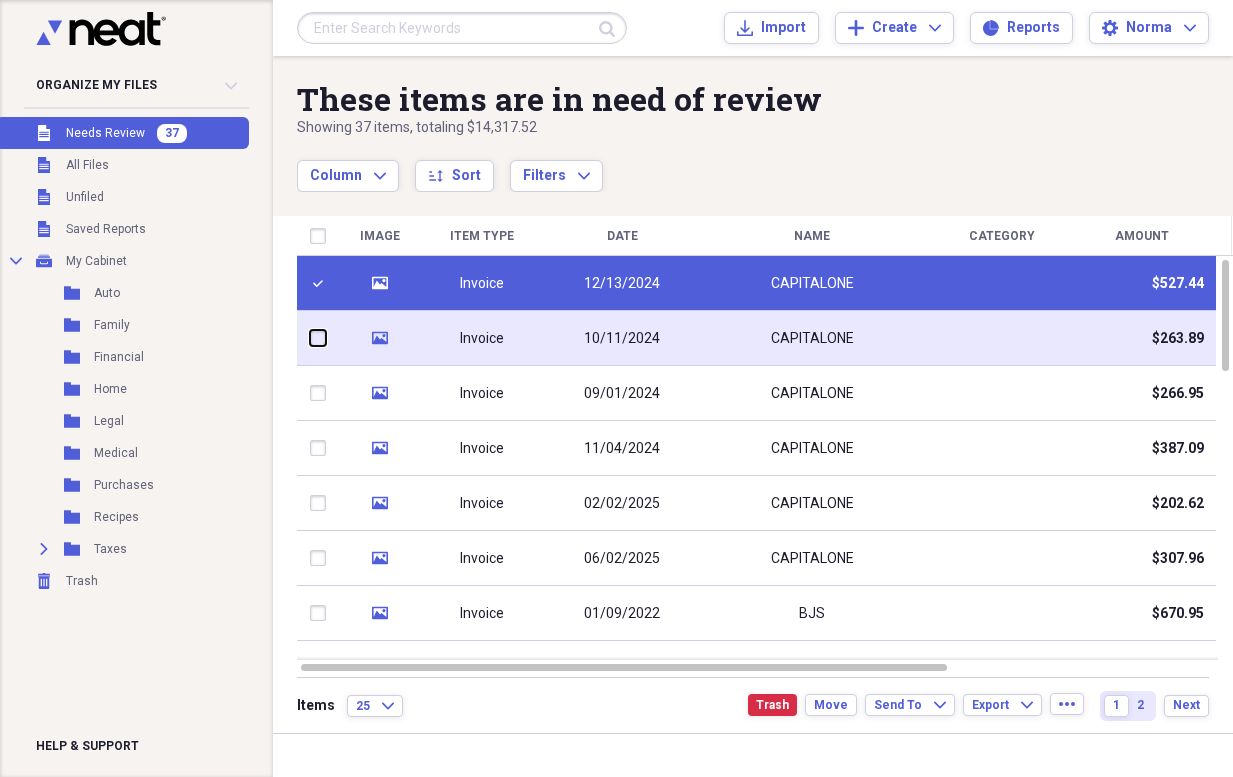 click at bounding box center (310, 338) 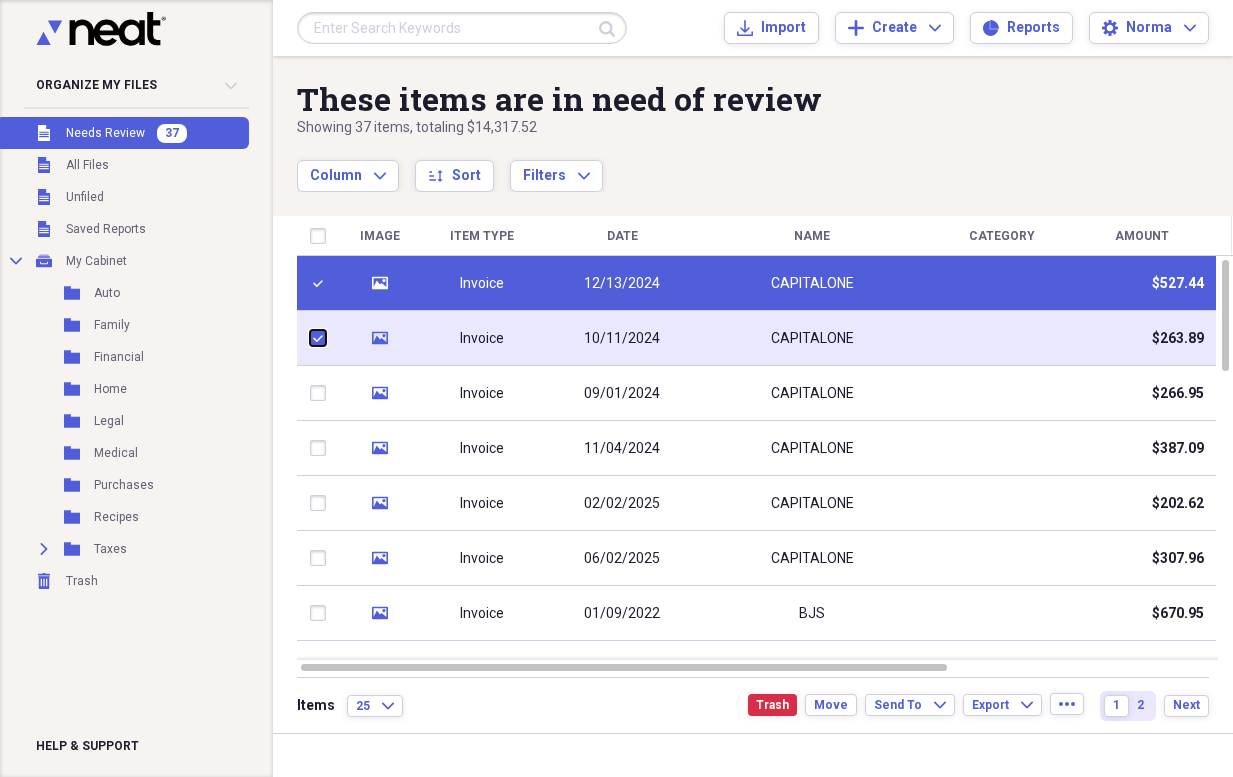 checkbox on "true" 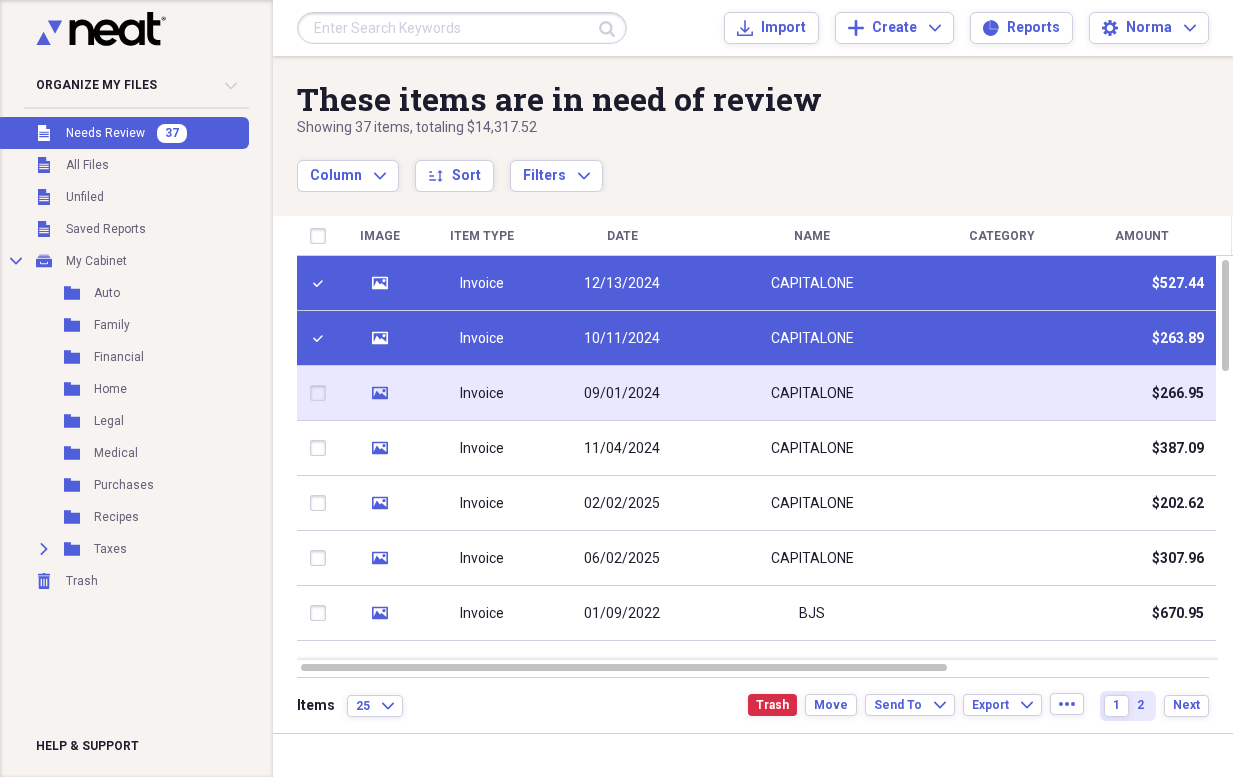 click at bounding box center [322, 393] 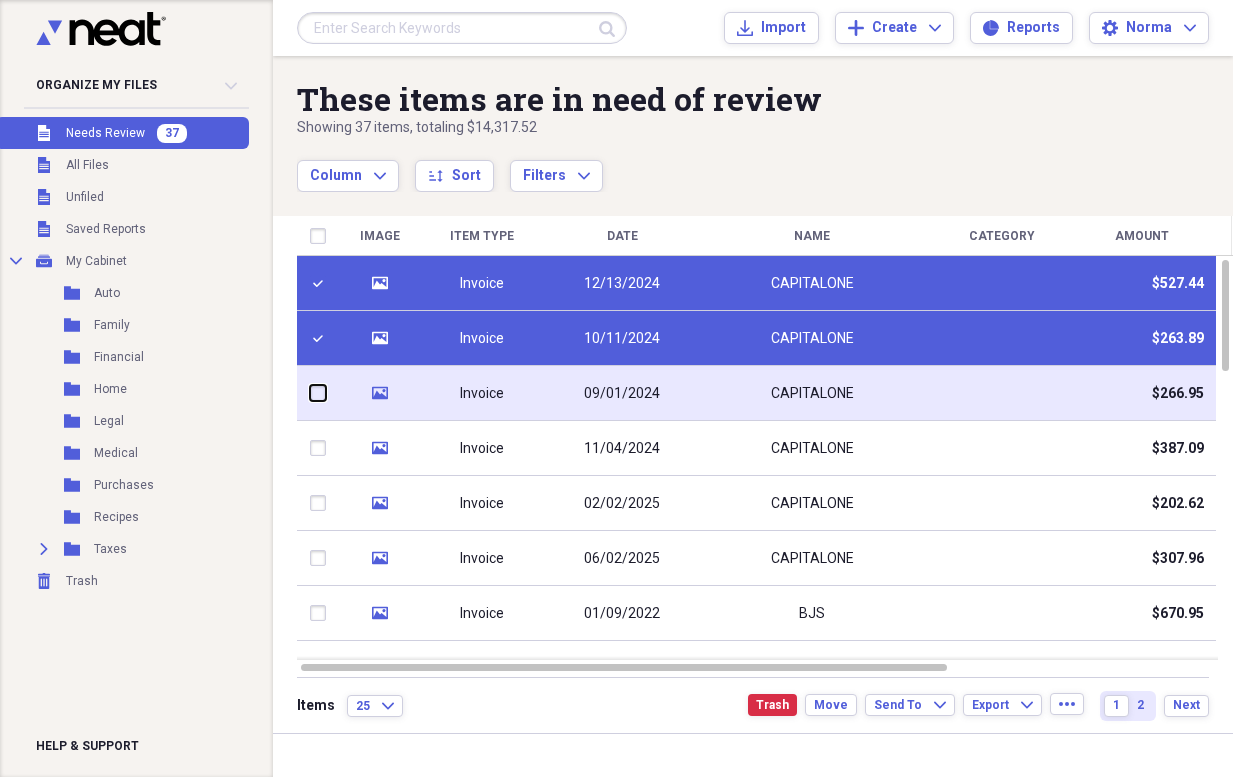 click at bounding box center [310, 393] 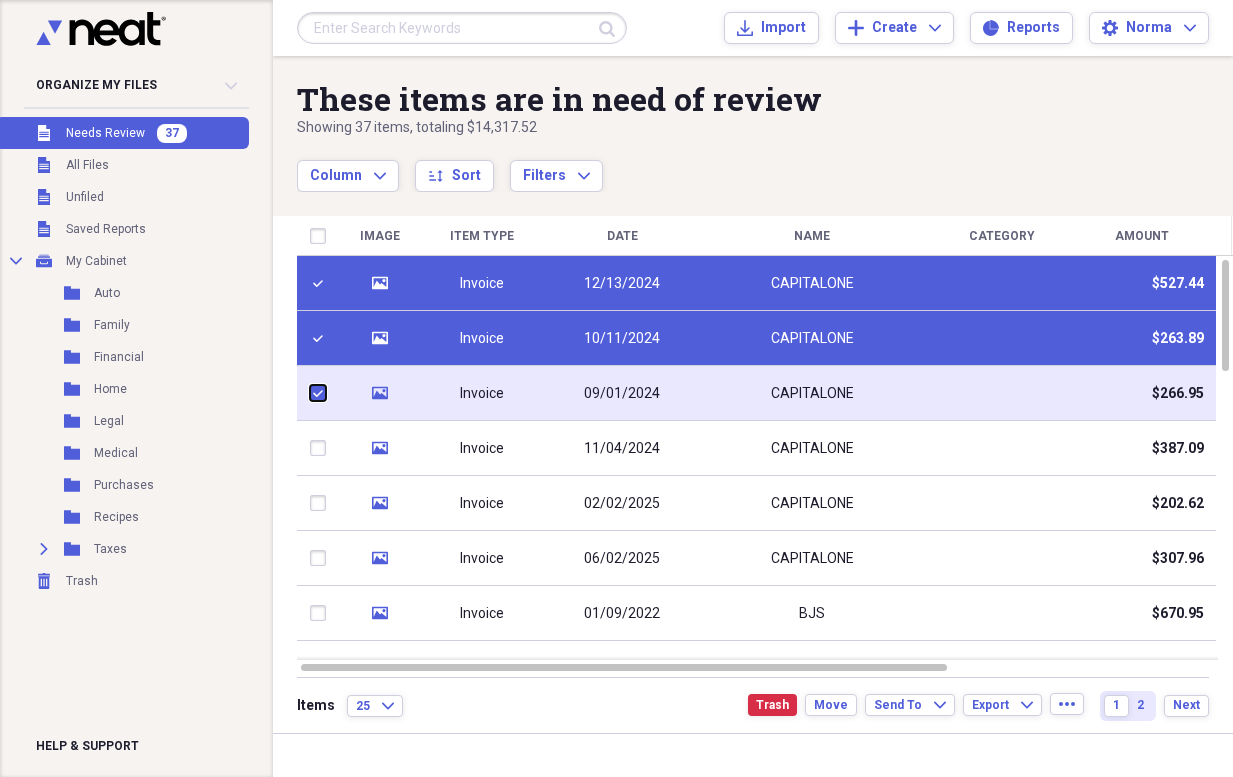 checkbox on "true" 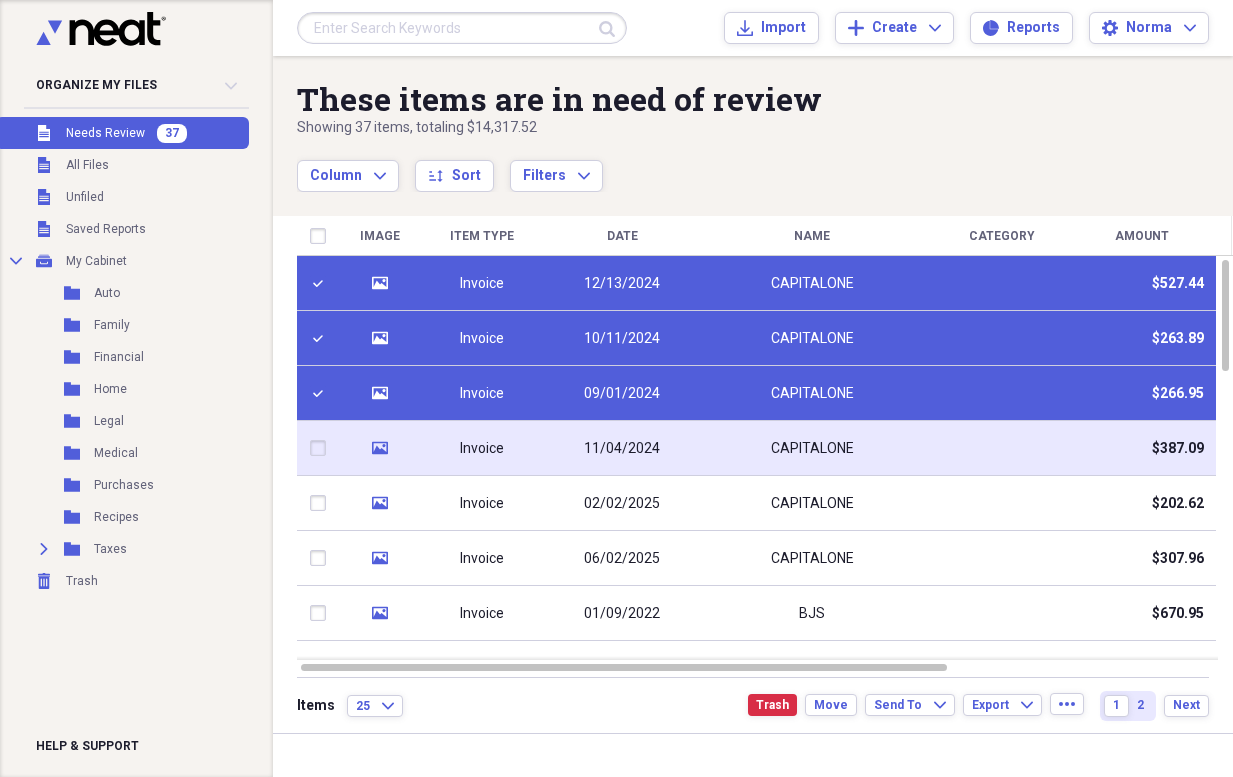click at bounding box center [322, 448] 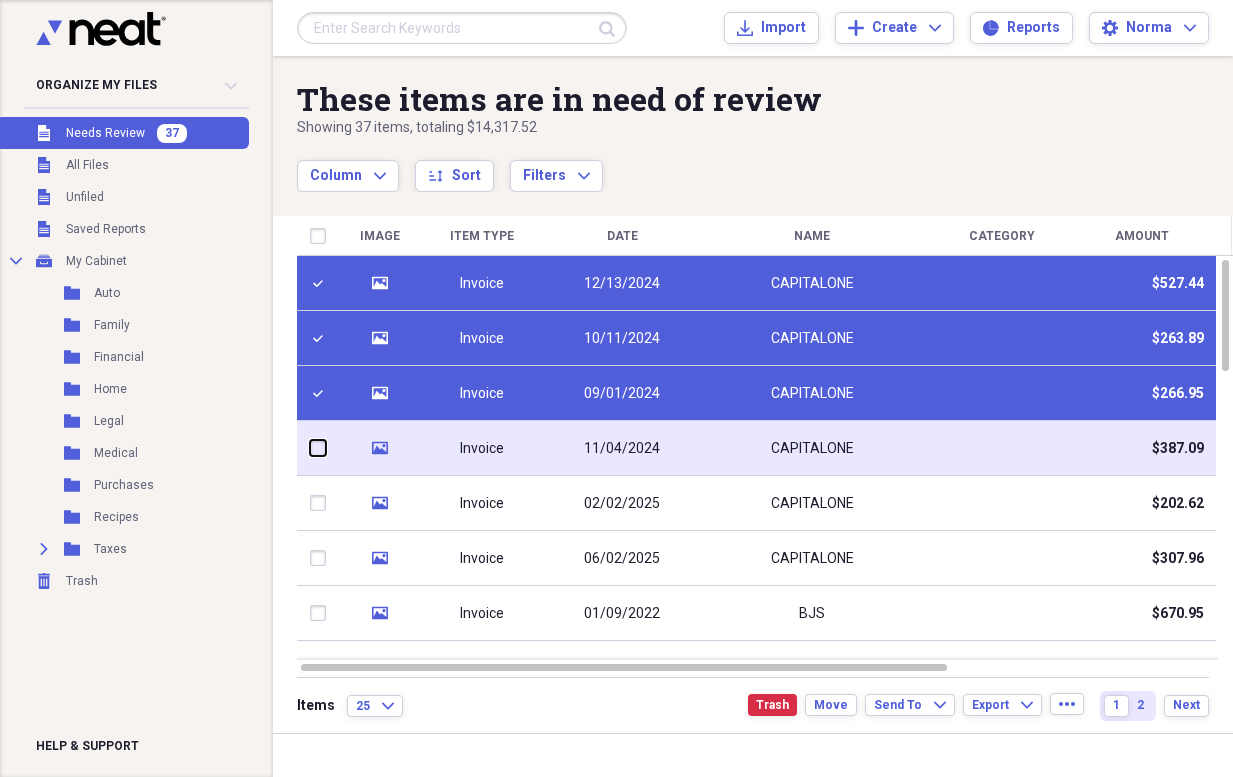 click at bounding box center (310, 448) 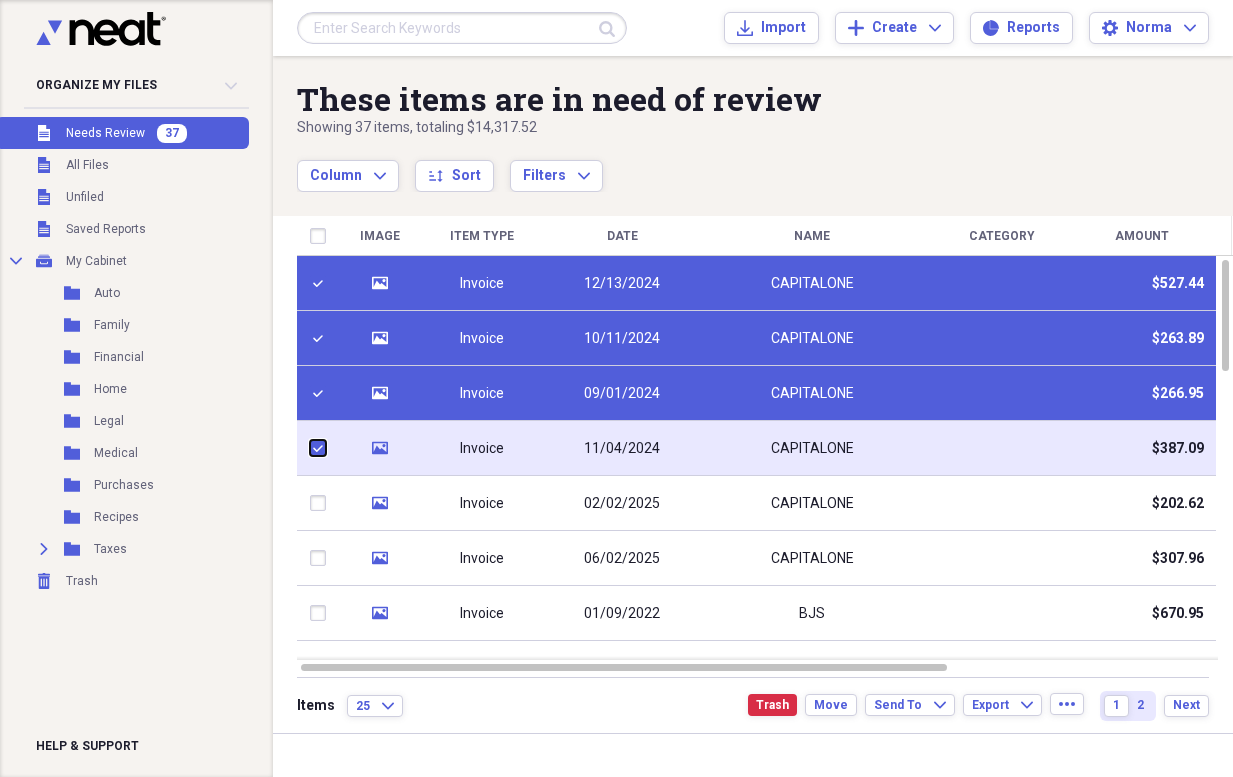 checkbox on "true" 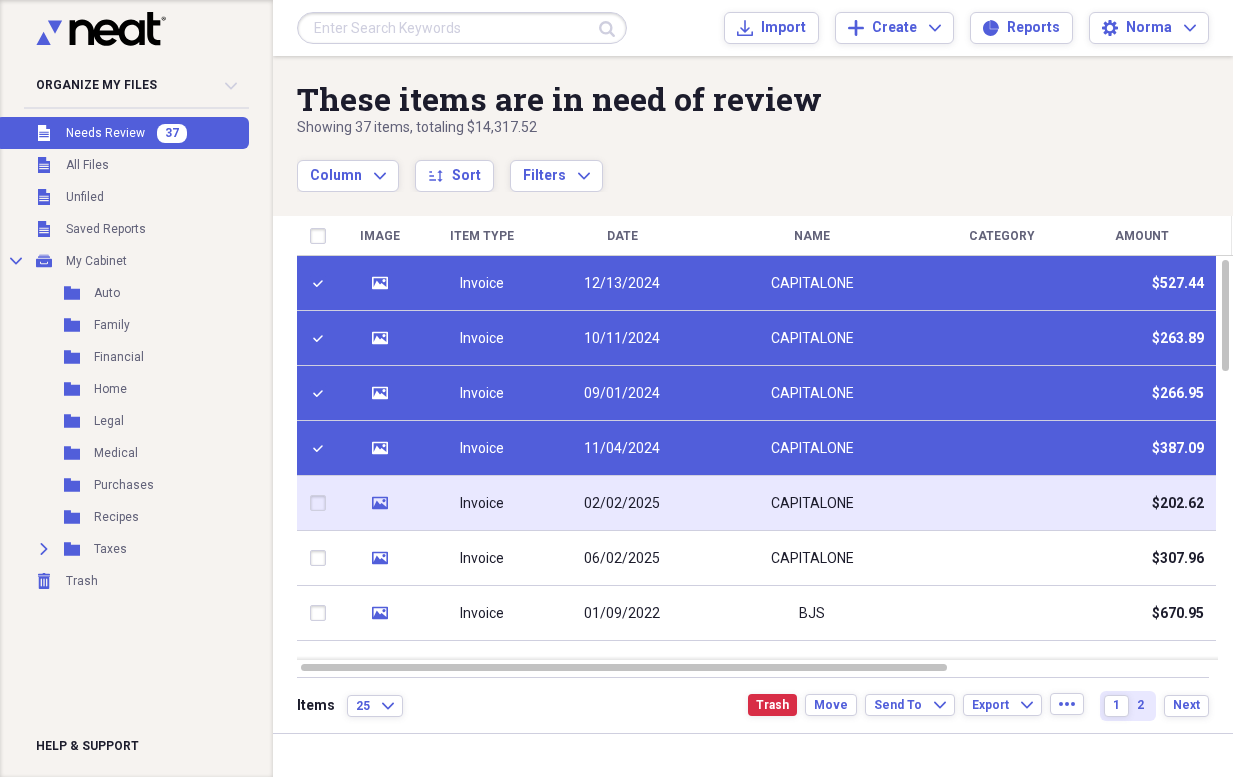 click at bounding box center (322, 503) 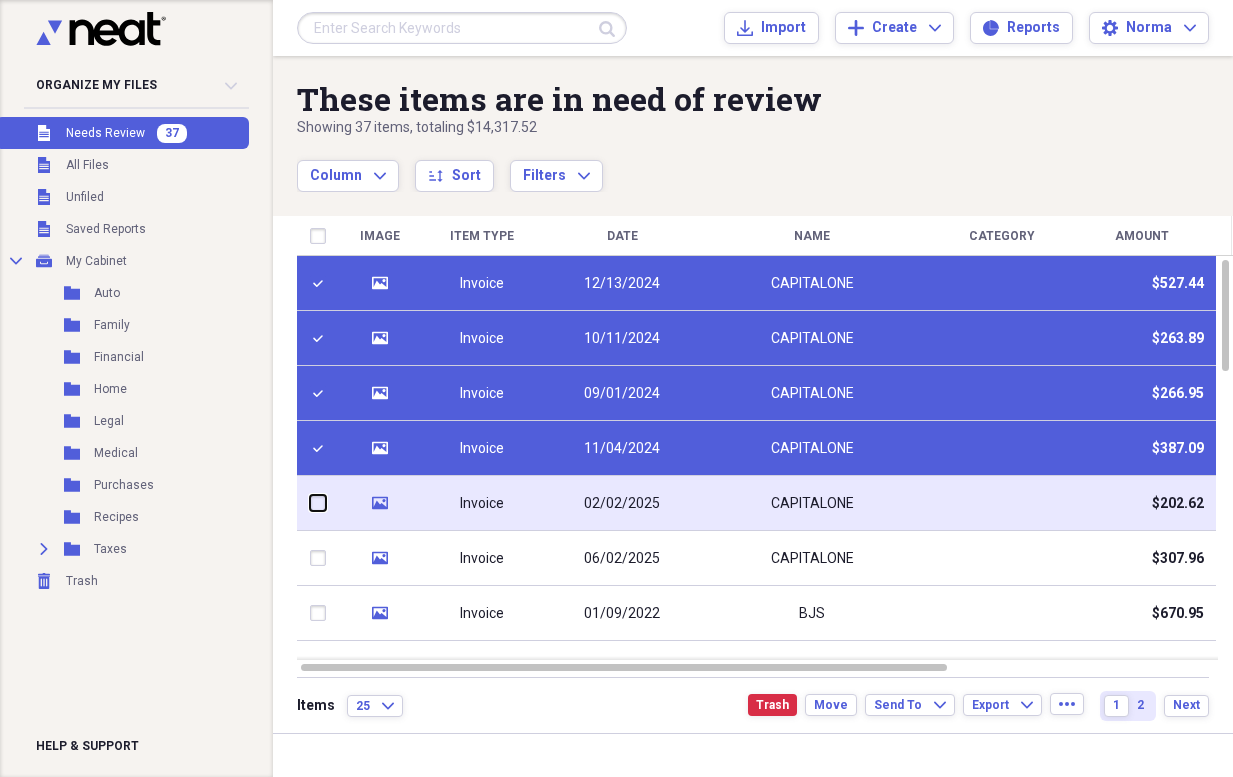 click at bounding box center [310, 503] 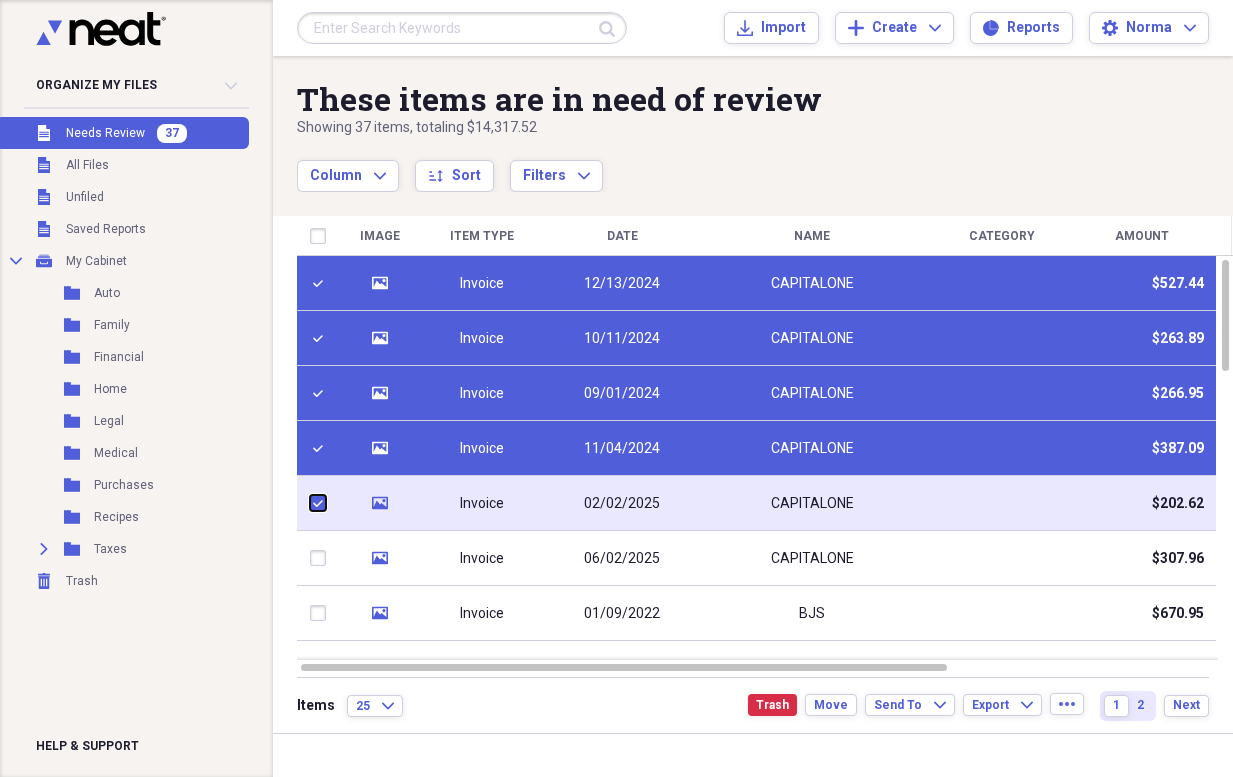 checkbox on "true" 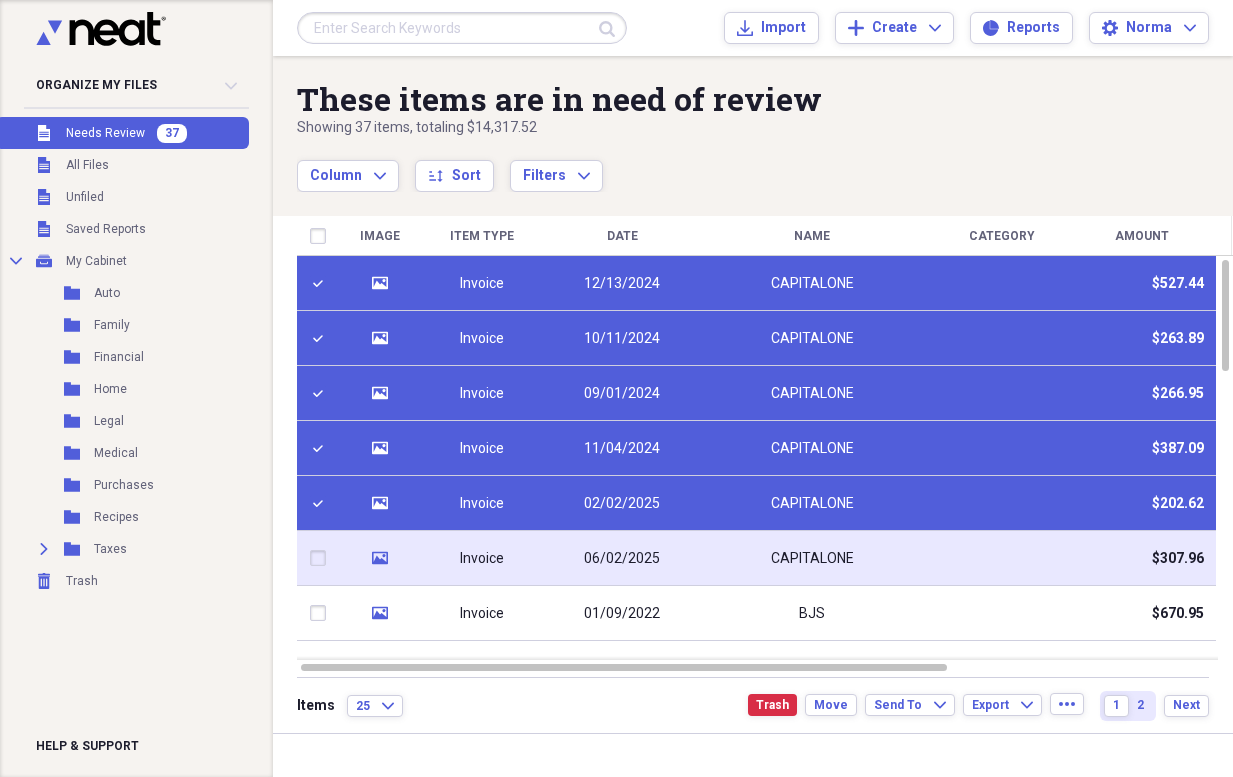 click at bounding box center (322, 558) 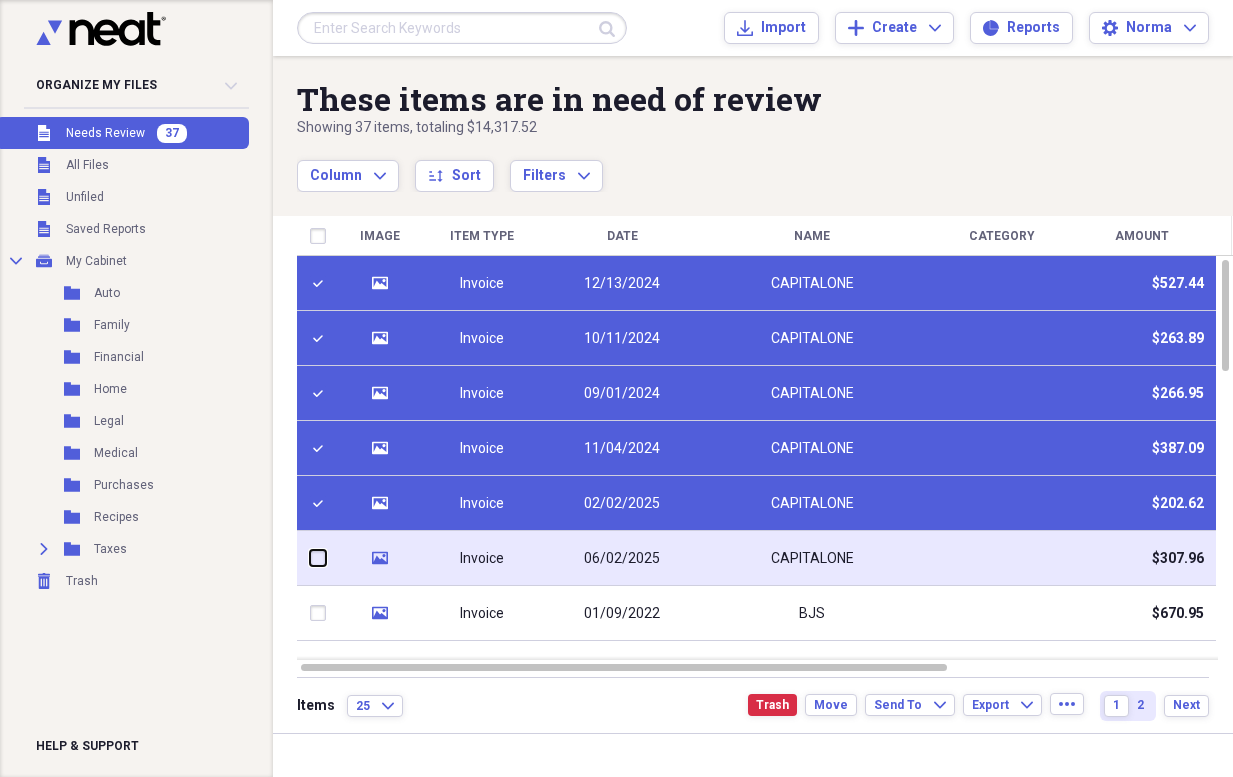 click at bounding box center [310, 558] 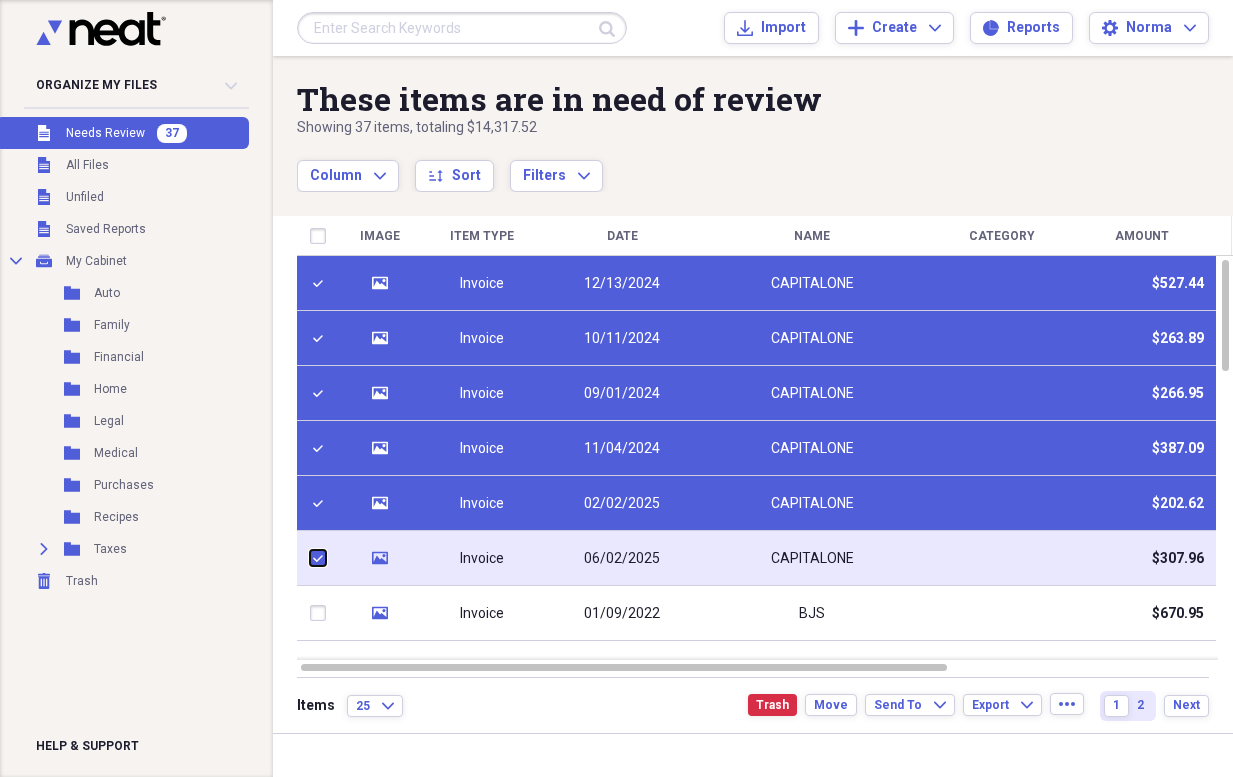 checkbox on "true" 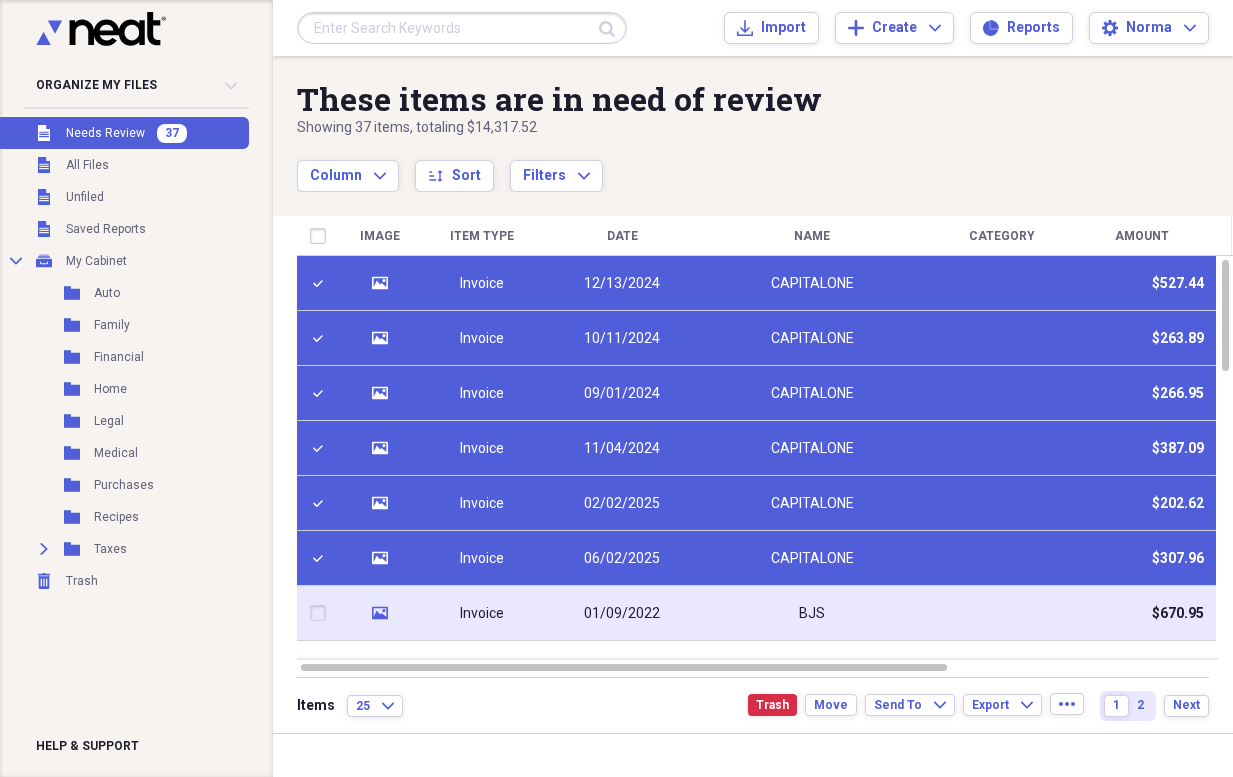 click at bounding box center [322, 613] 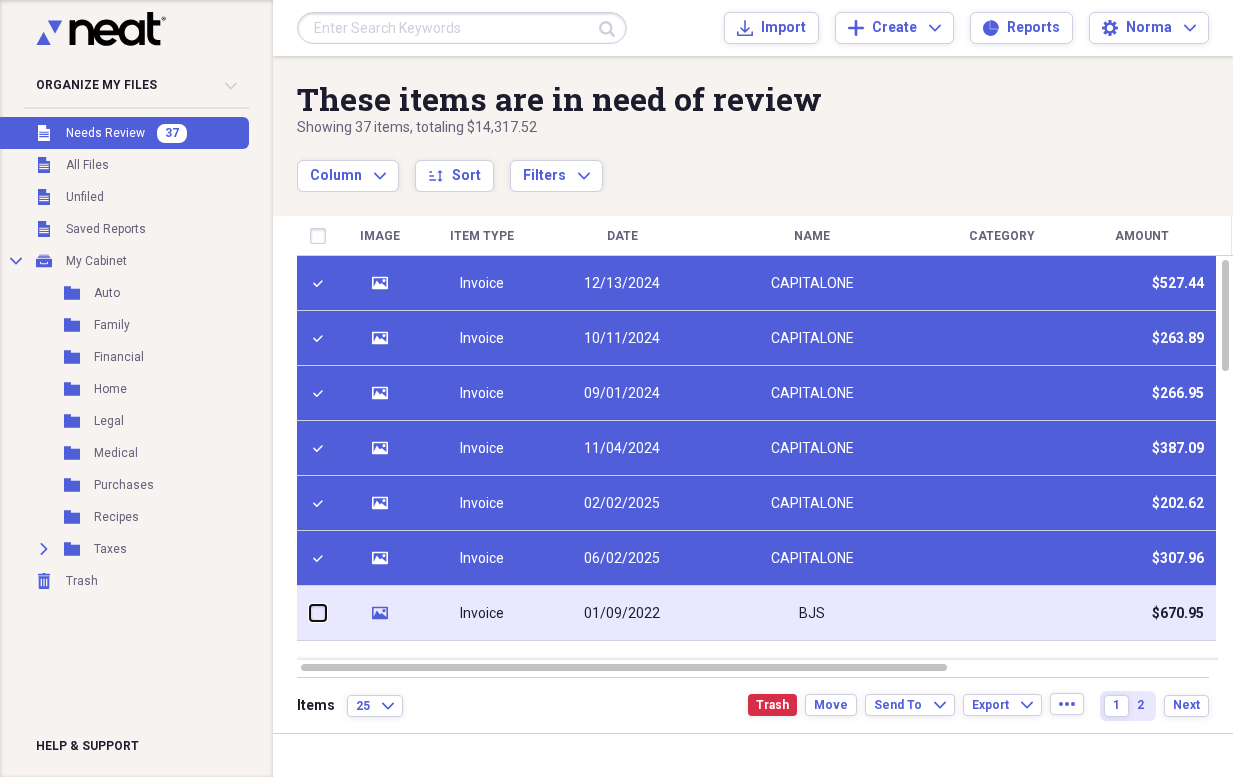 click at bounding box center [310, 613] 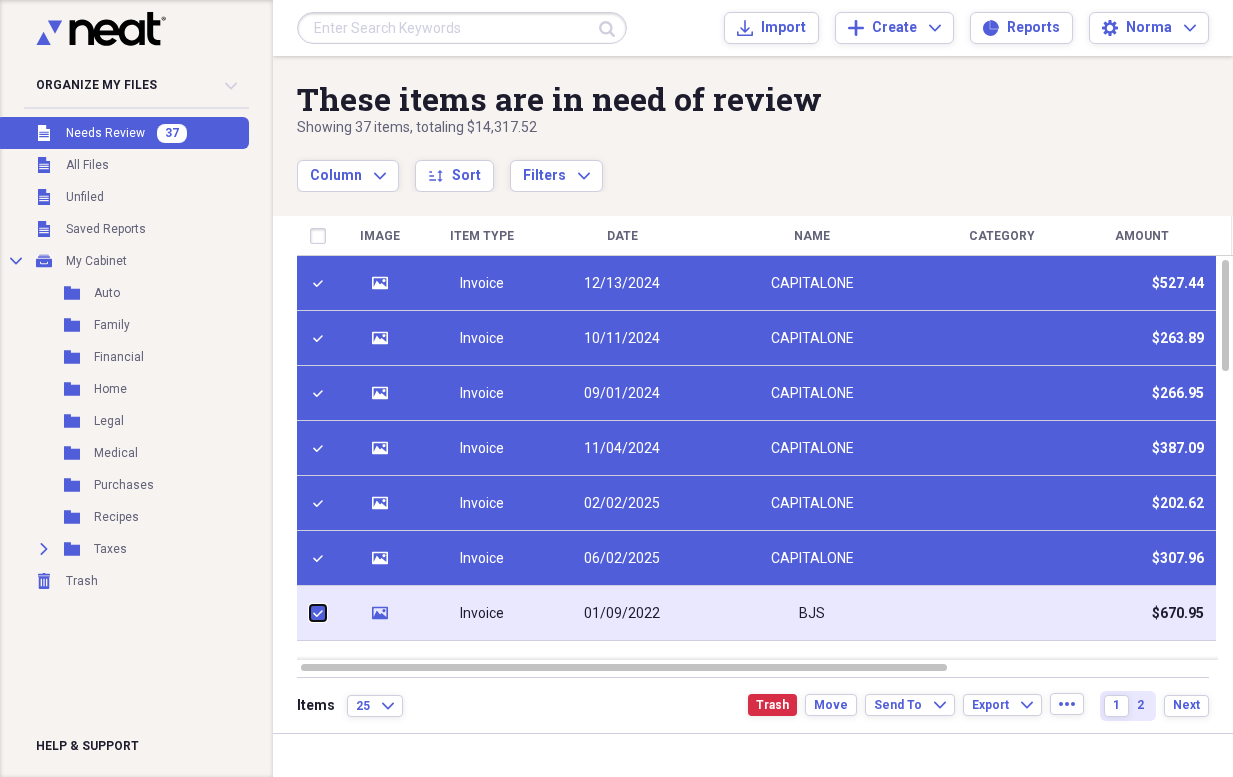 checkbox on "true" 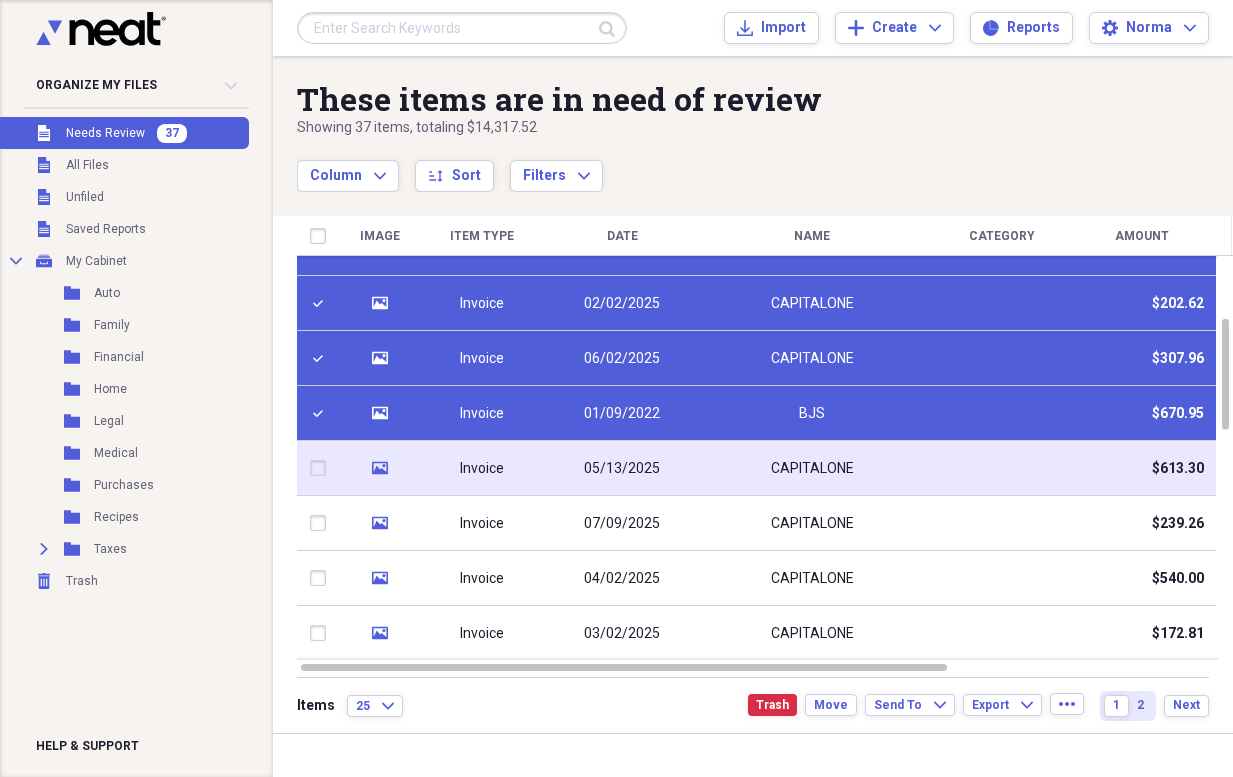 click at bounding box center (322, 468) 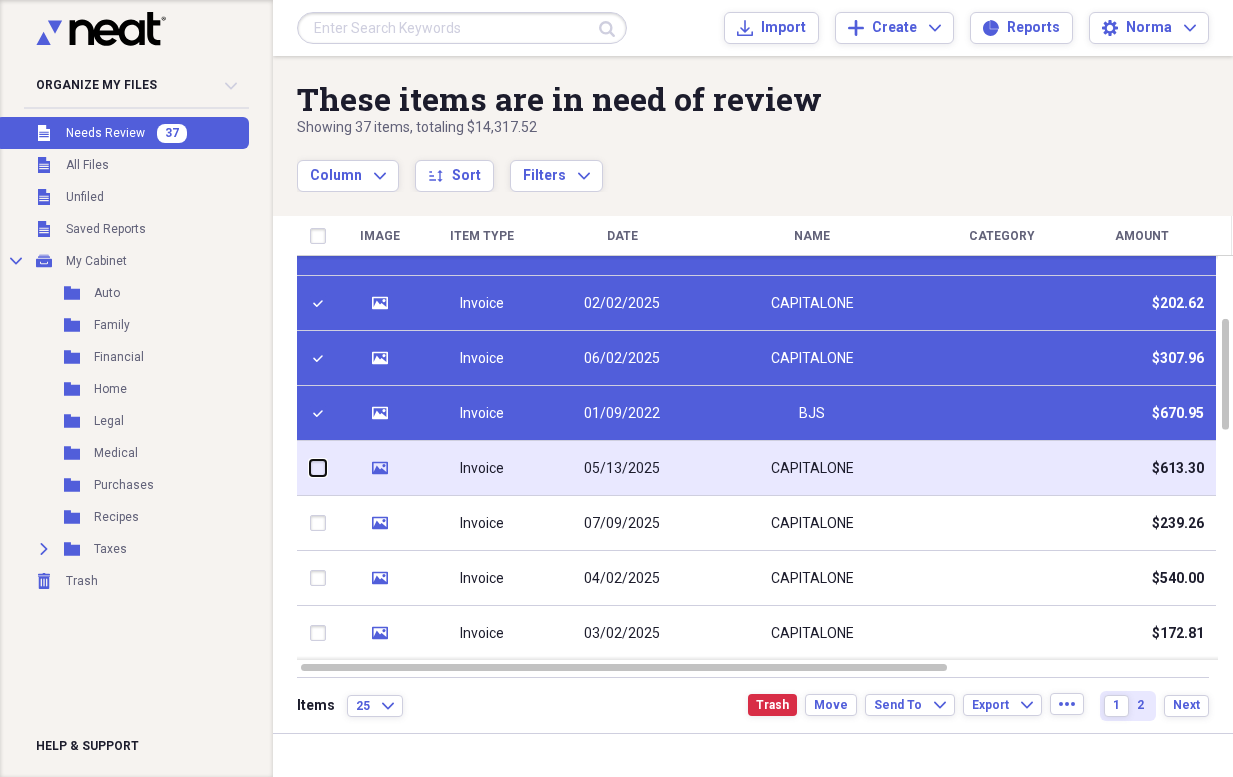 click at bounding box center [310, 468] 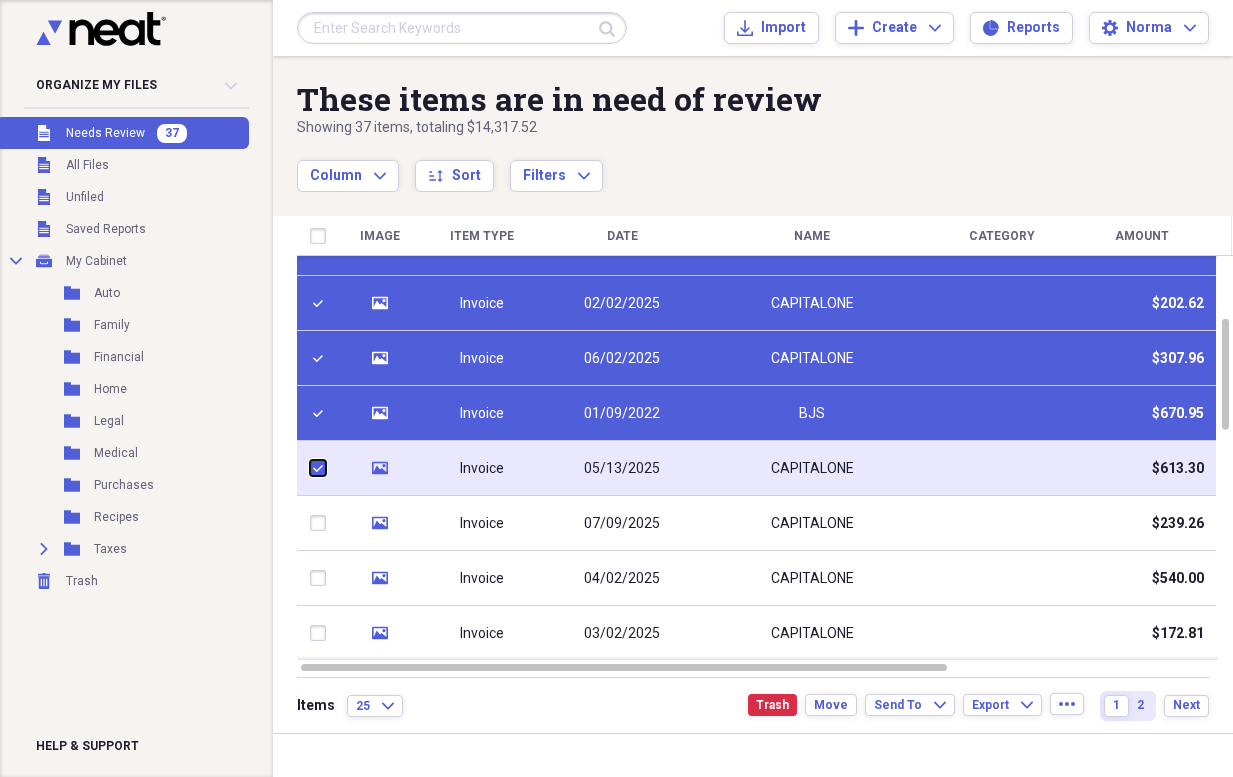 checkbox on "true" 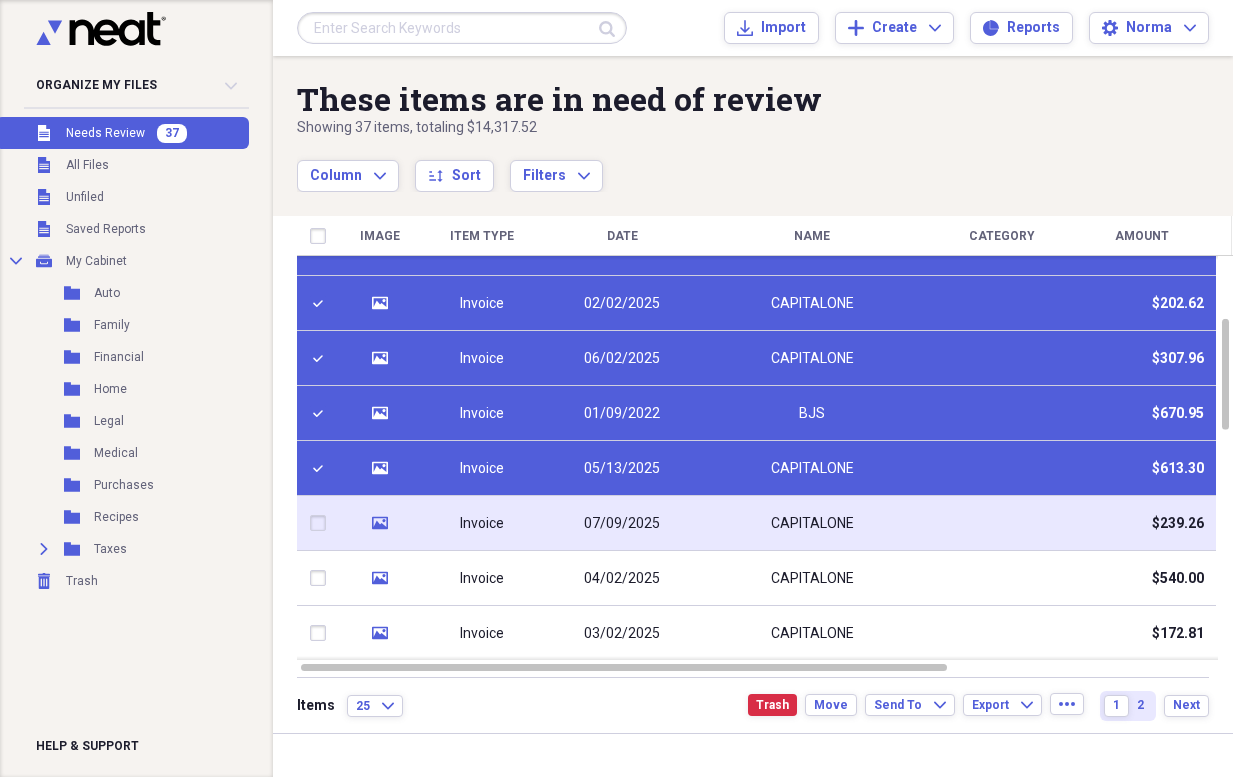 click at bounding box center (322, 523) 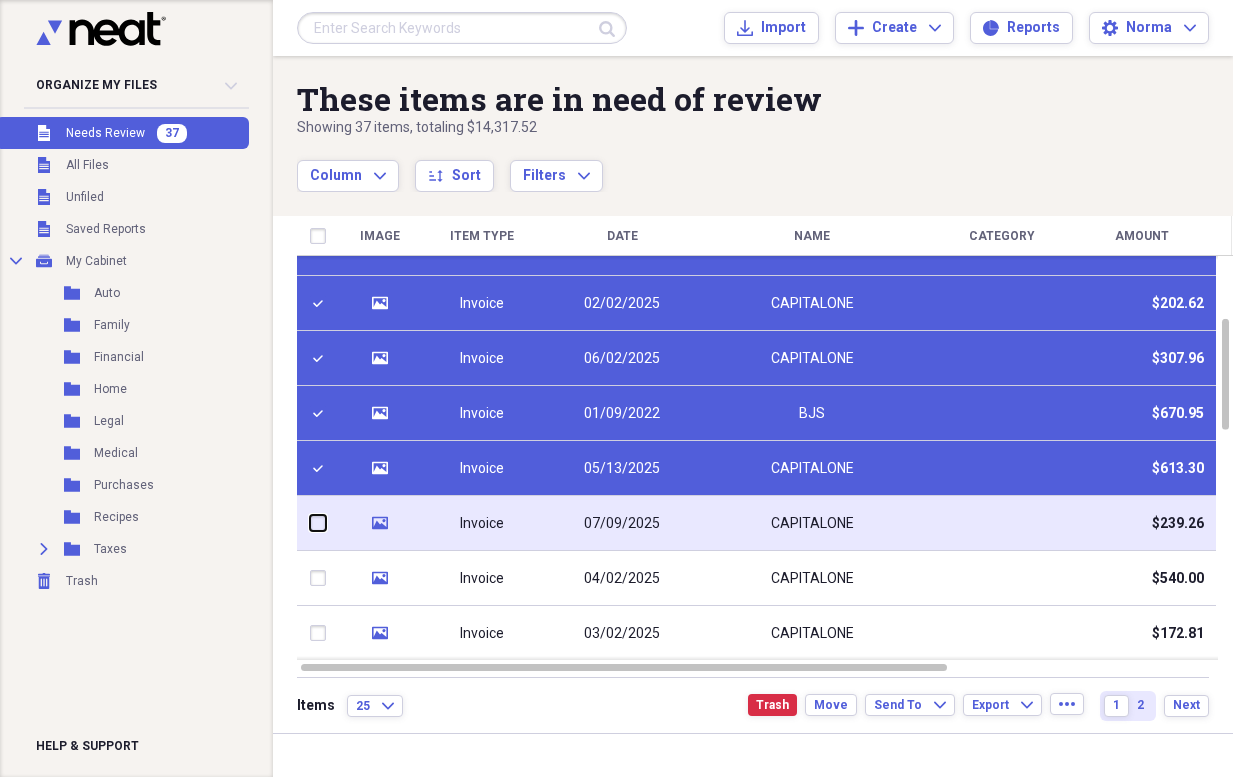 click at bounding box center (310, 523) 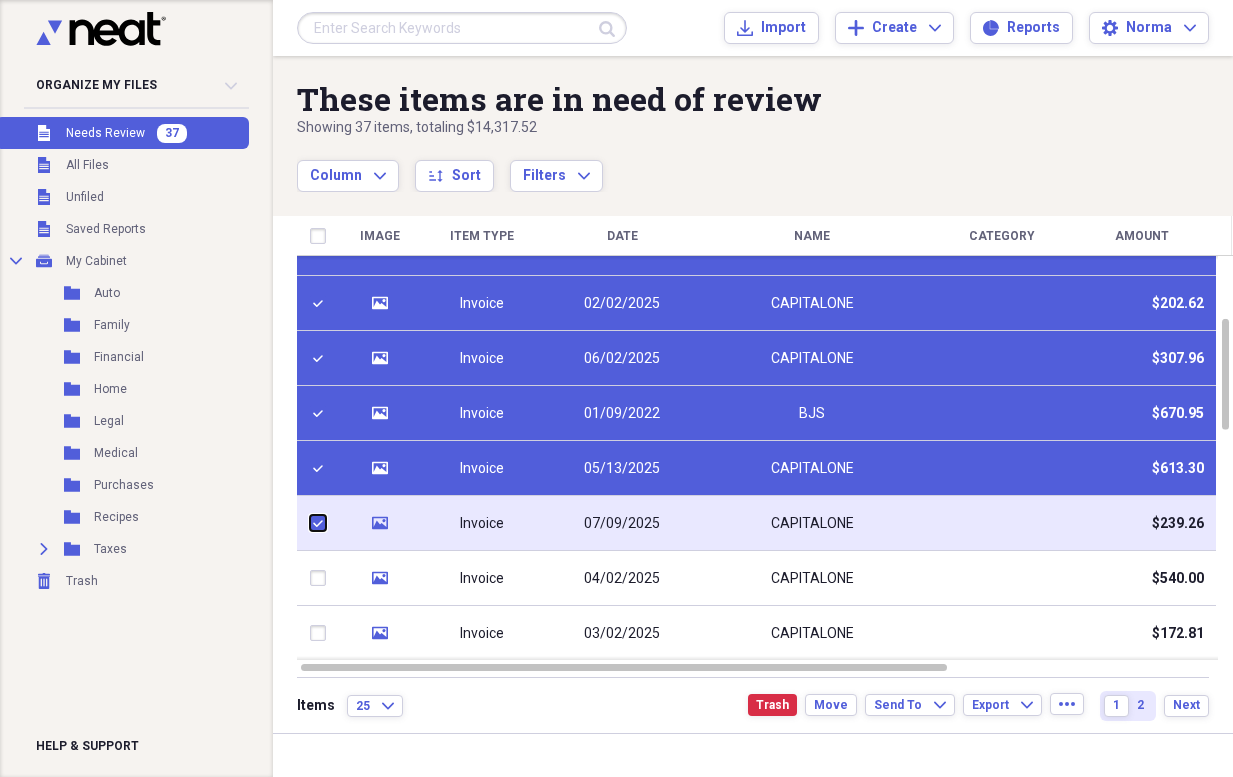checkbox on "true" 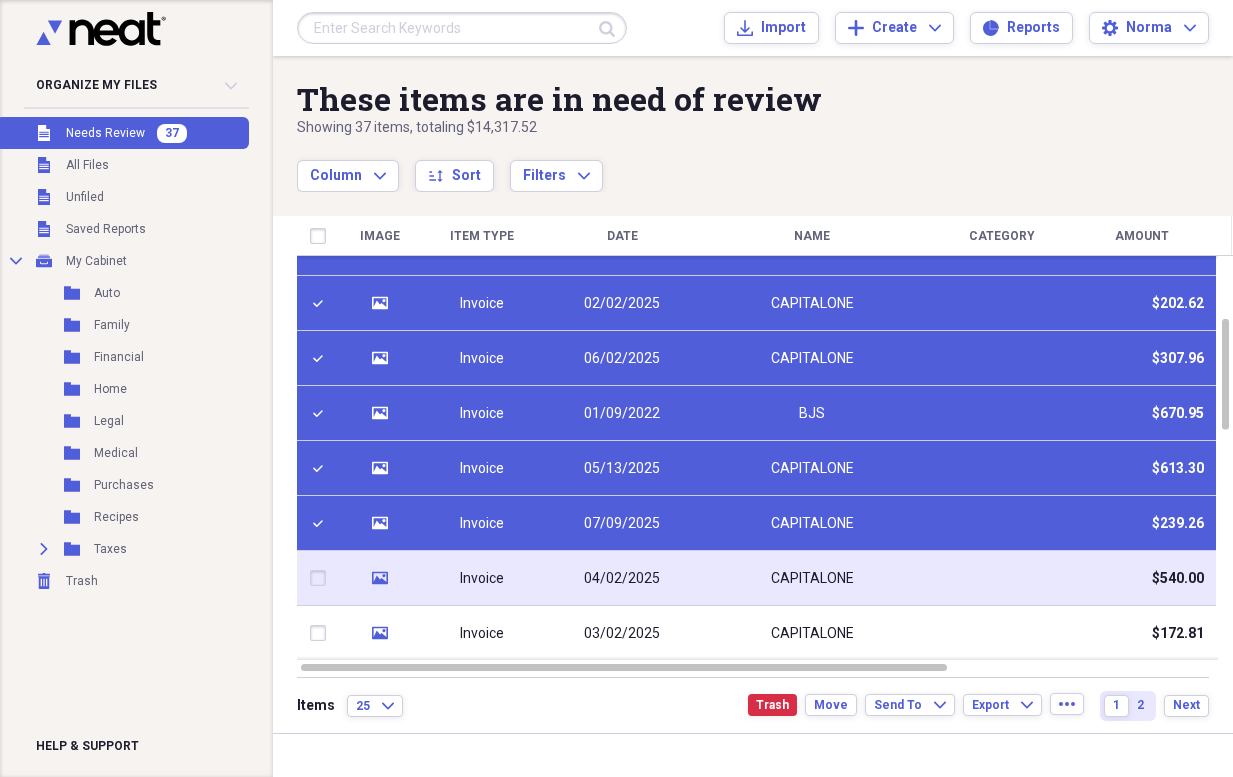 click at bounding box center (322, 578) 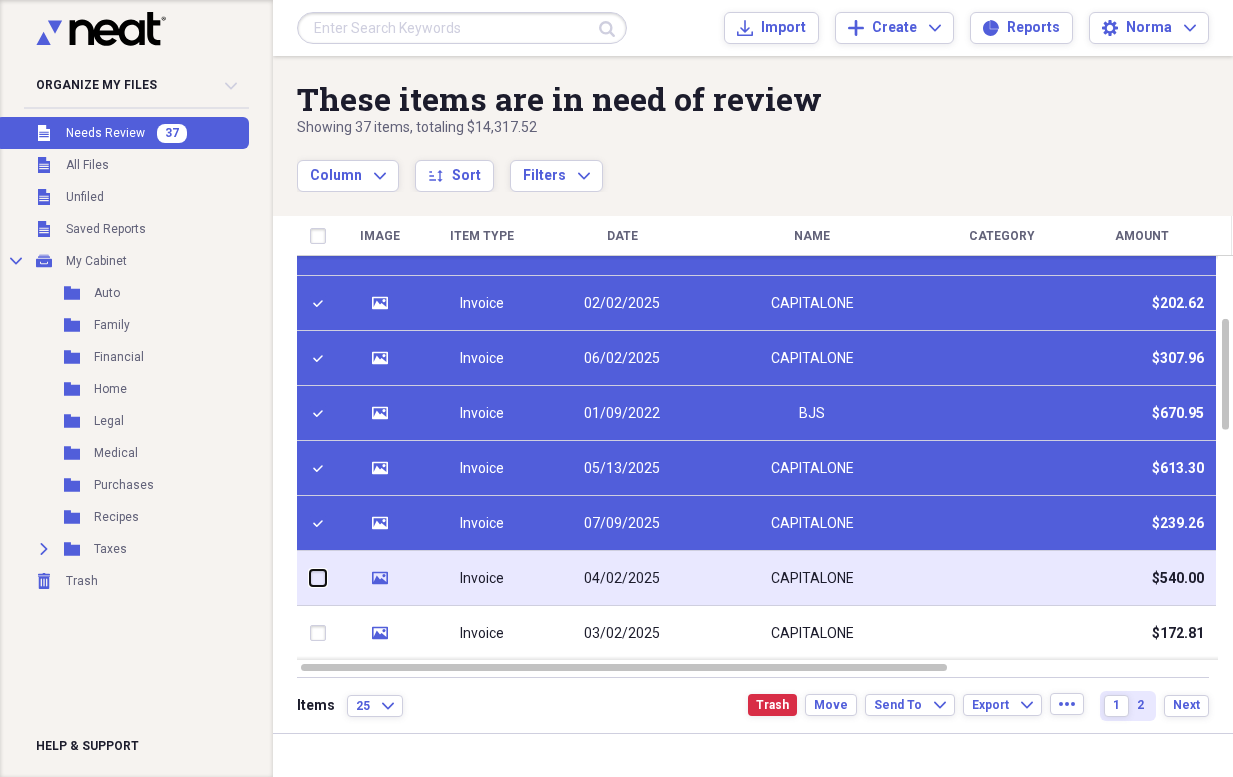 click at bounding box center (310, 578) 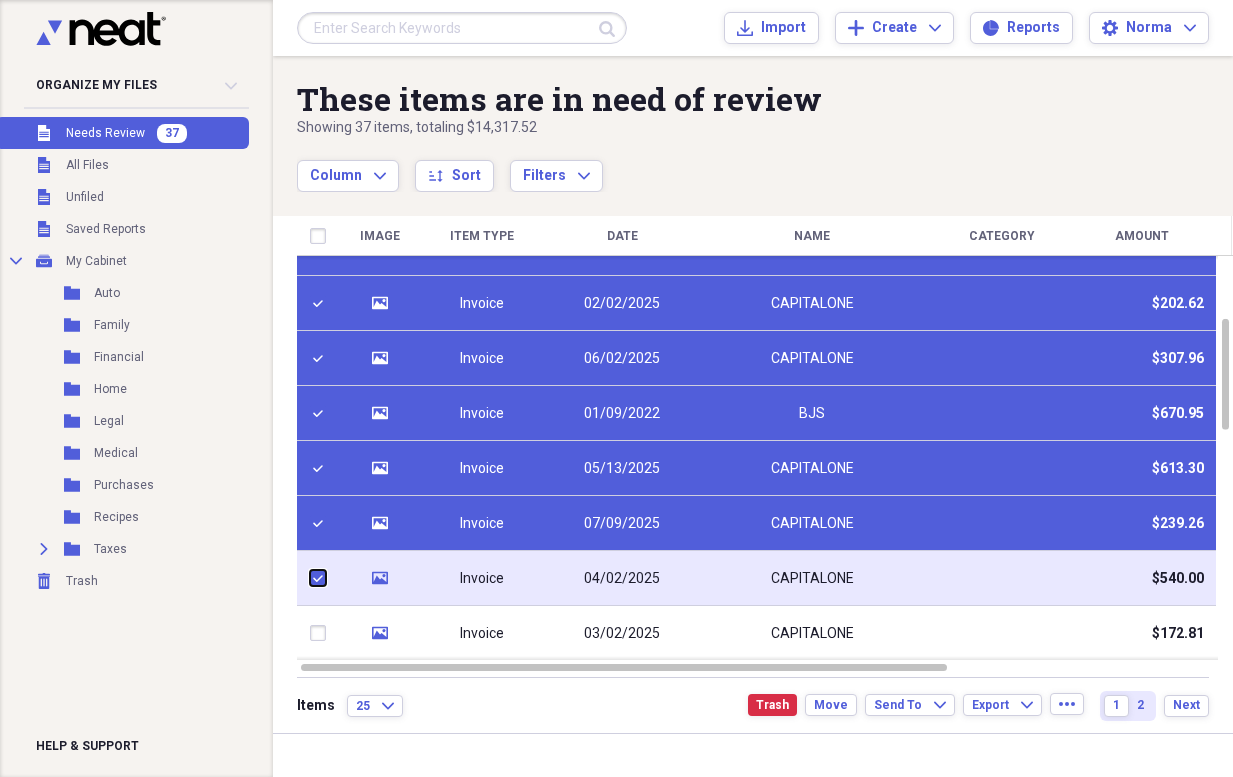 checkbox on "true" 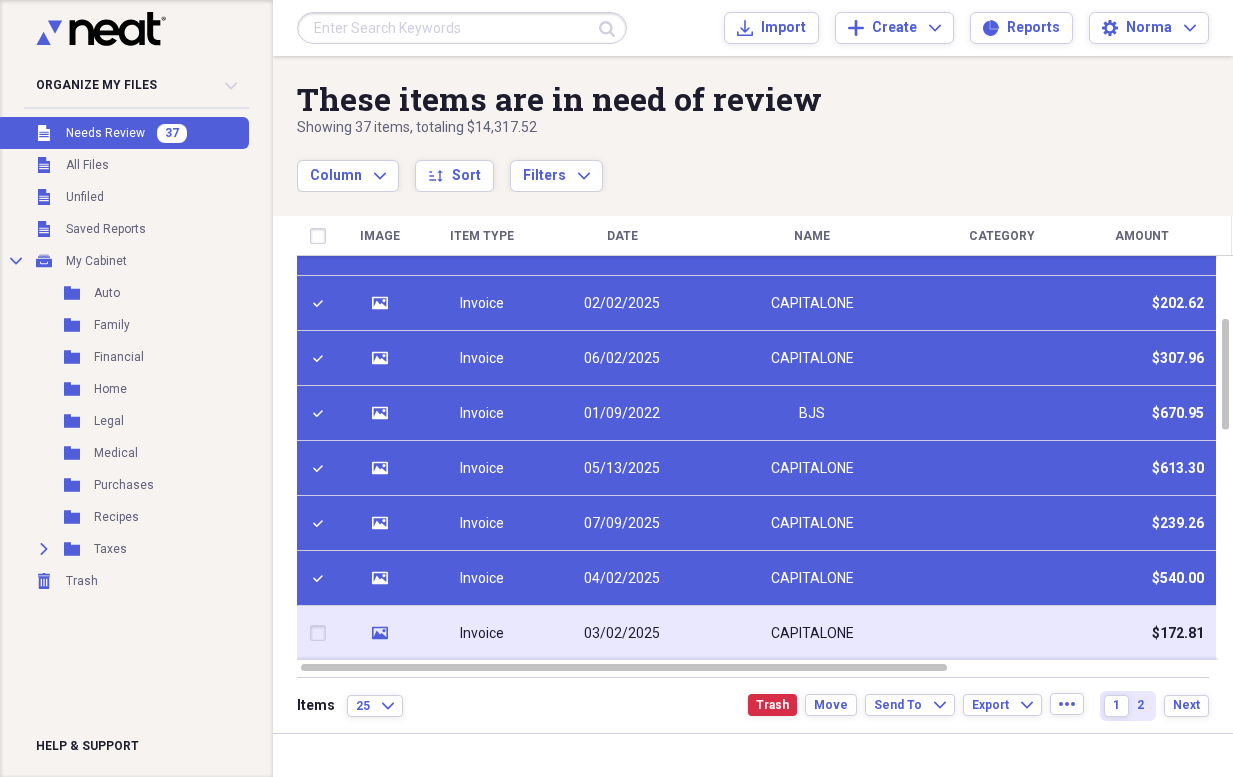 click at bounding box center (322, 633) 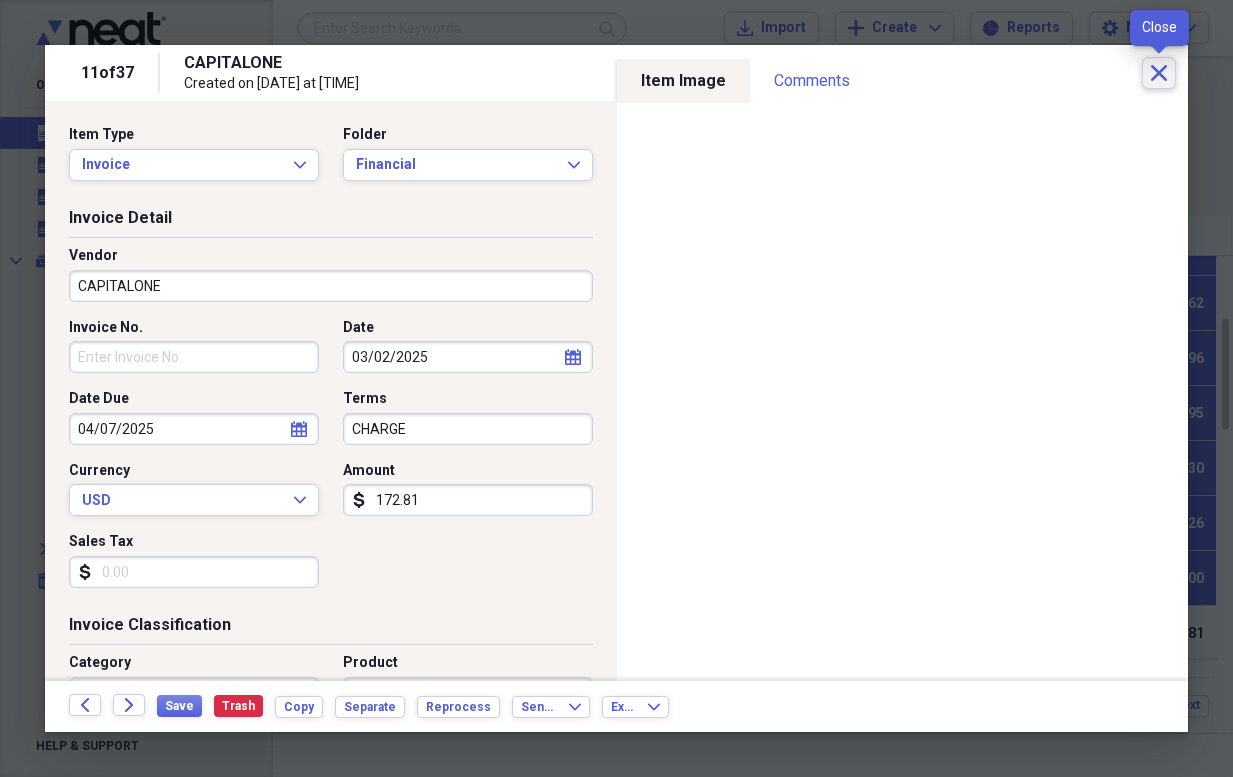click on "Close" 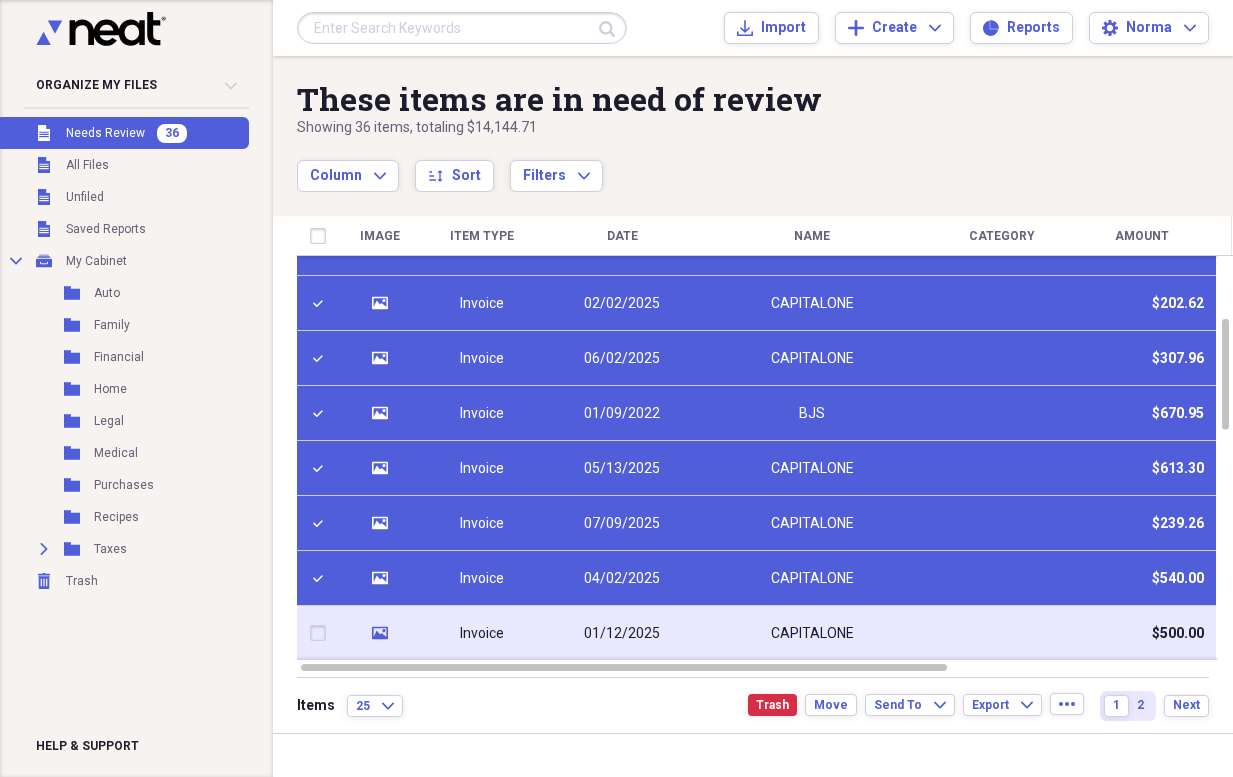 click at bounding box center (322, 633) 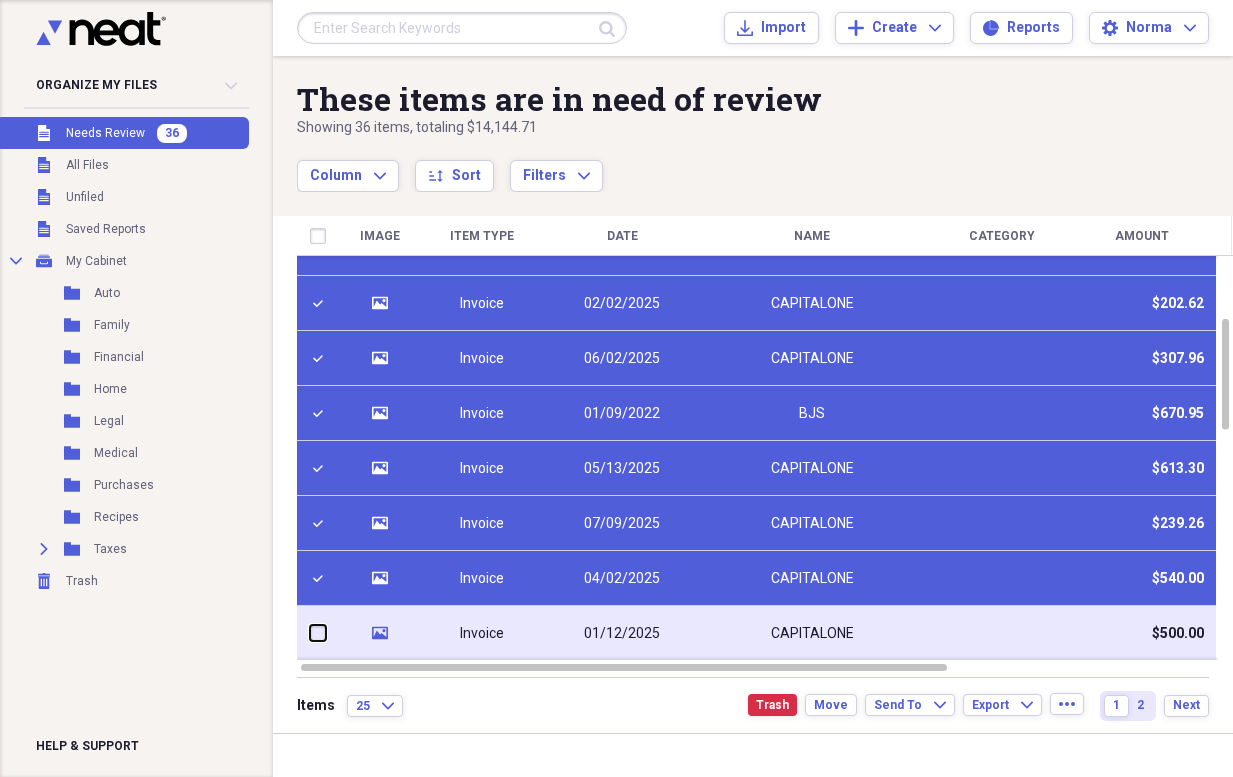 click at bounding box center [310, 633] 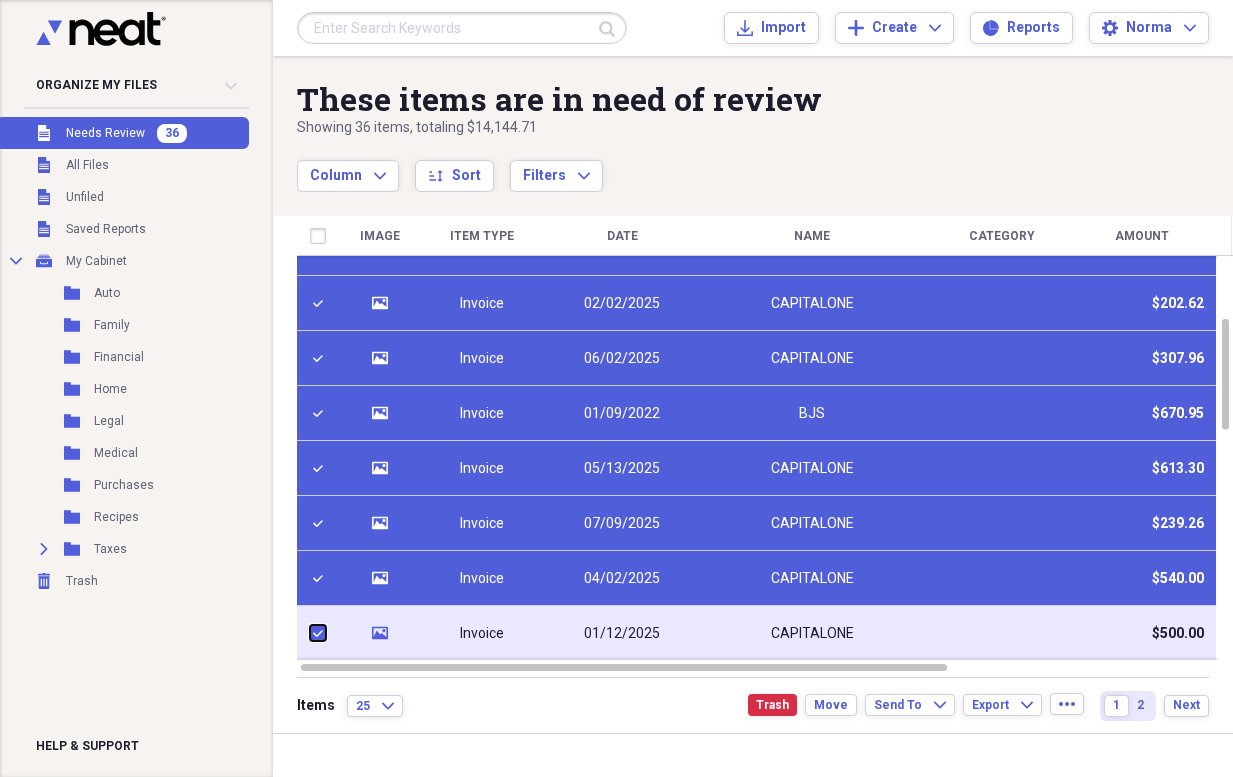 checkbox on "true" 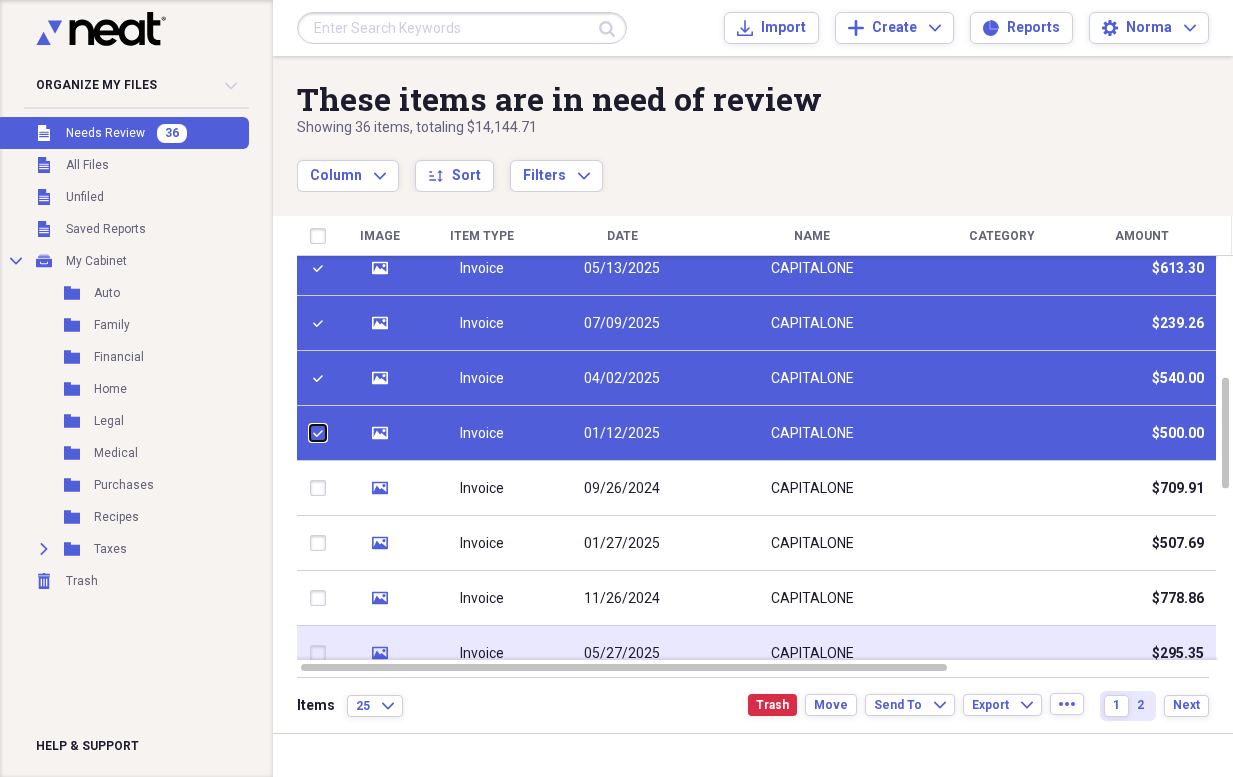 checkbox on "false" 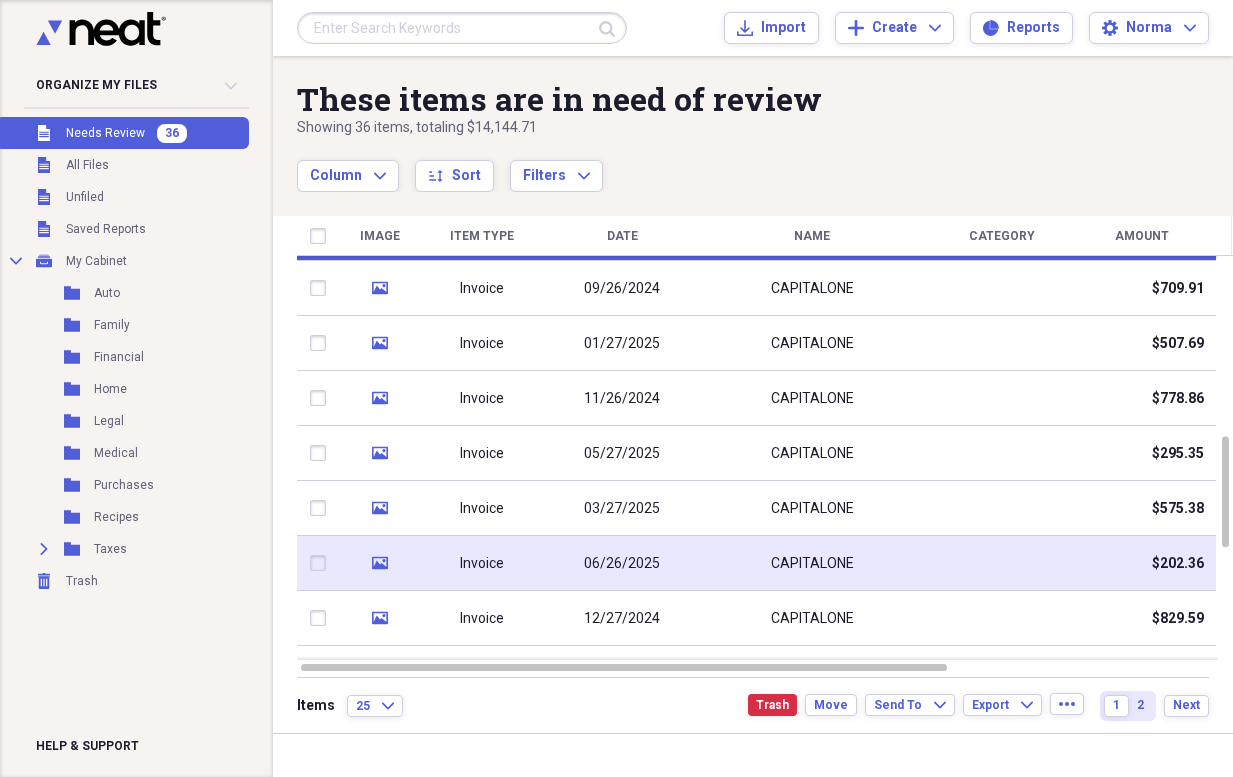 checkbox on "false" 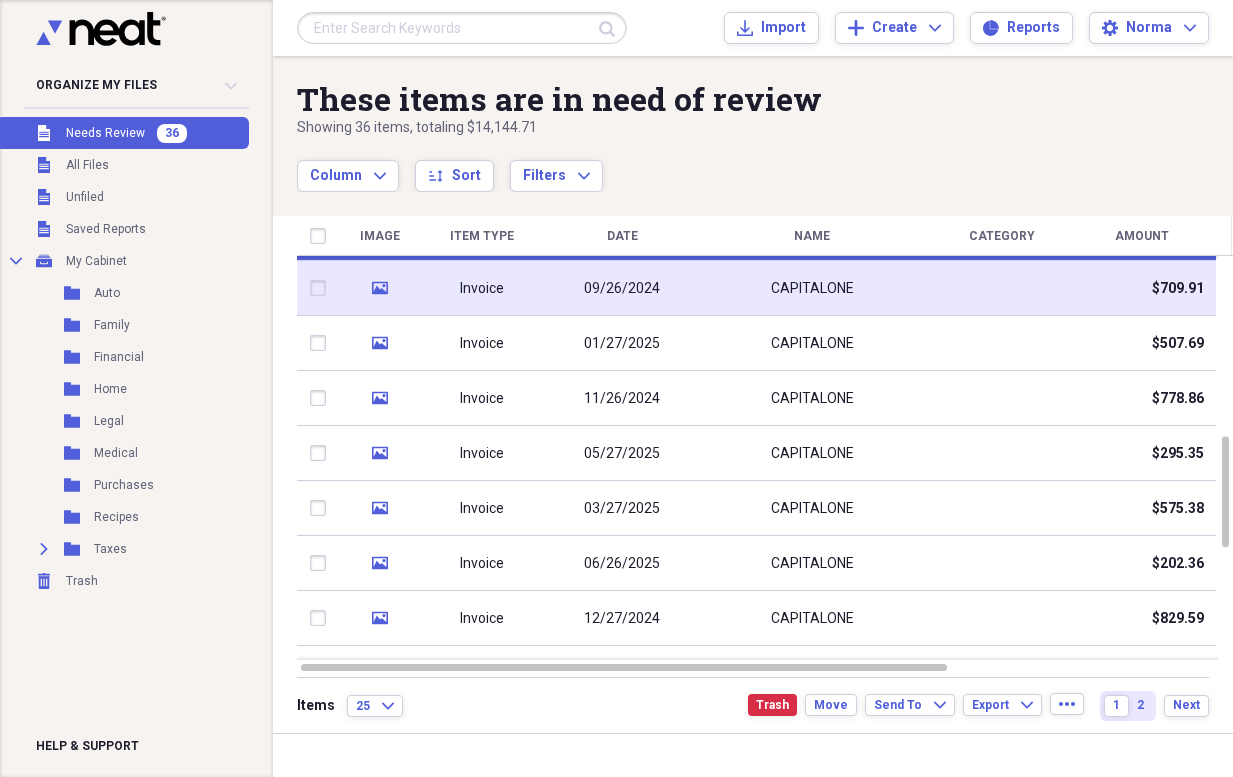 click at bounding box center [322, 288] 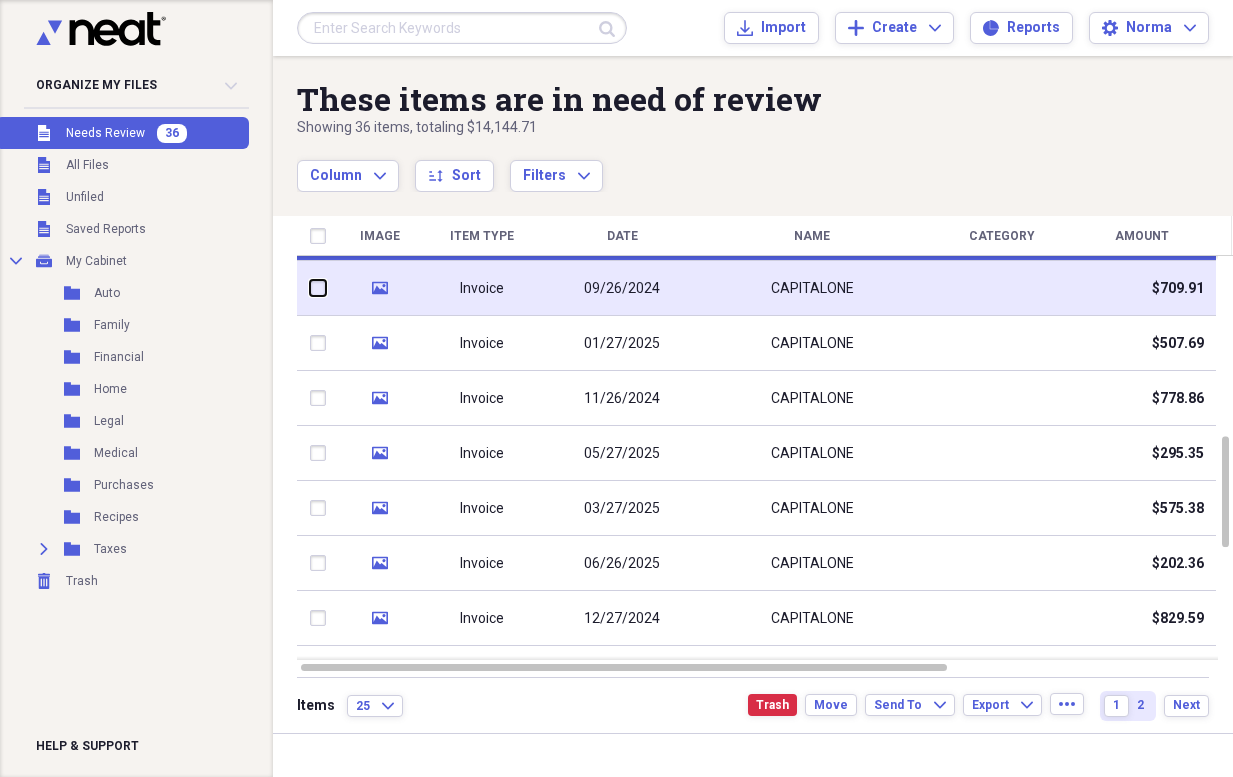 click at bounding box center [310, 288] 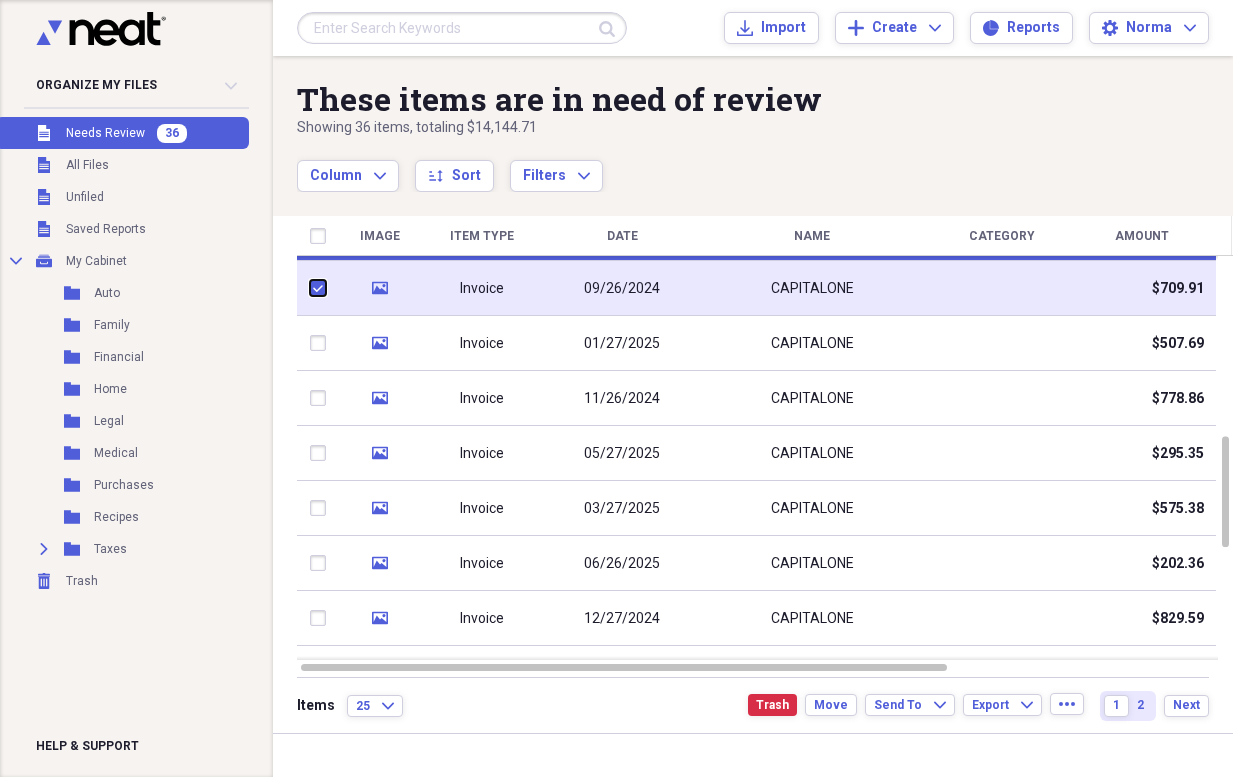 checkbox on "true" 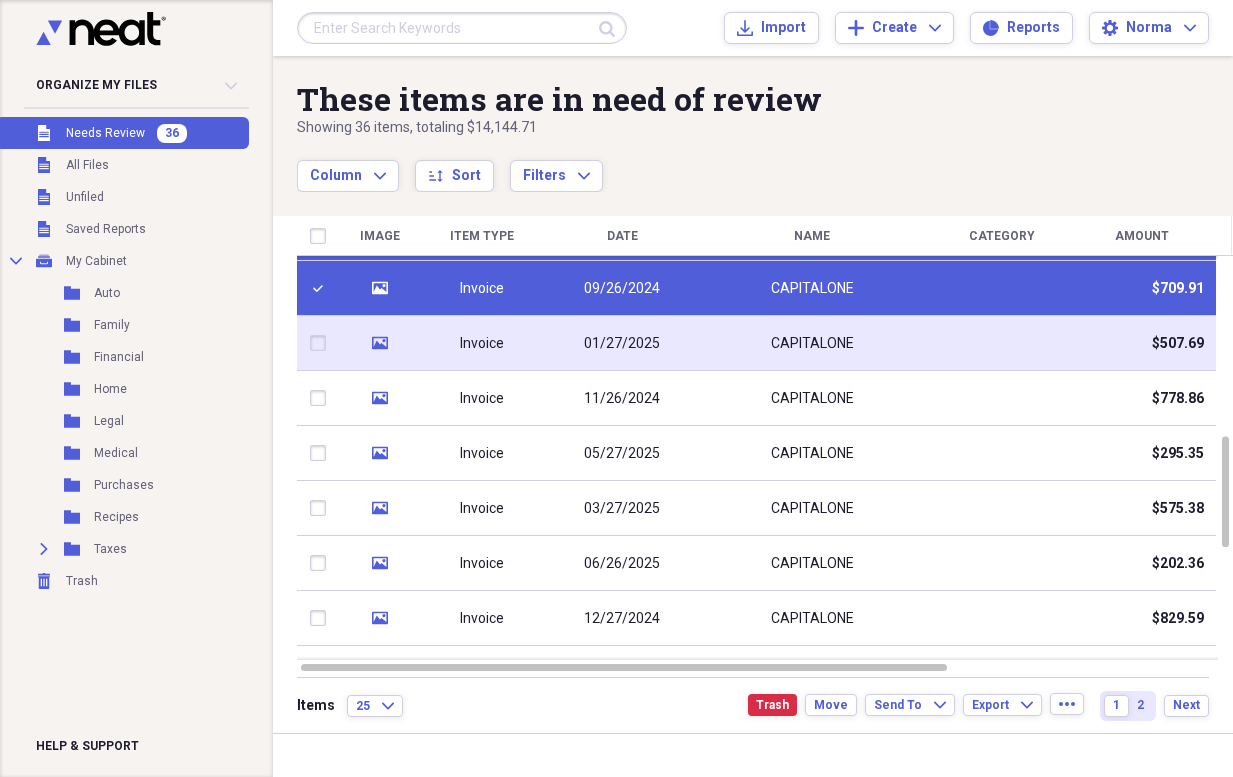 click at bounding box center [322, 343] 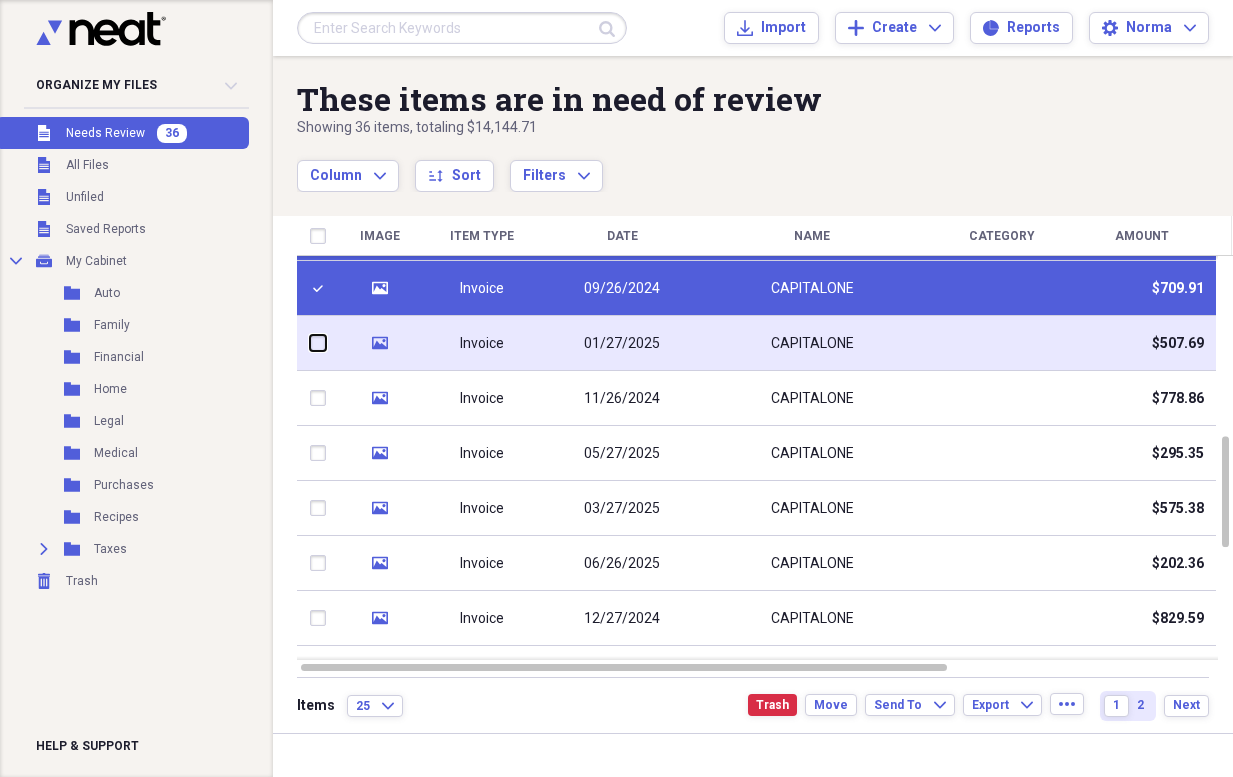 click at bounding box center (310, 343) 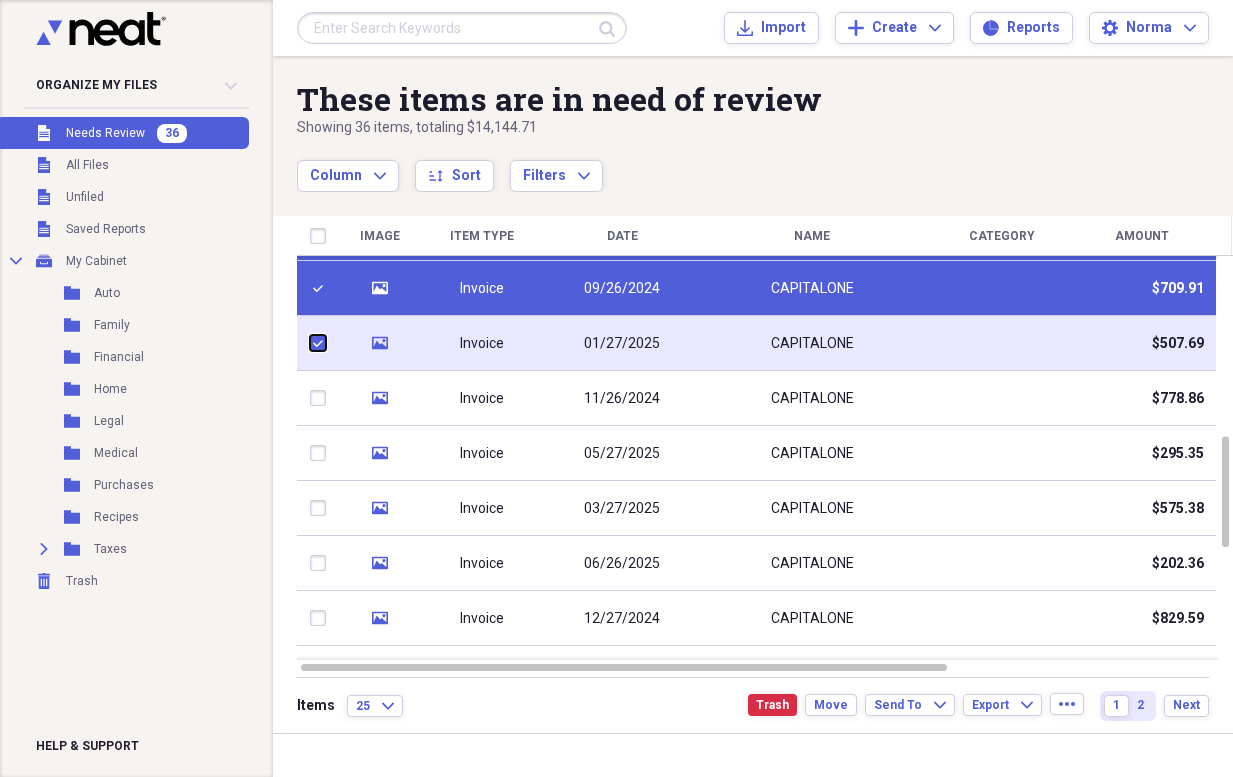 checkbox on "true" 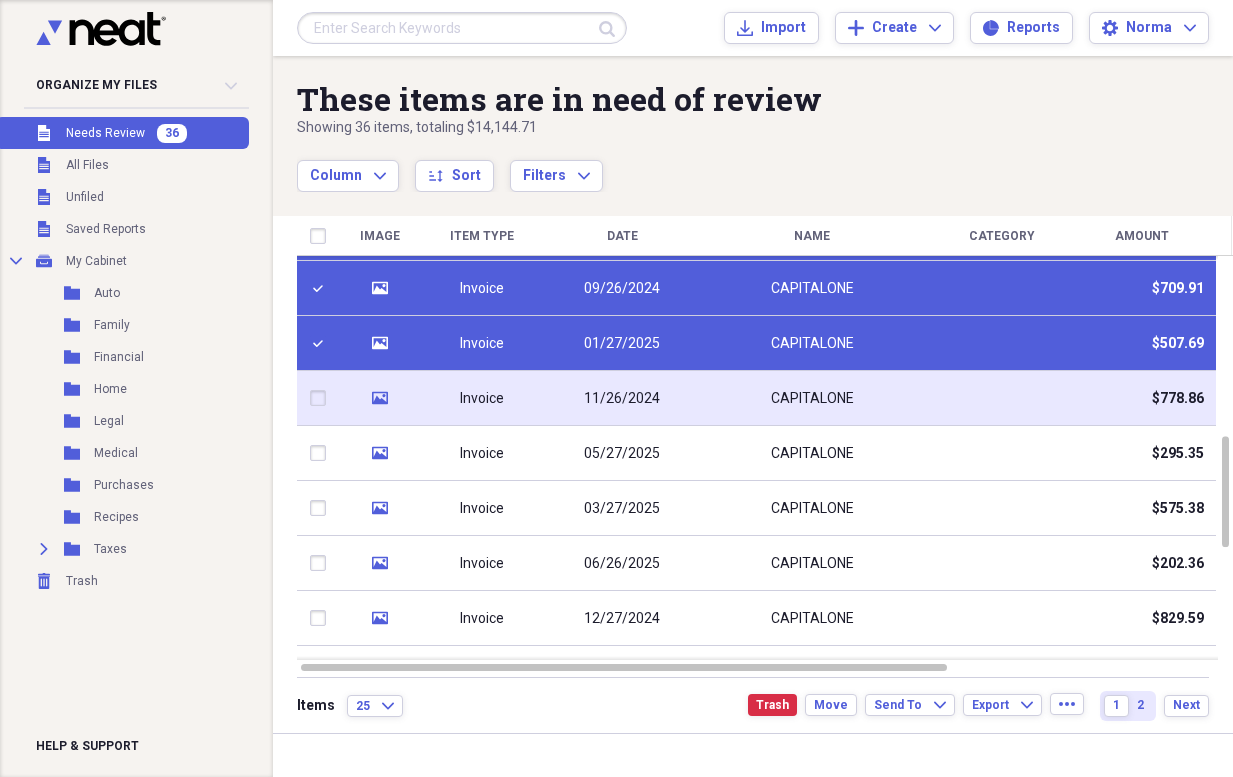 click at bounding box center [322, 398] 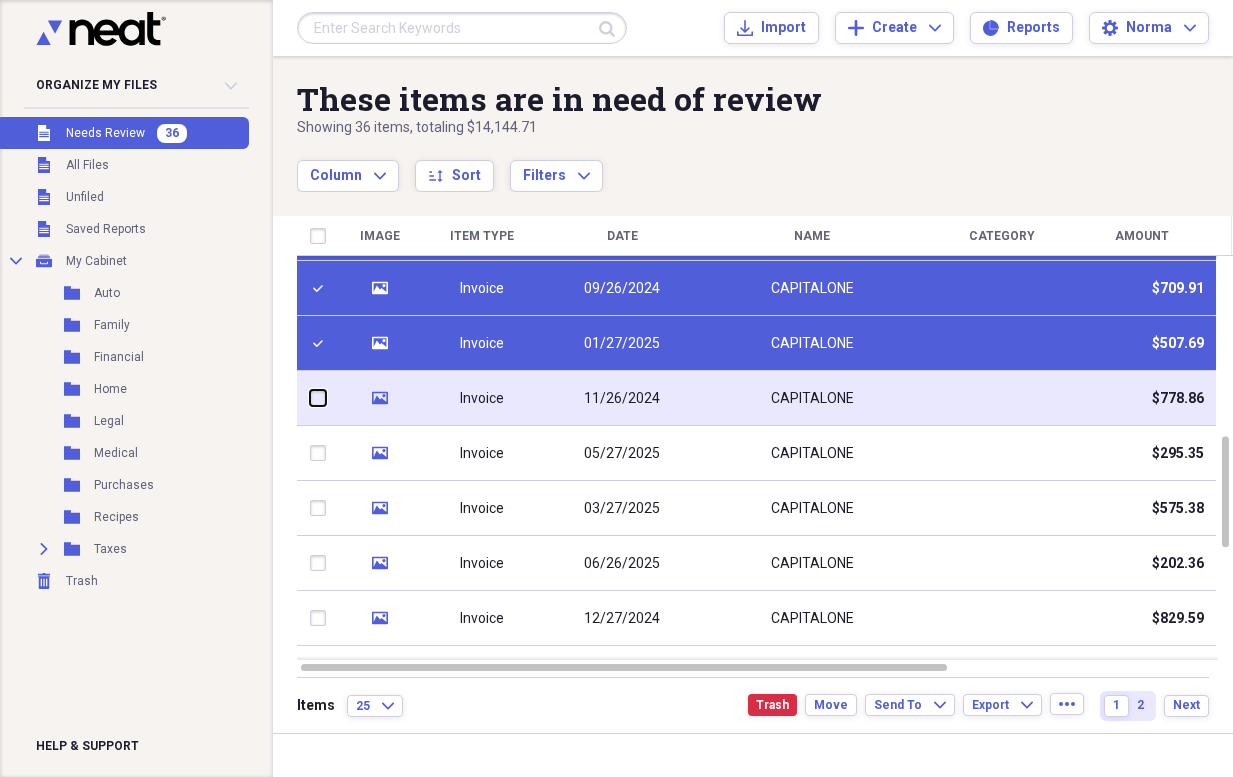 click at bounding box center (310, 398) 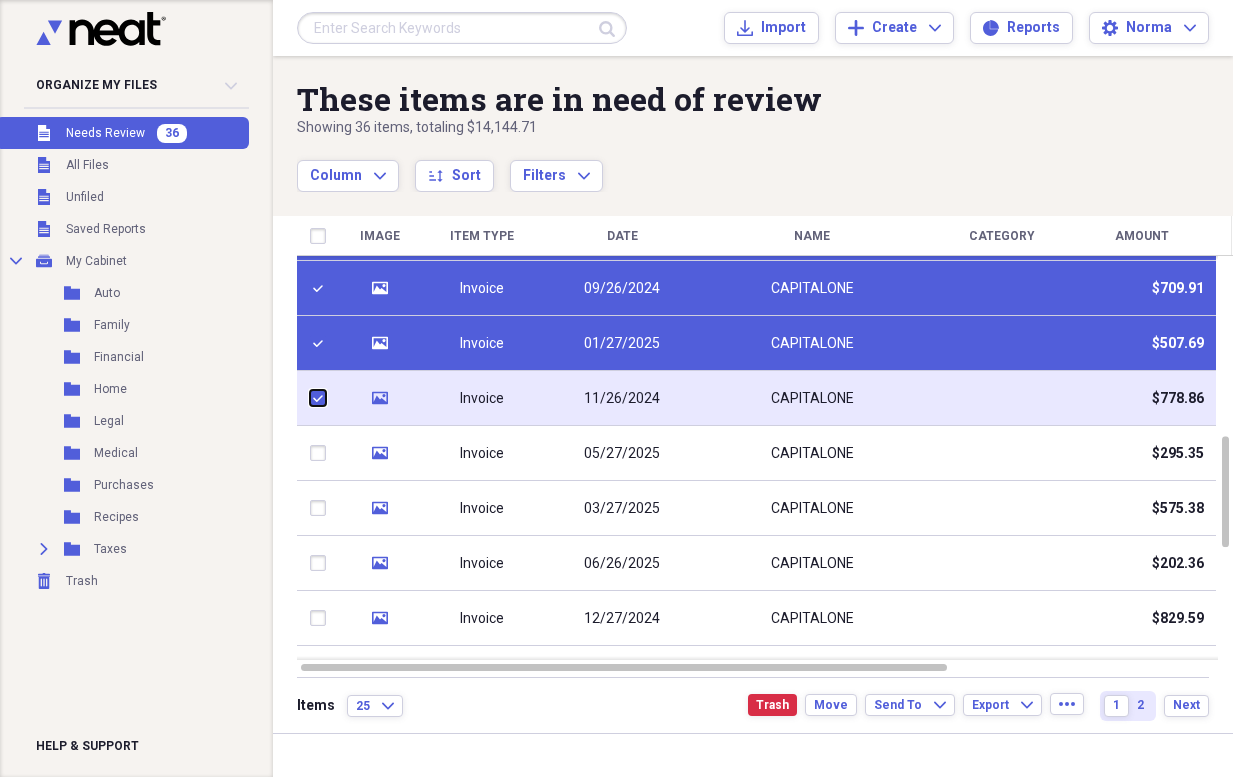 checkbox on "true" 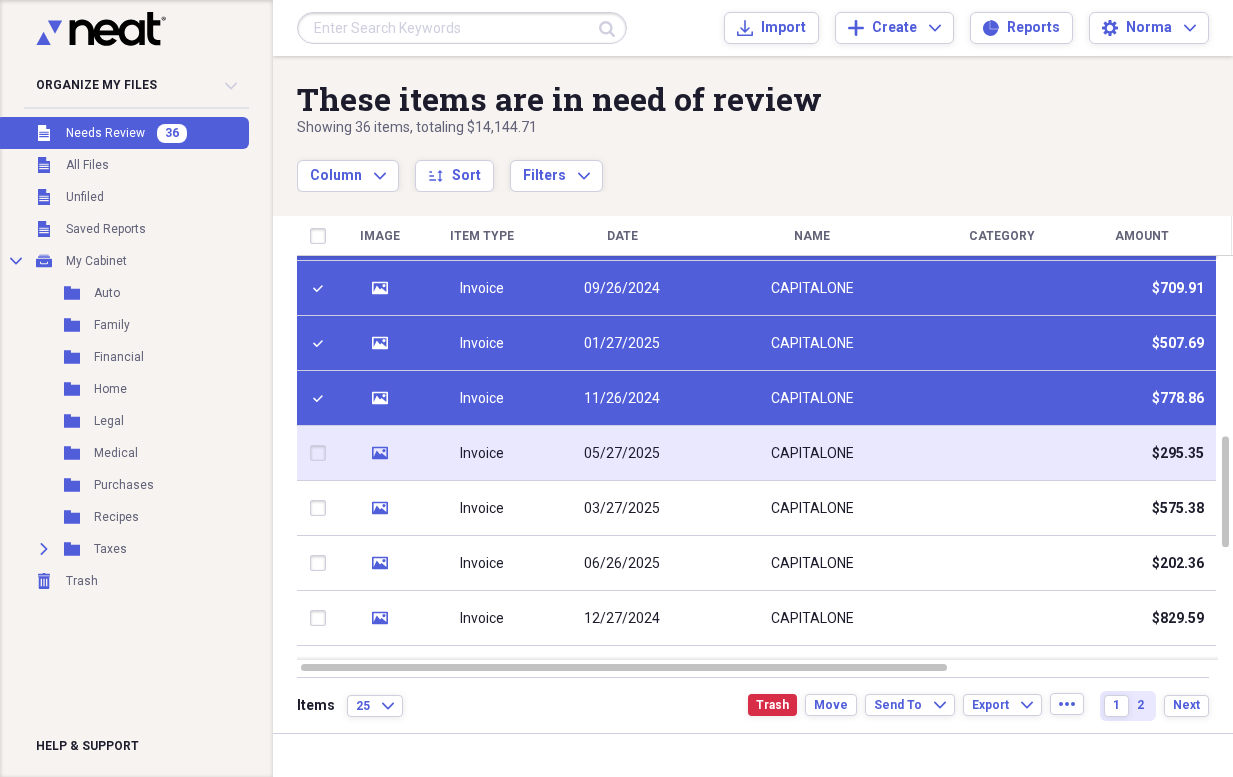 click at bounding box center [322, 453] 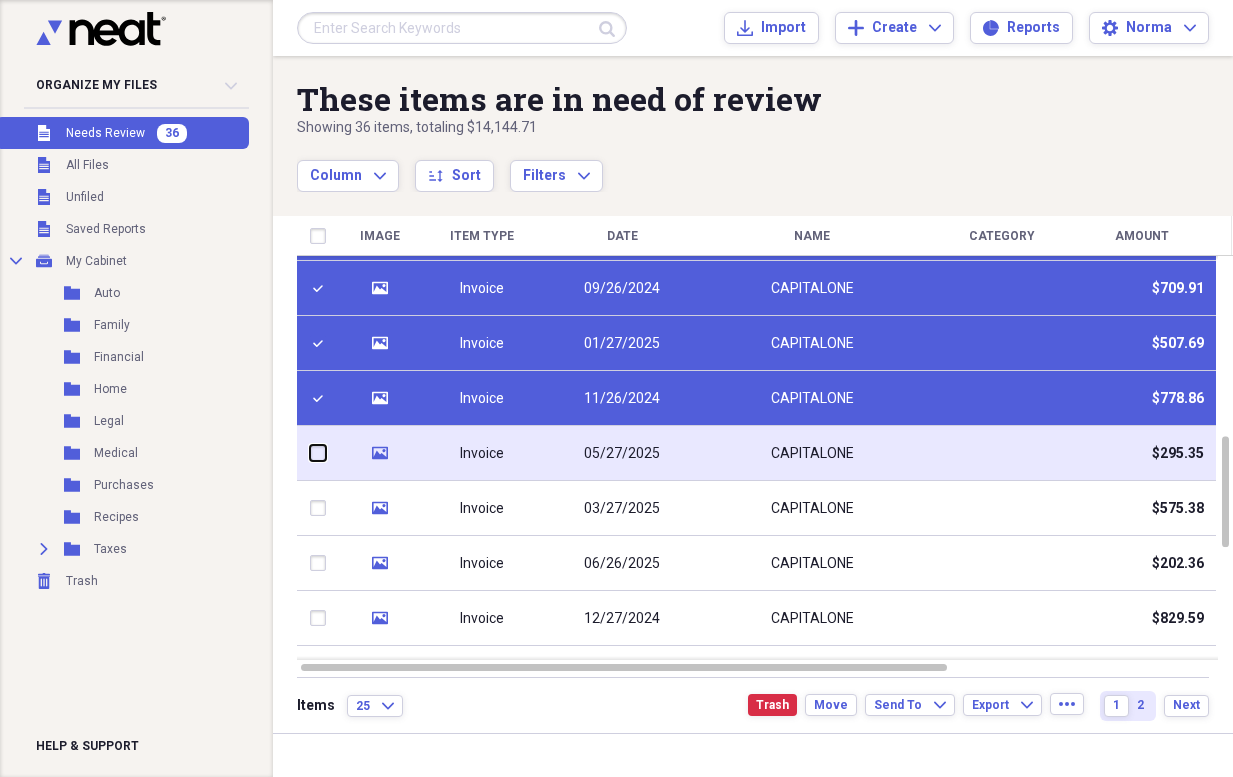 click at bounding box center (310, 453) 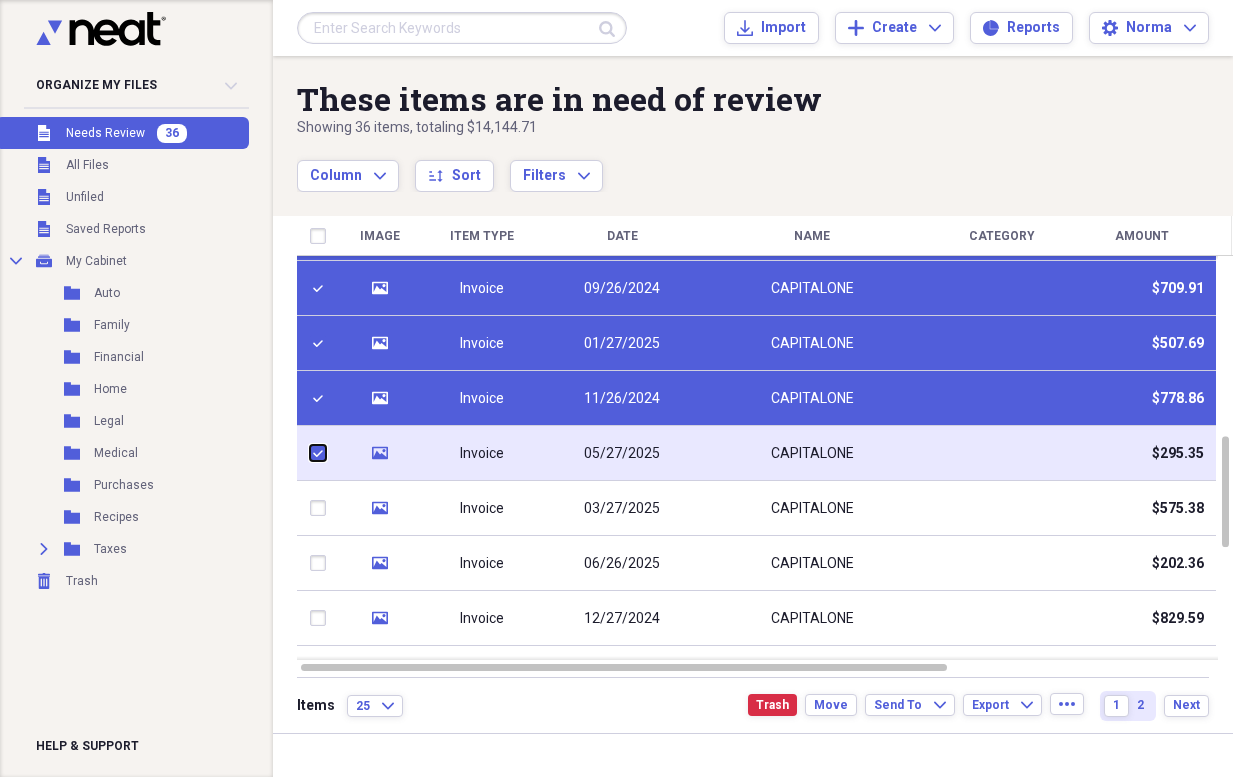 checkbox on "true" 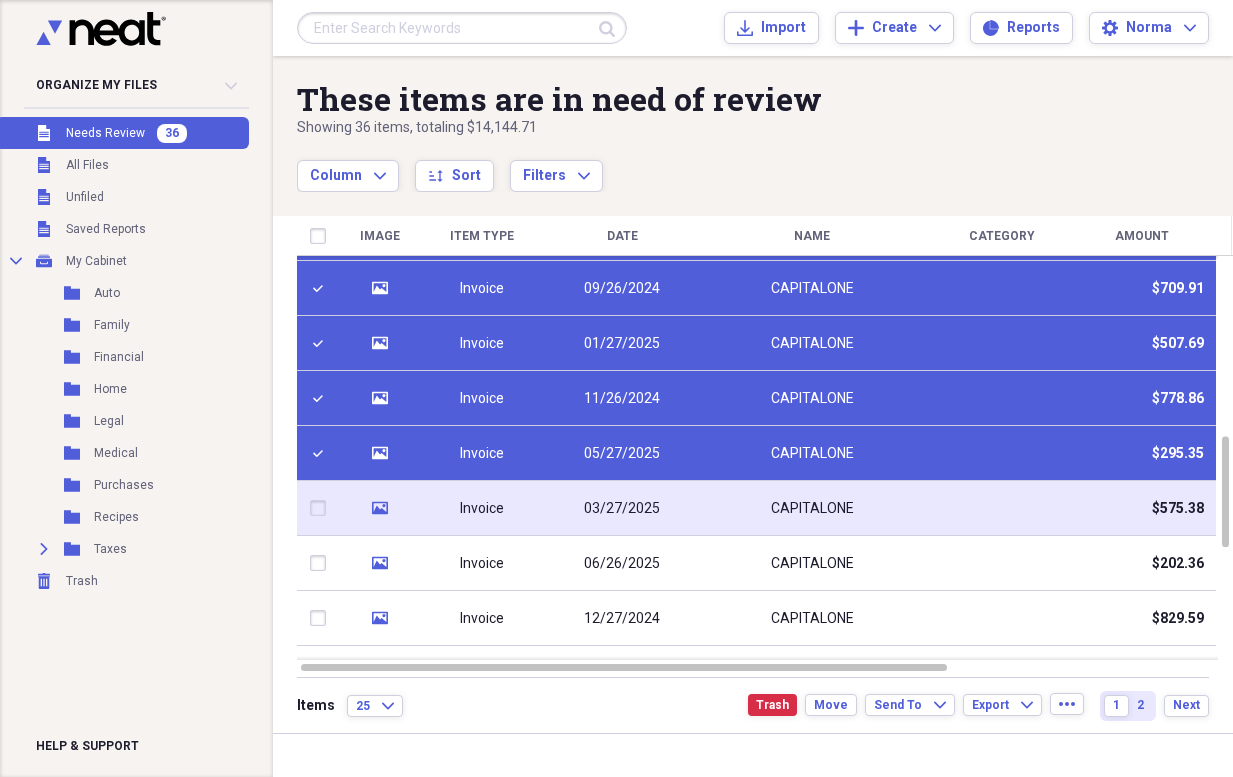 click at bounding box center [322, 508] 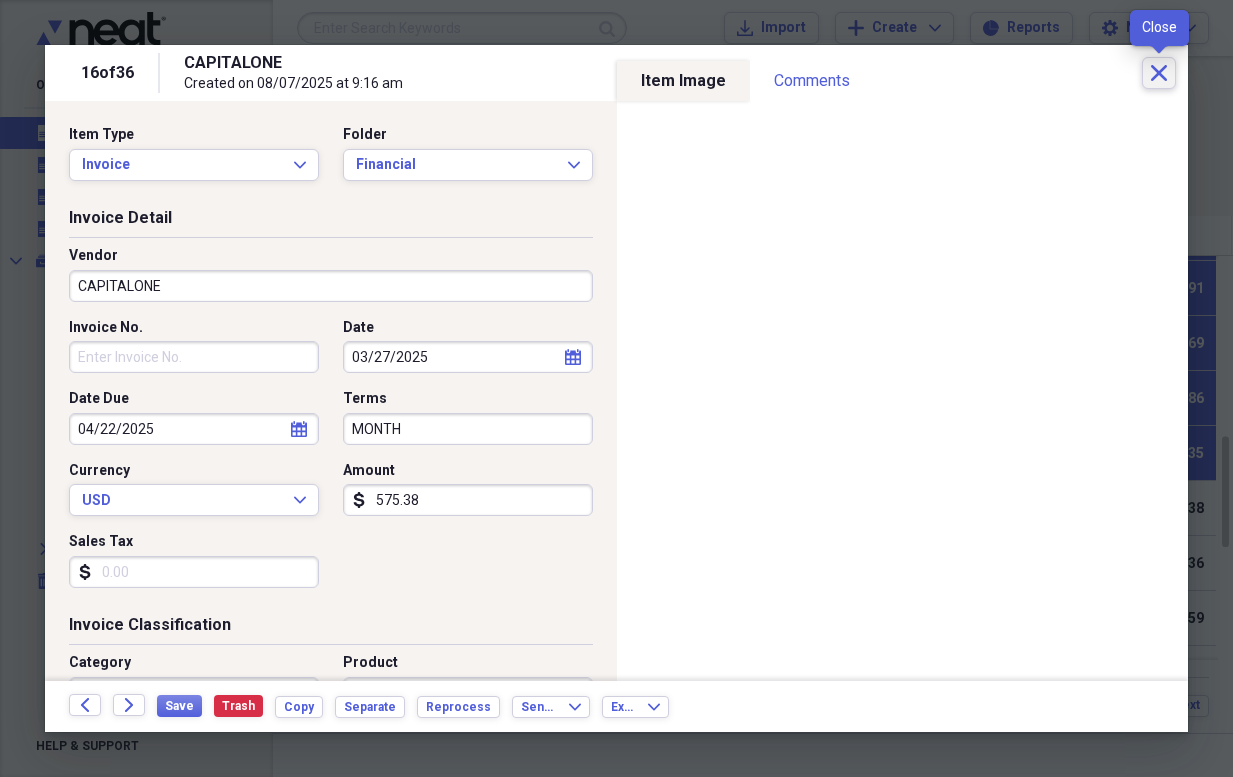 click on "Close" at bounding box center [1159, 73] 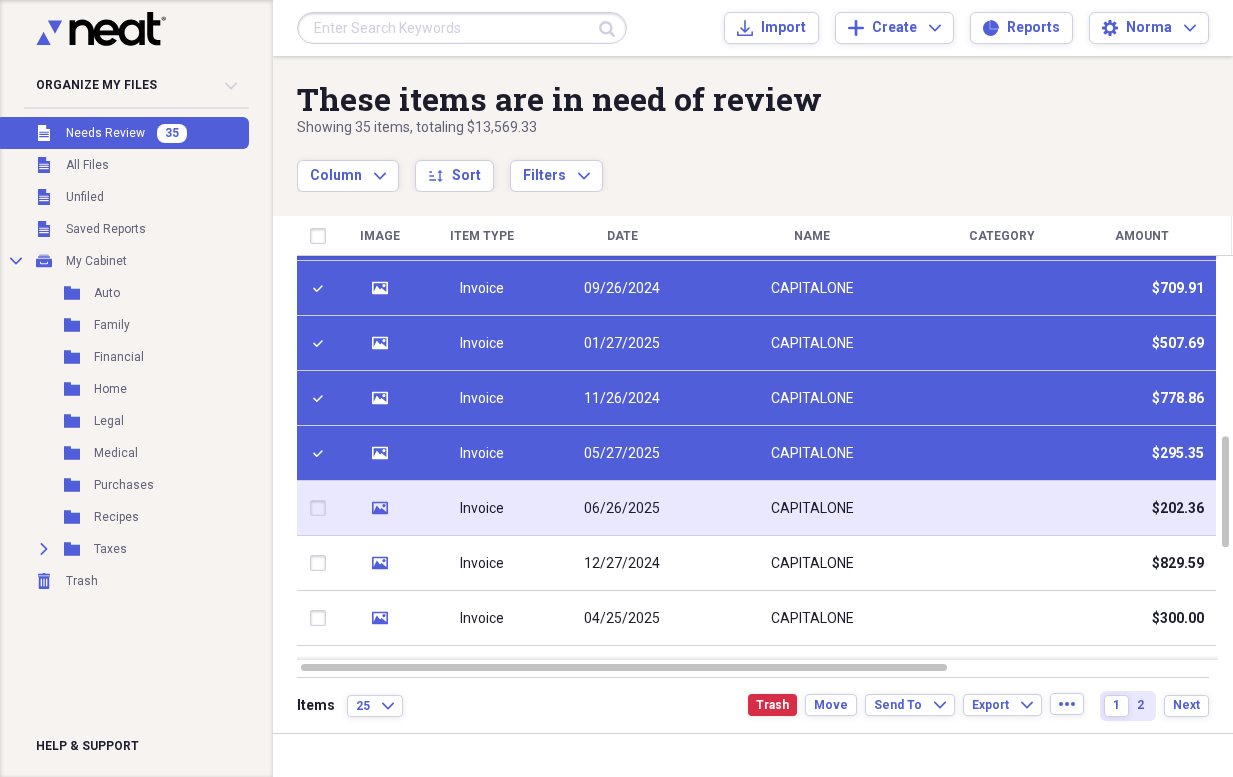 click at bounding box center (322, 508) 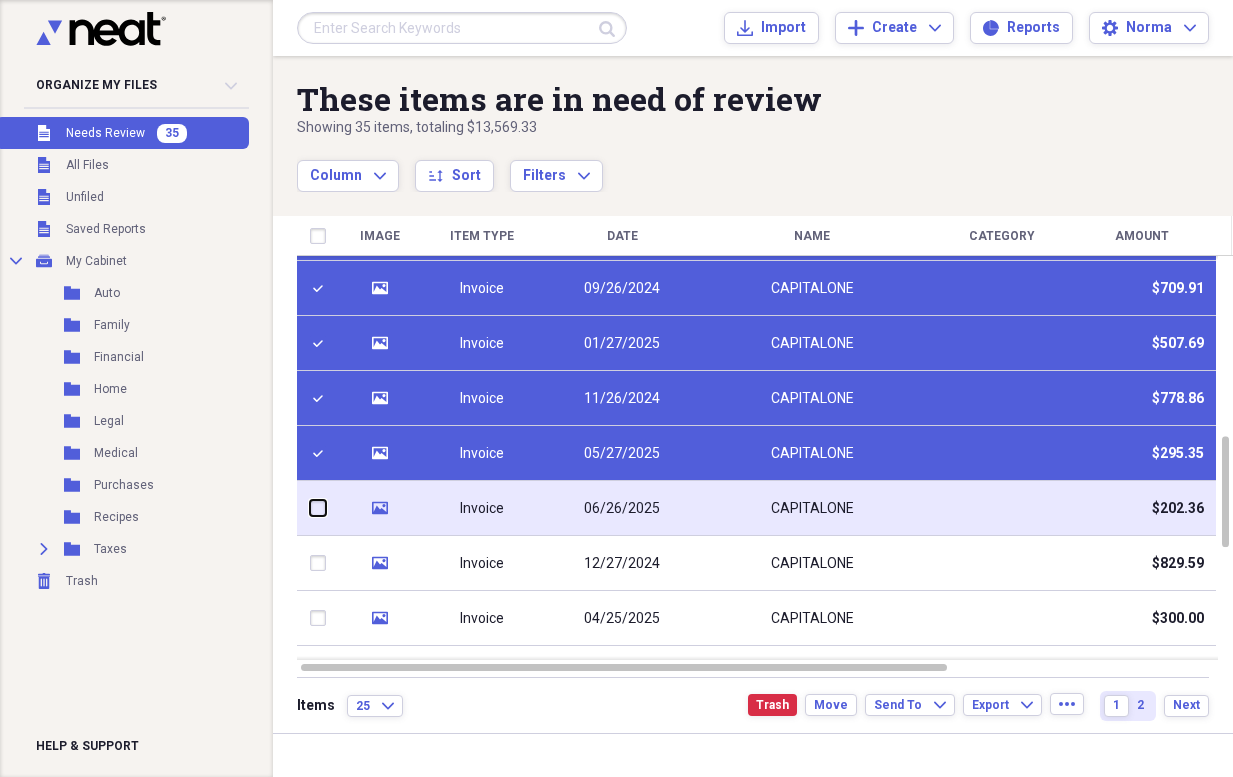 click at bounding box center (310, 508) 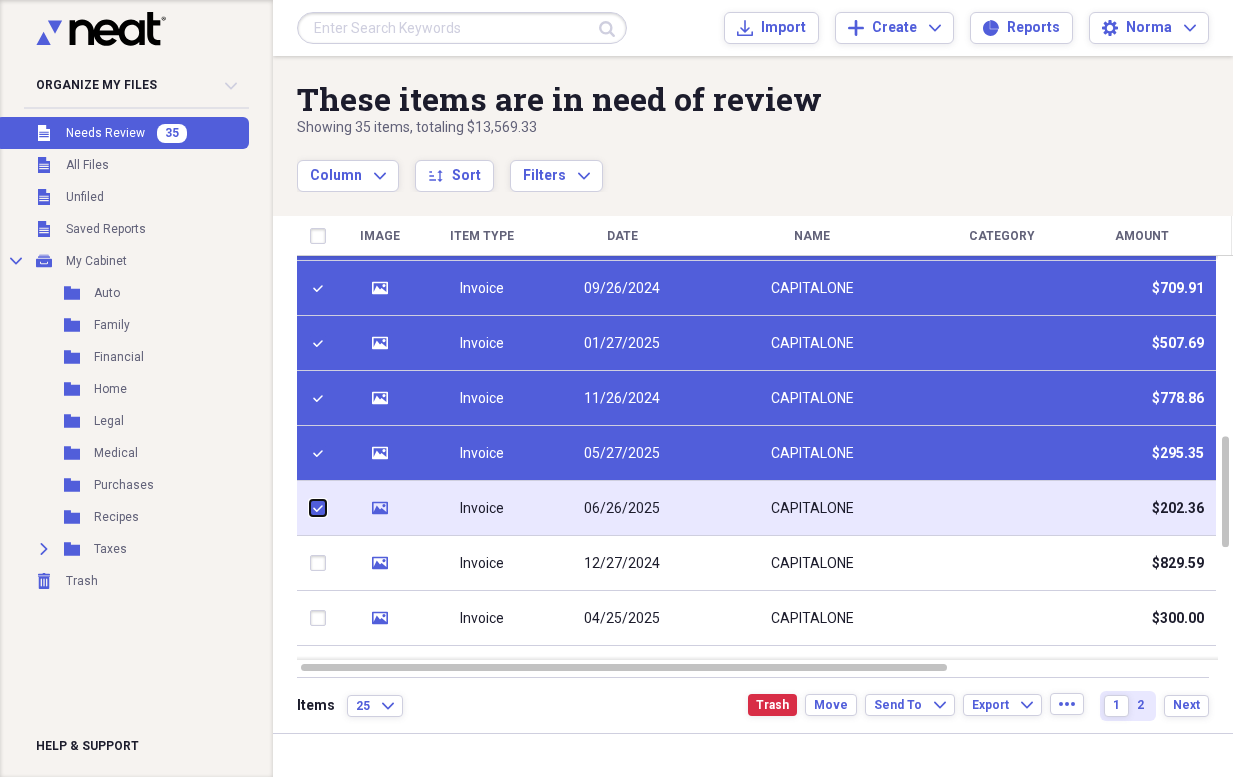 checkbox on "true" 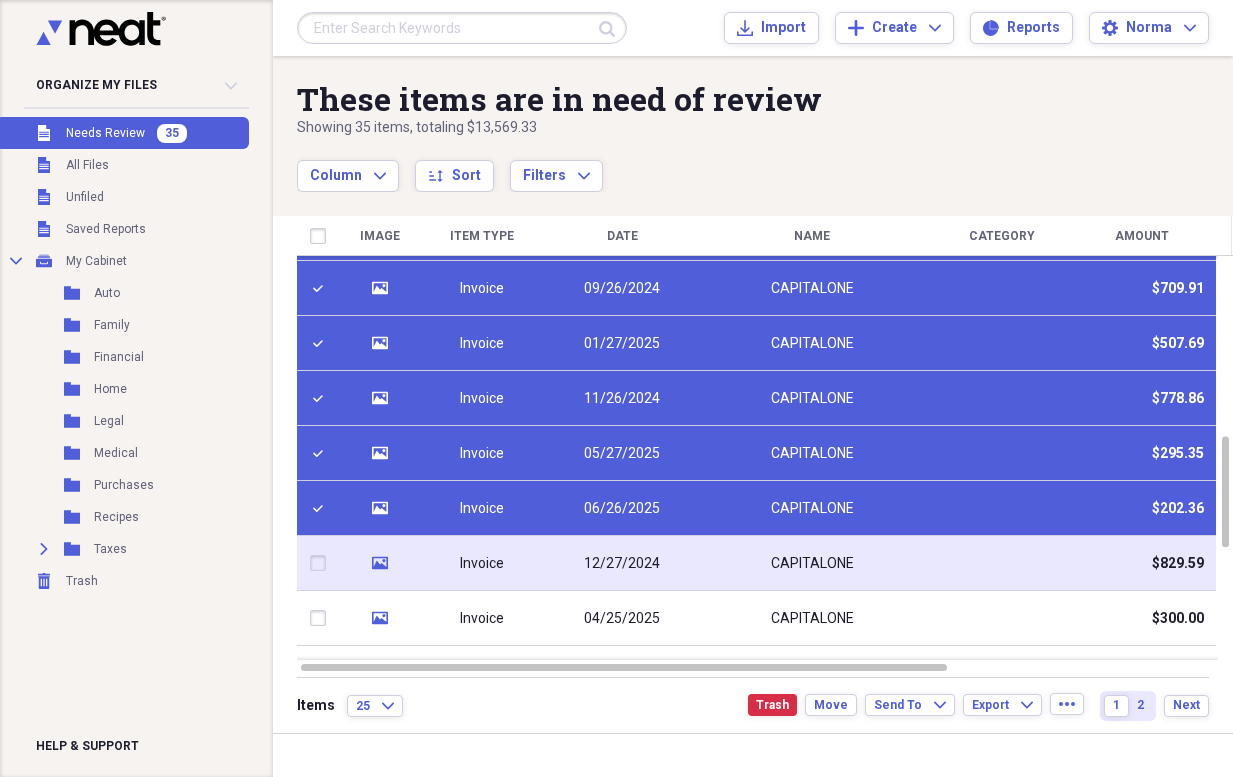 click at bounding box center (322, 563) 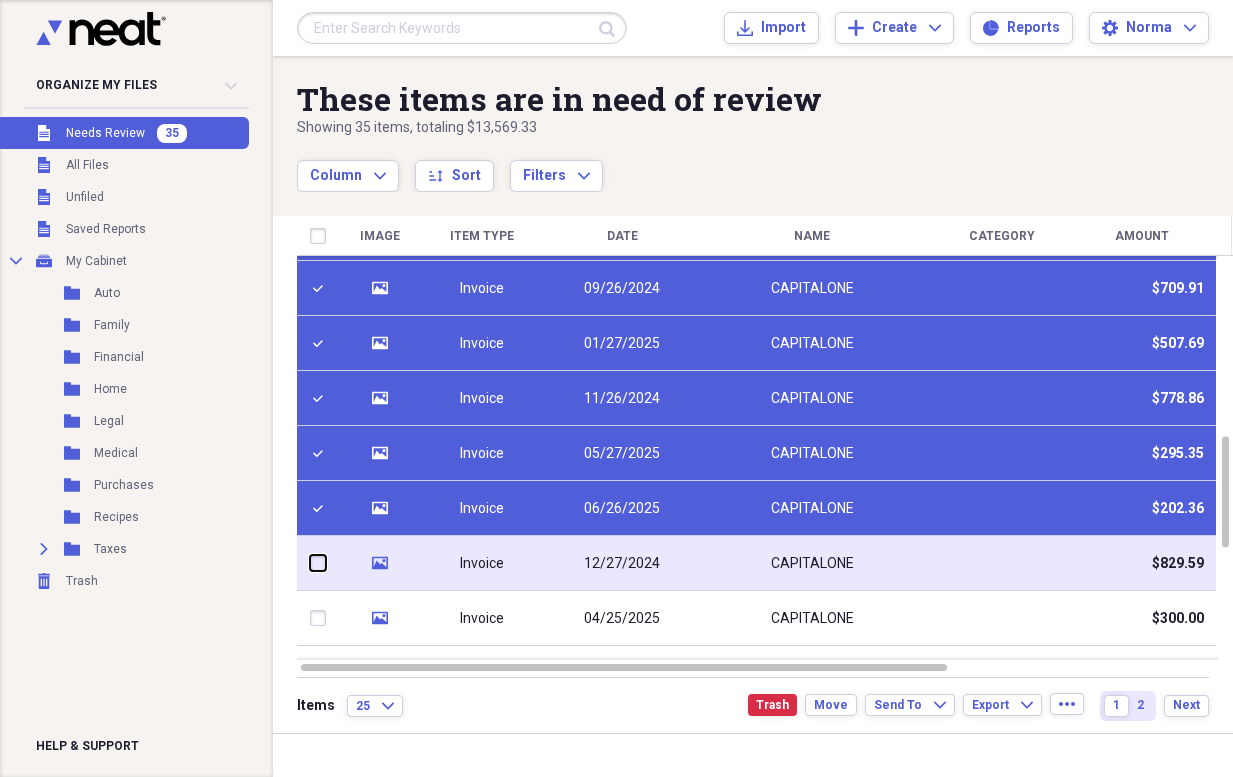 click at bounding box center [310, 563] 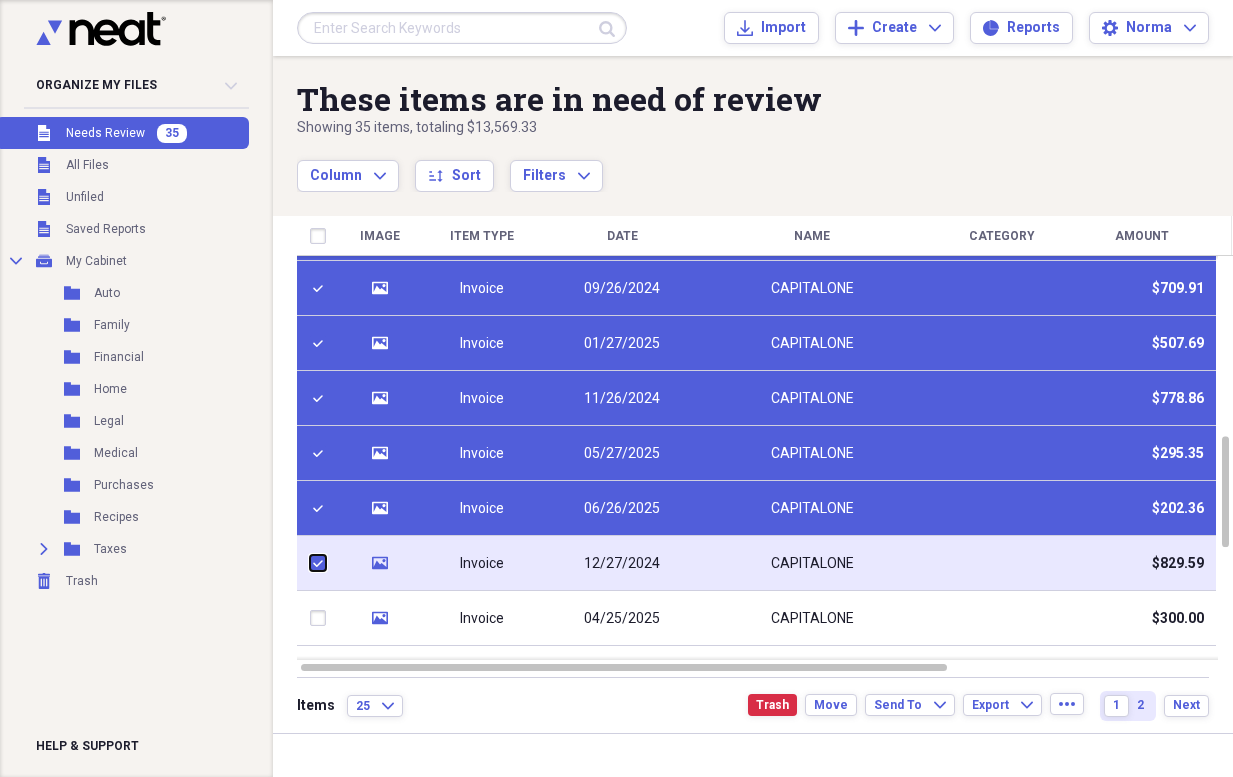 checkbox on "true" 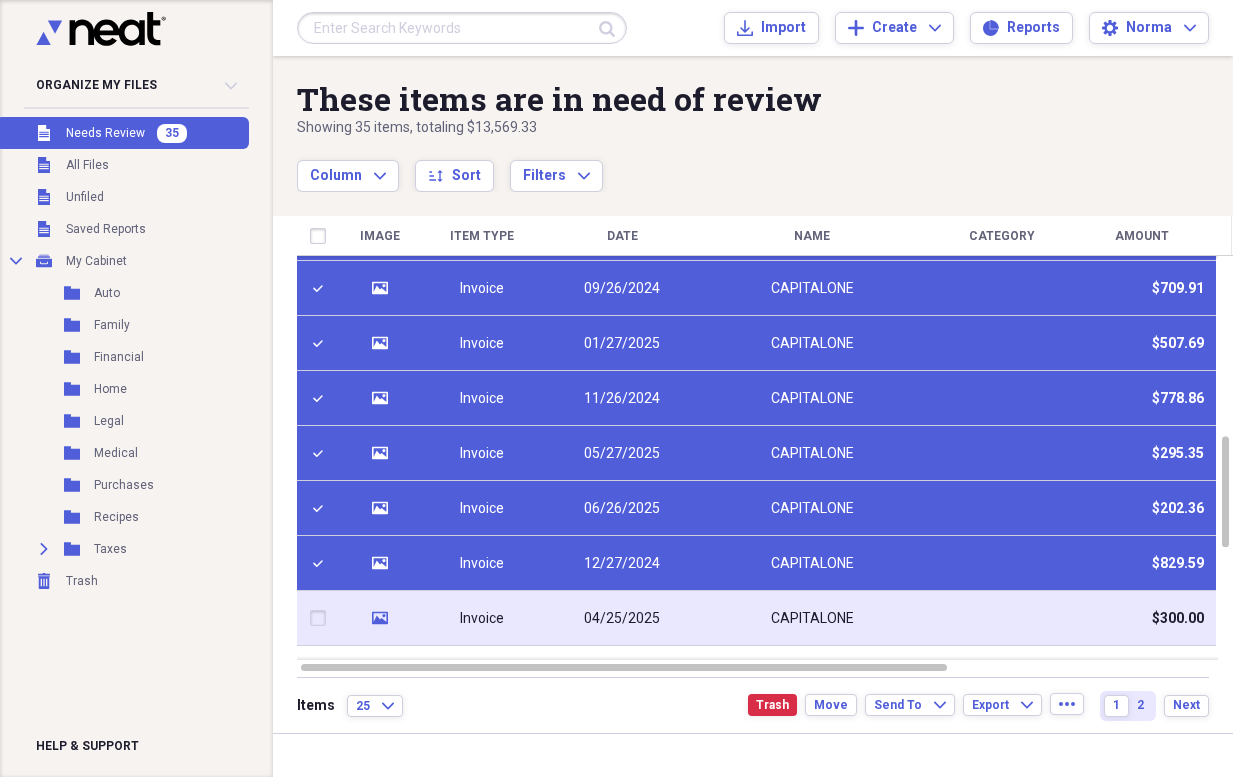 click at bounding box center (322, 618) 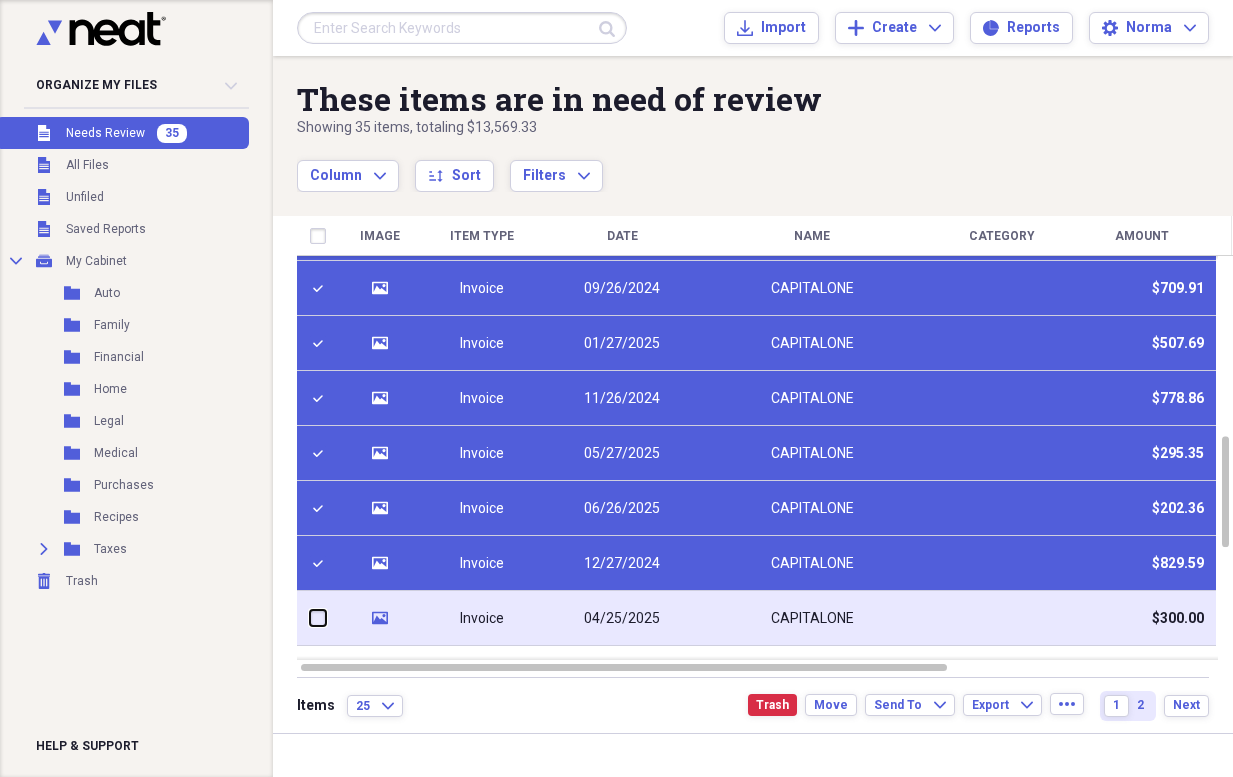 click at bounding box center [310, 618] 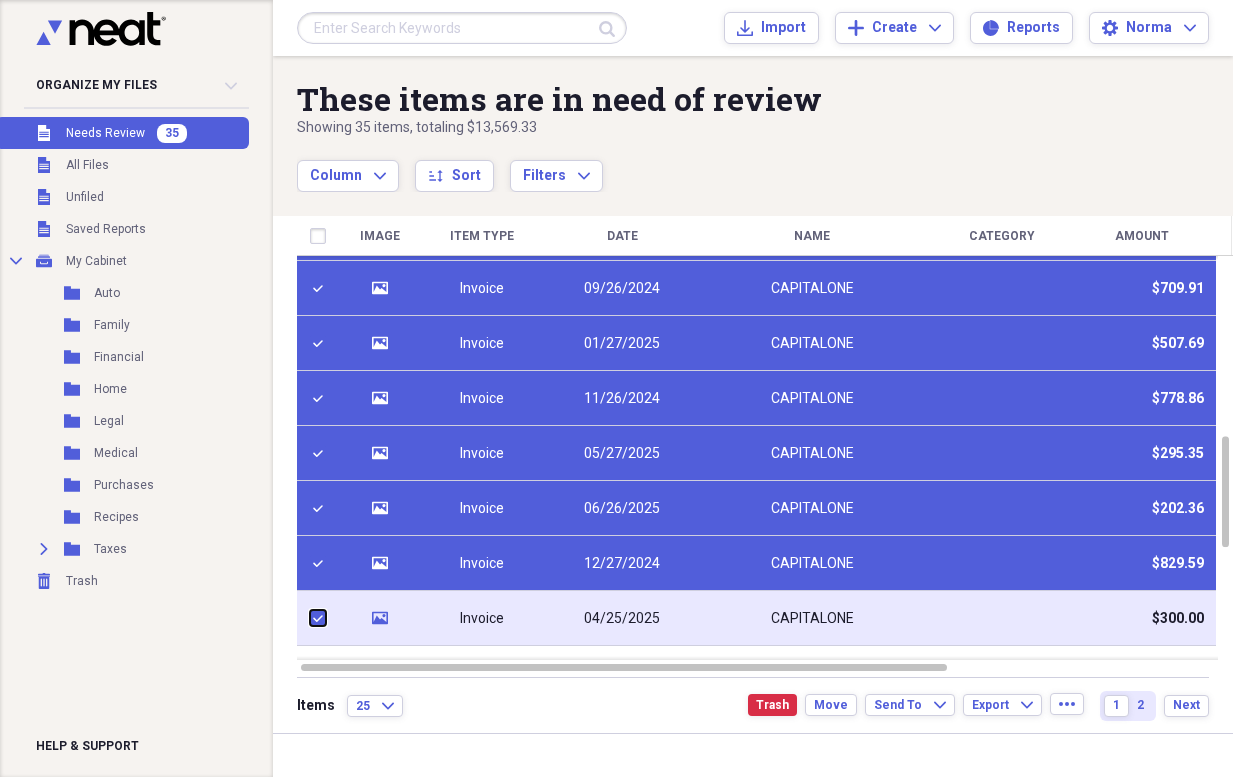 checkbox on "true" 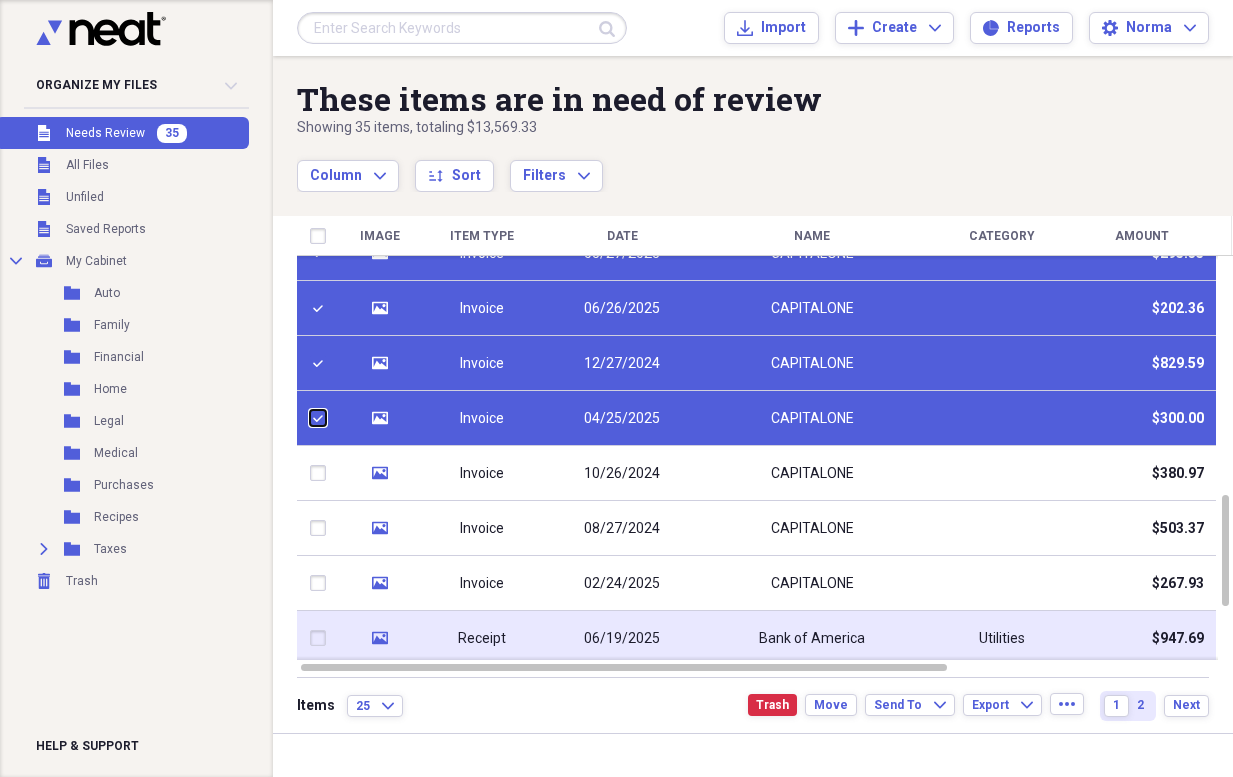 checkbox on "false" 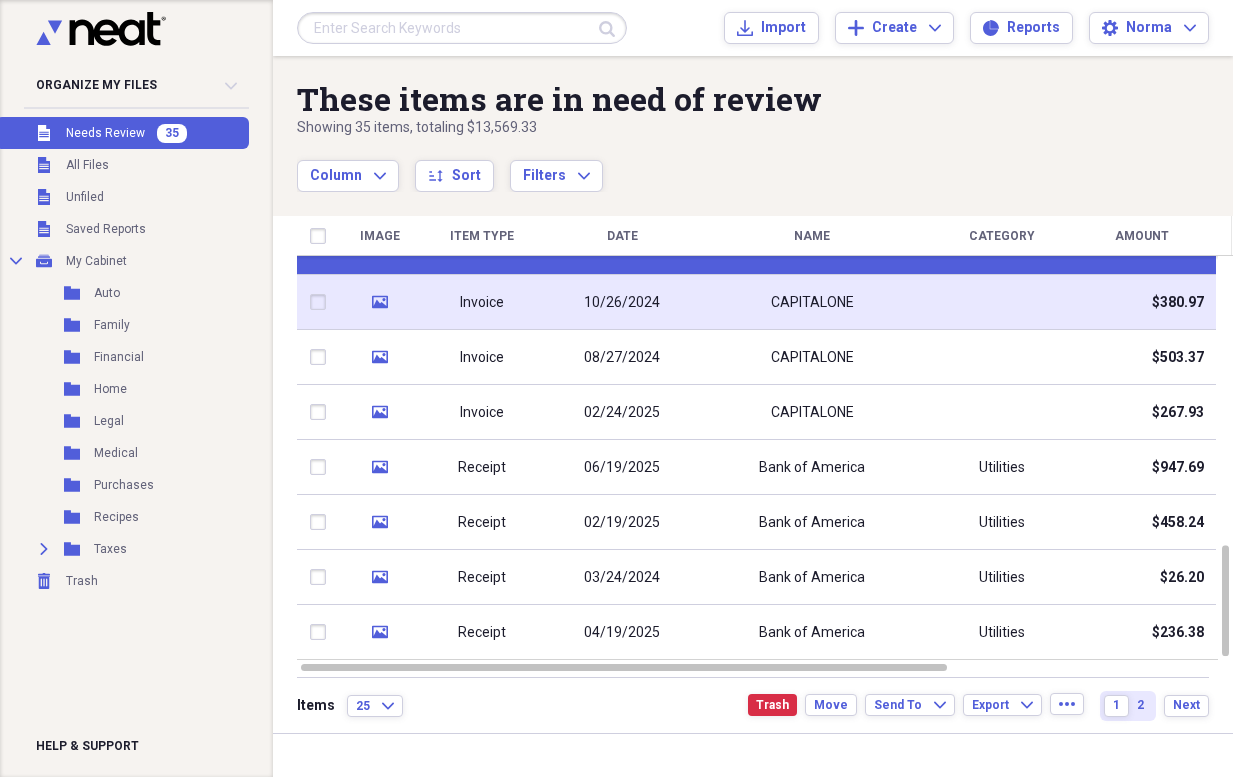 click at bounding box center [322, 302] 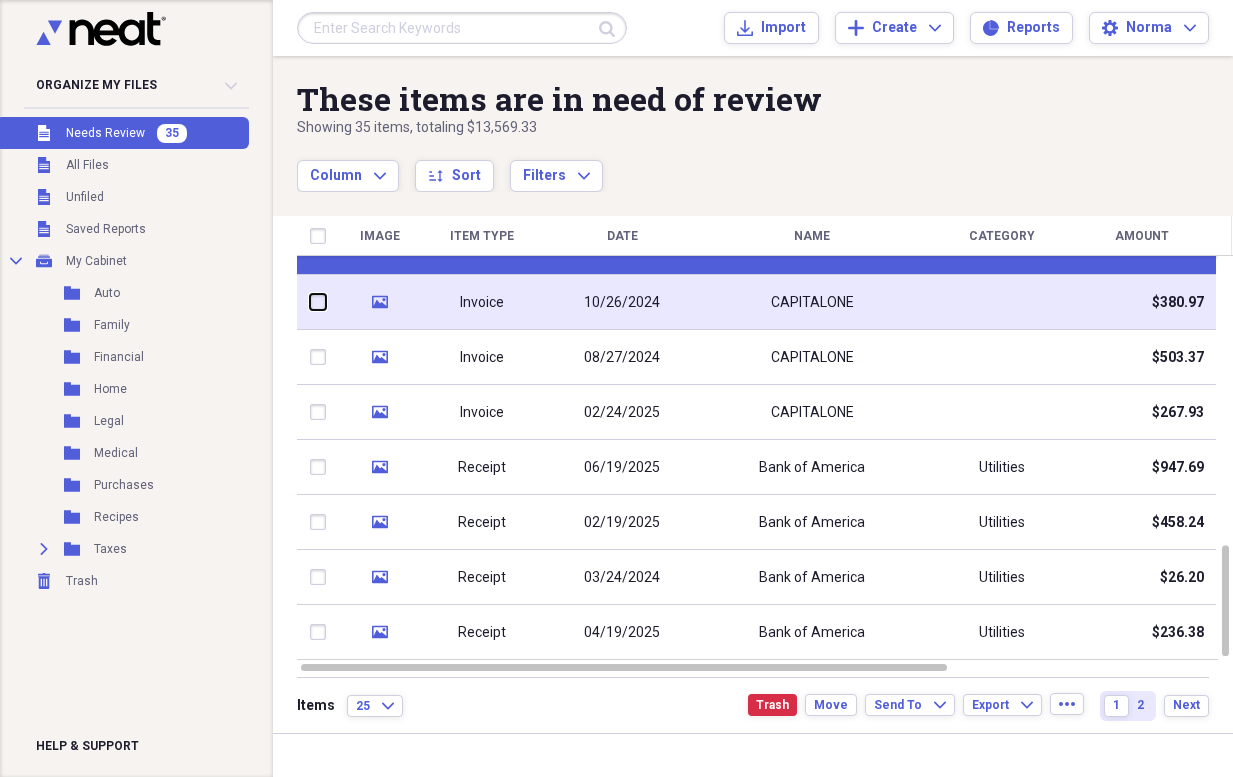 click at bounding box center (310, 302) 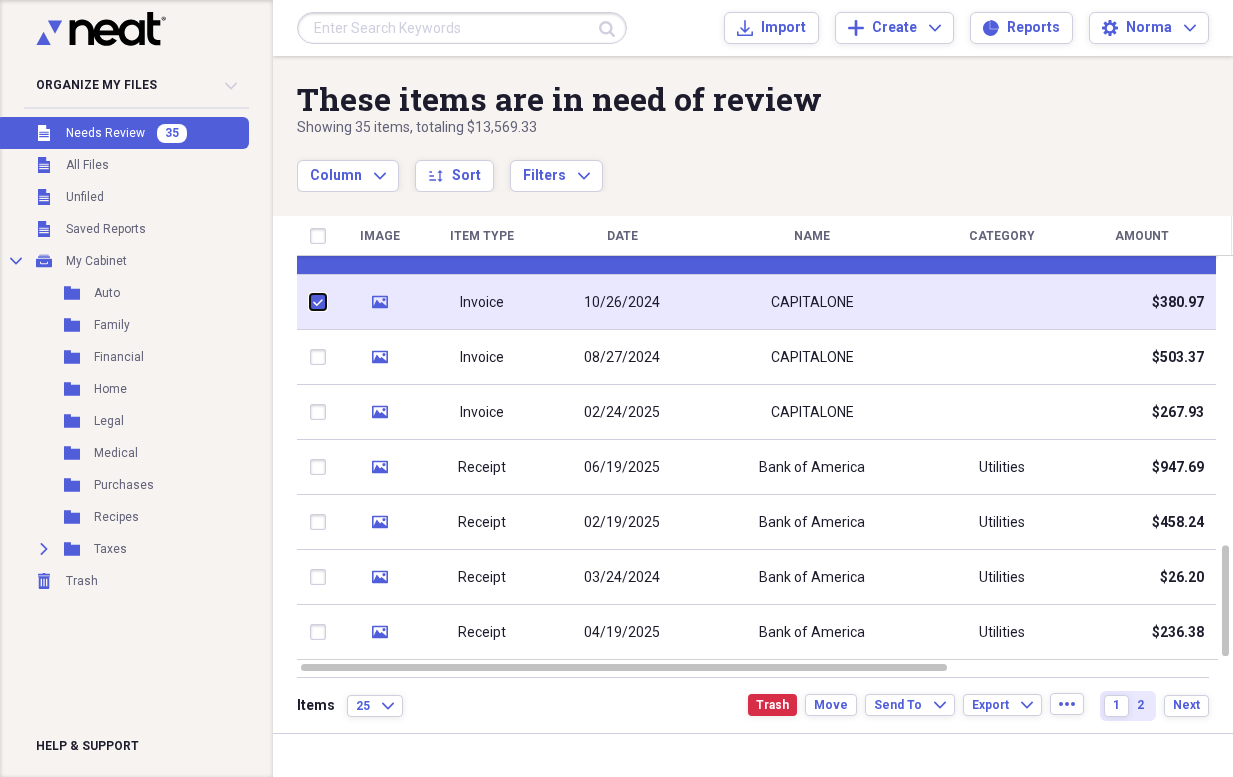 checkbox on "true" 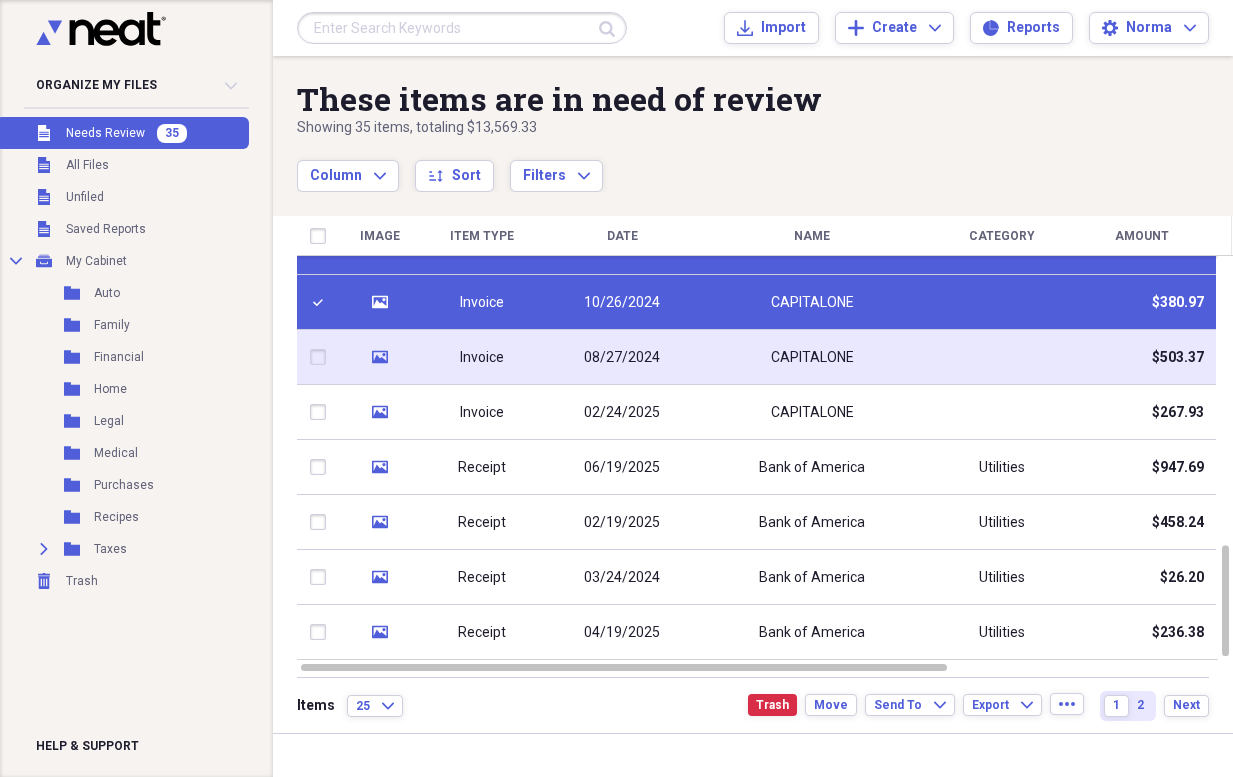 click at bounding box center (322, 357) 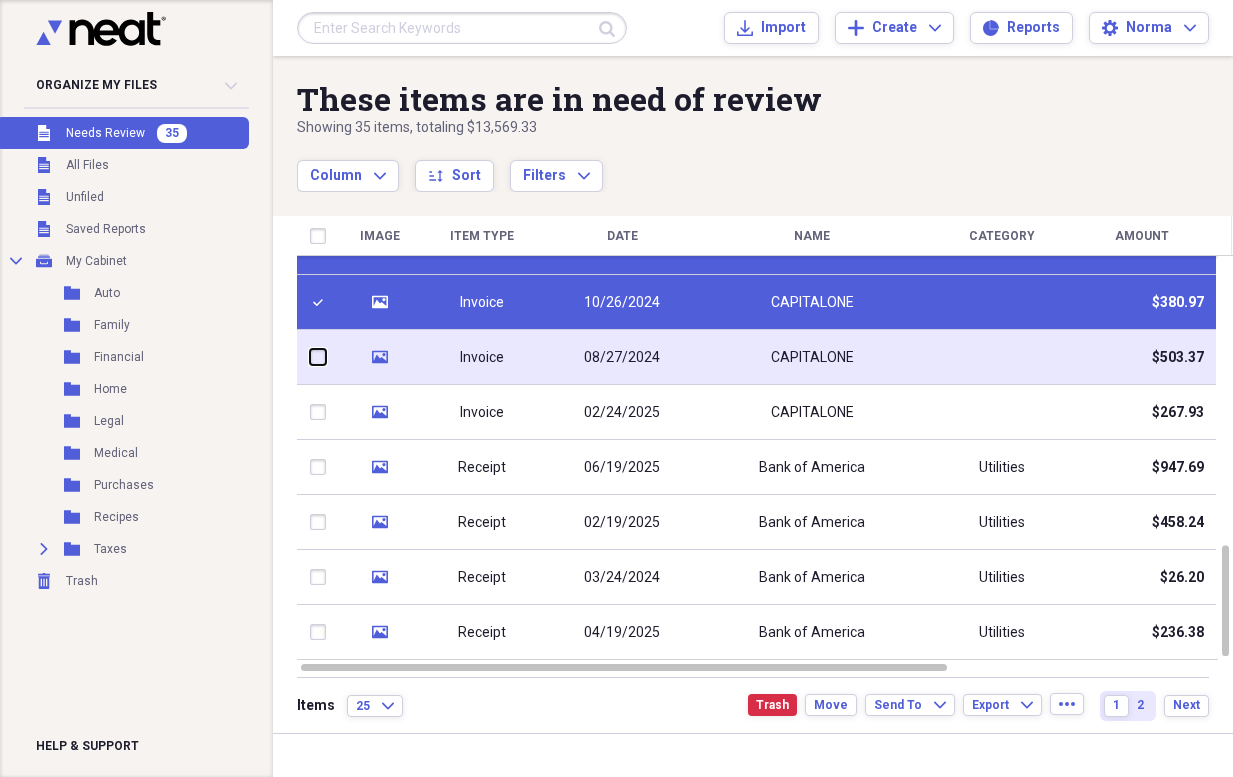 click at bounding box center [310, 357] 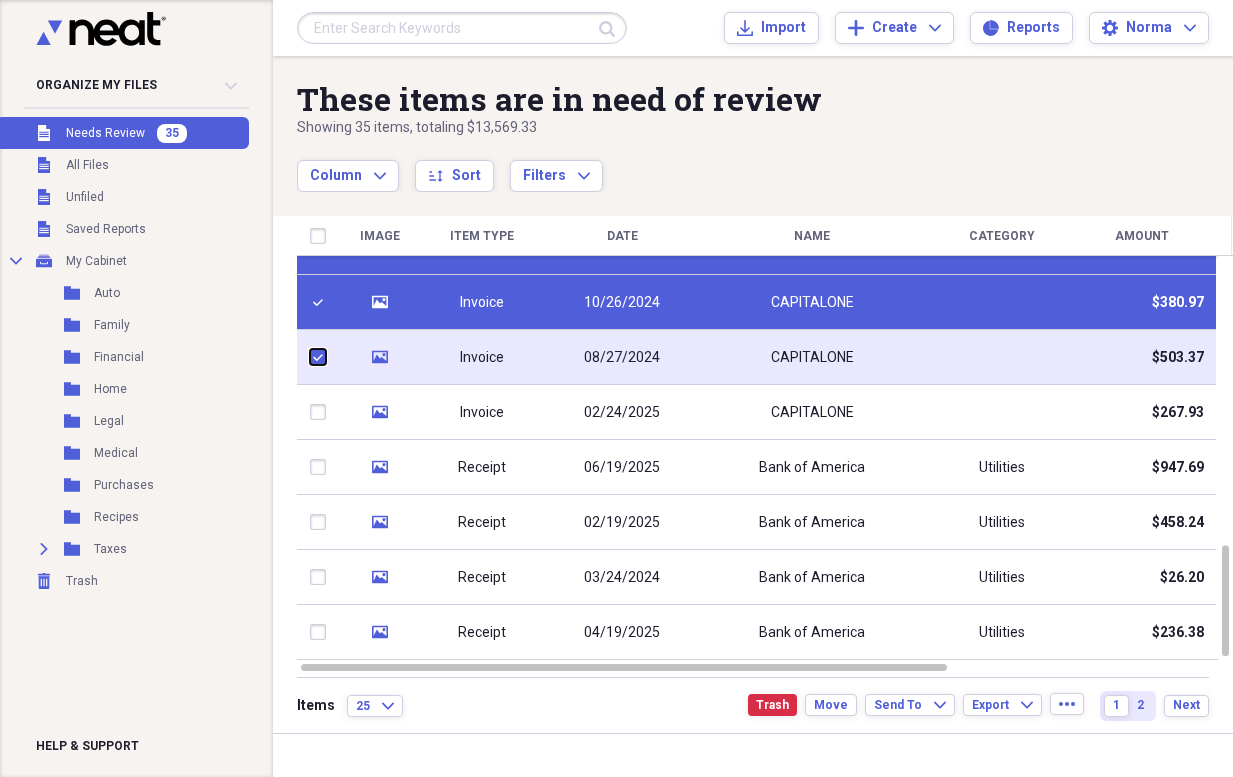 checkbox on "true" 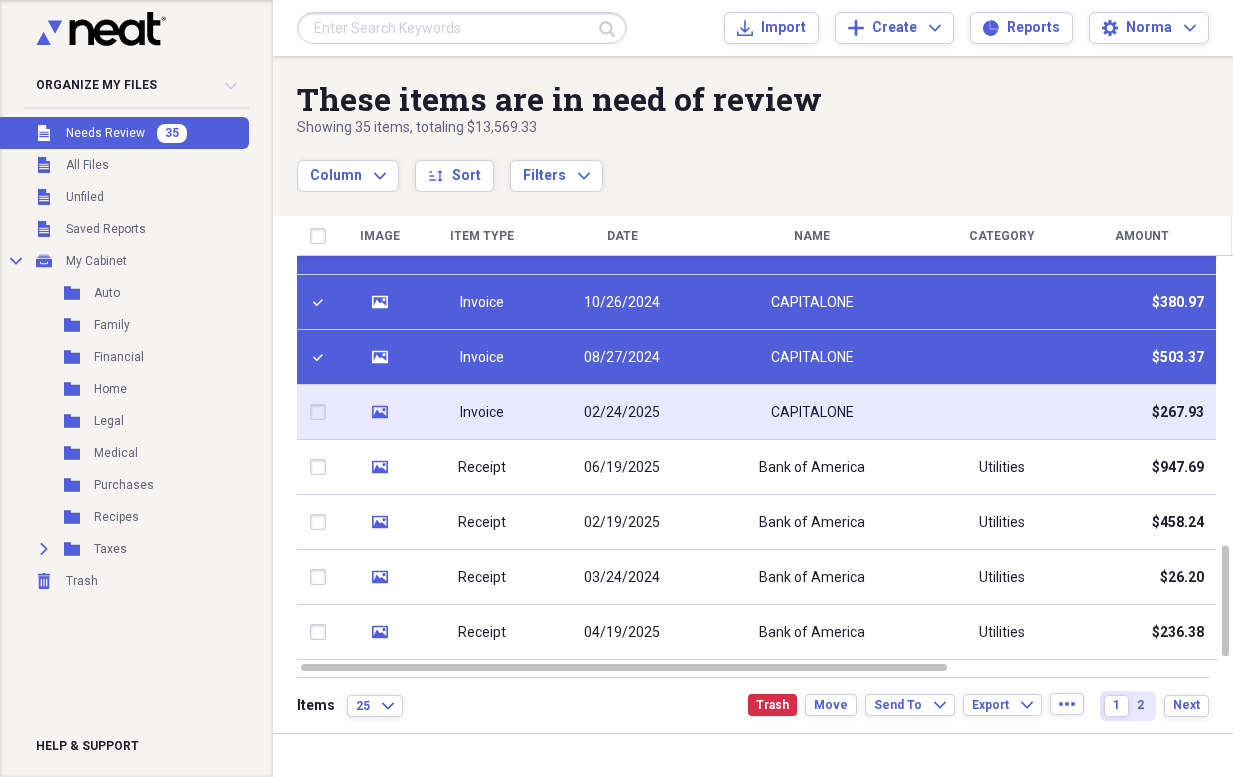 click at bounding box center (322, 412) 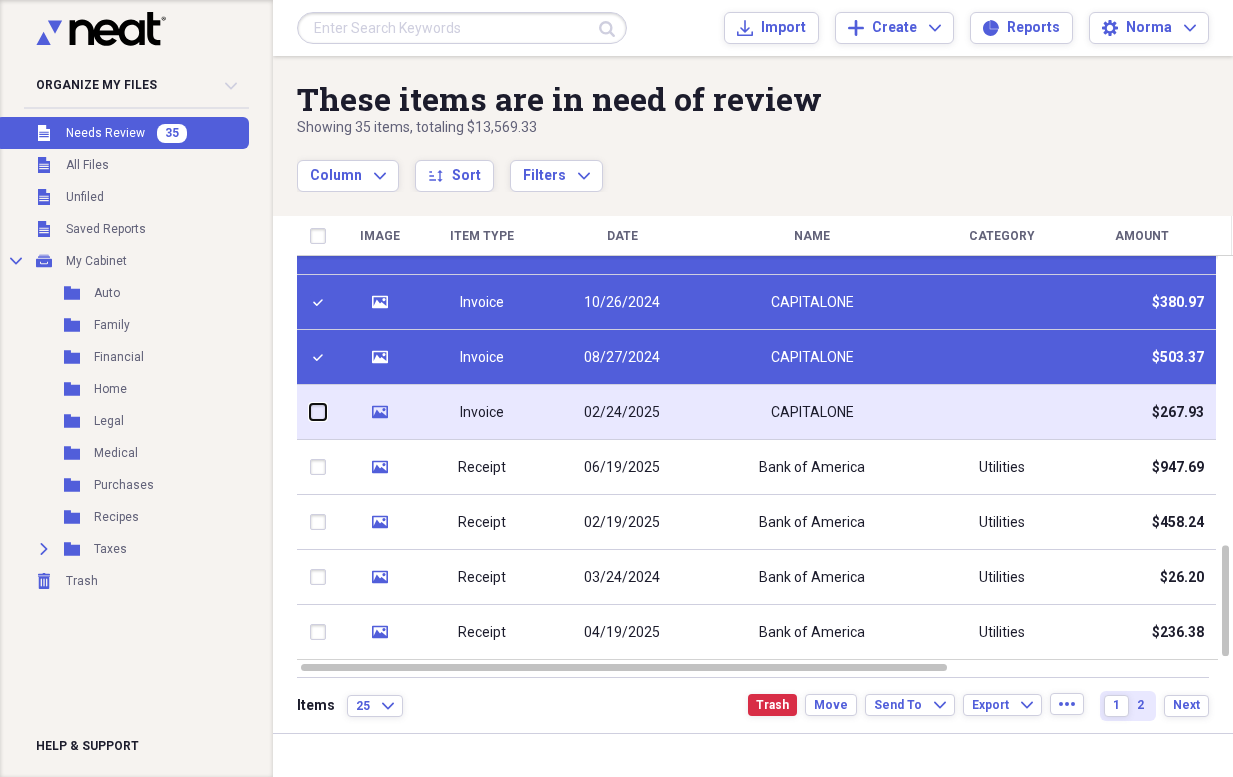 click at bounding box center (310, 412) 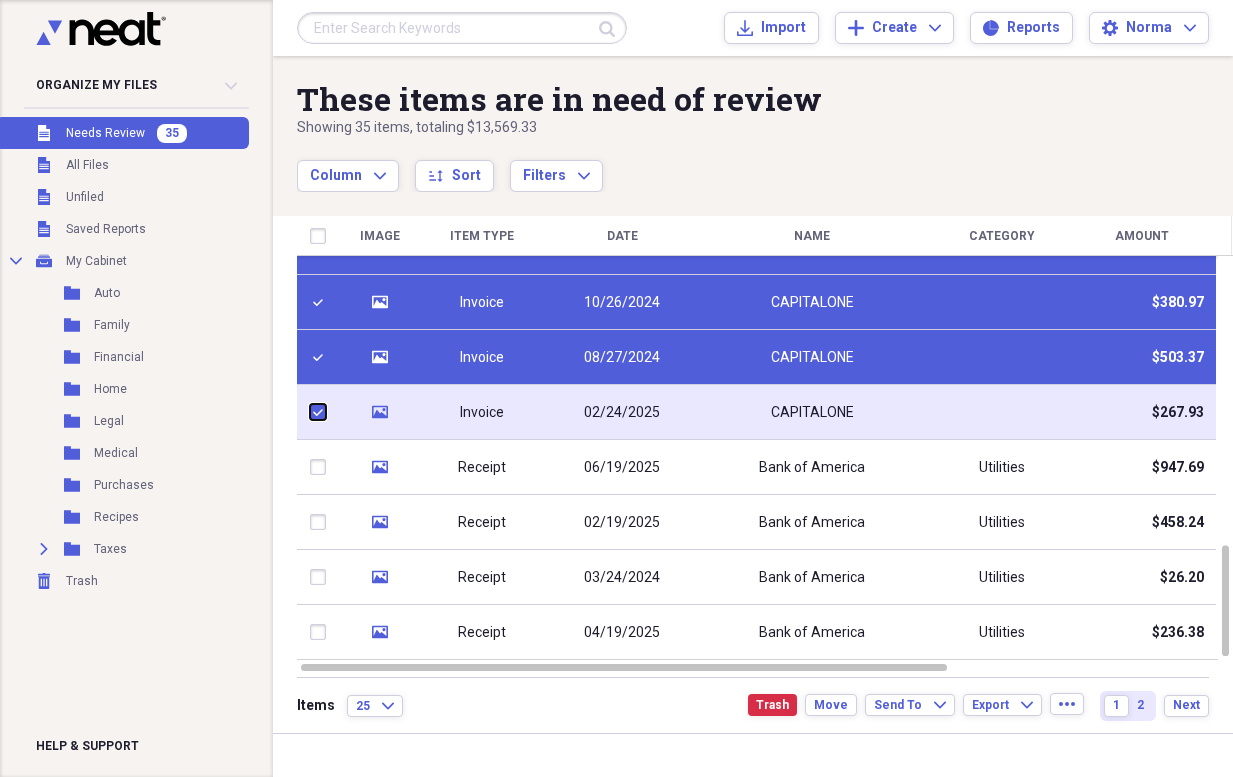 checkbox on "true" 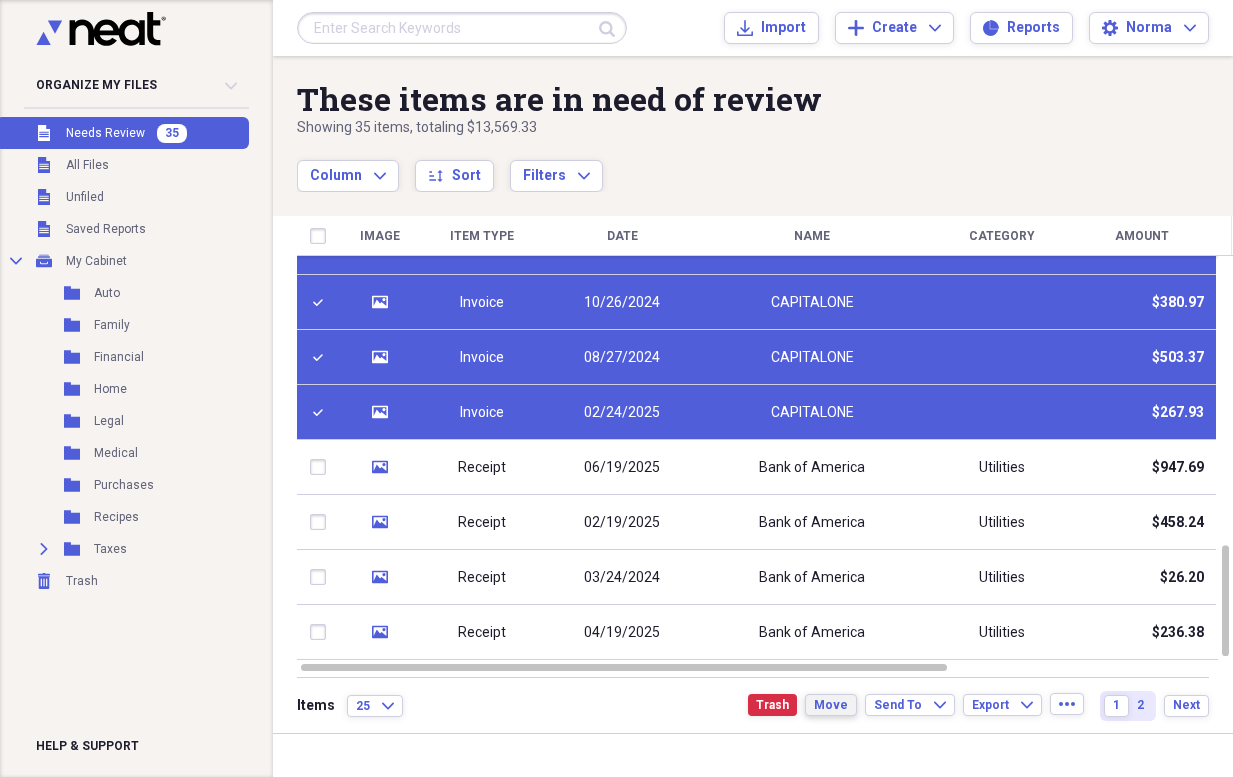 click on "Move" at bounding box center (831, 705) 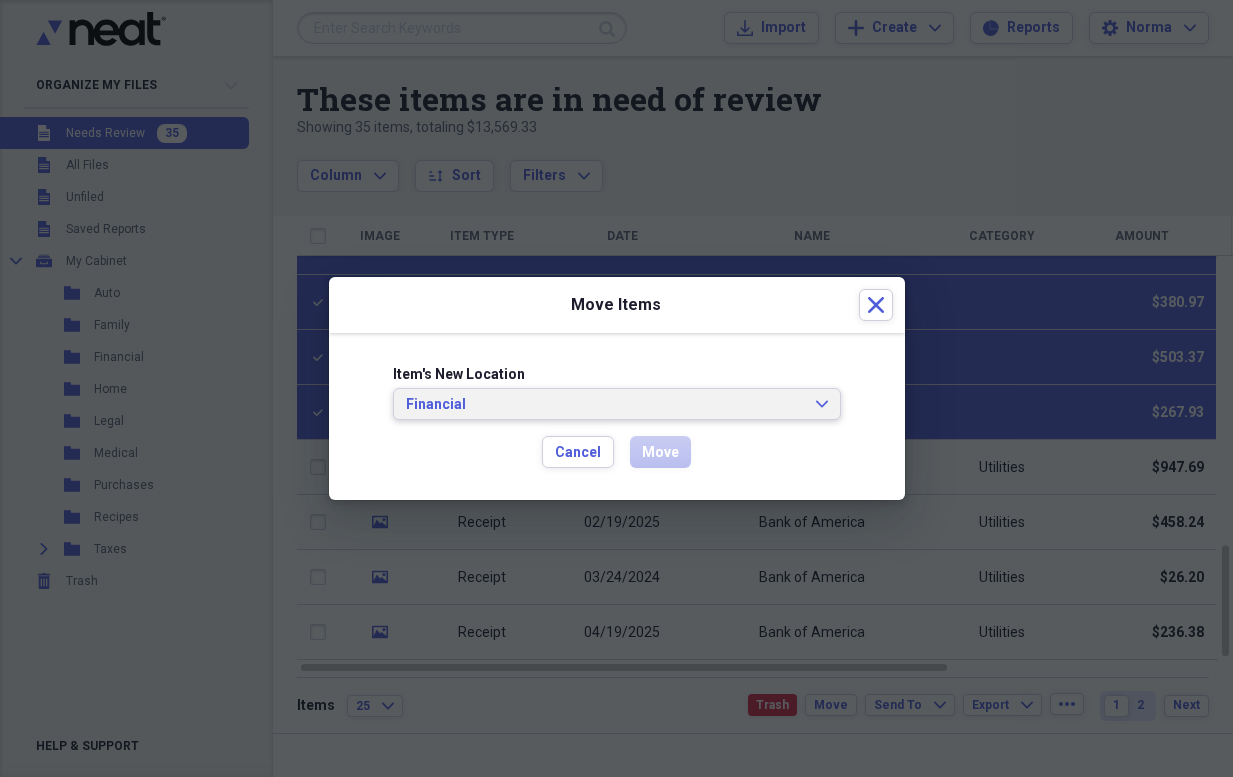 click on "Financial" at bounding box center (605, 405) 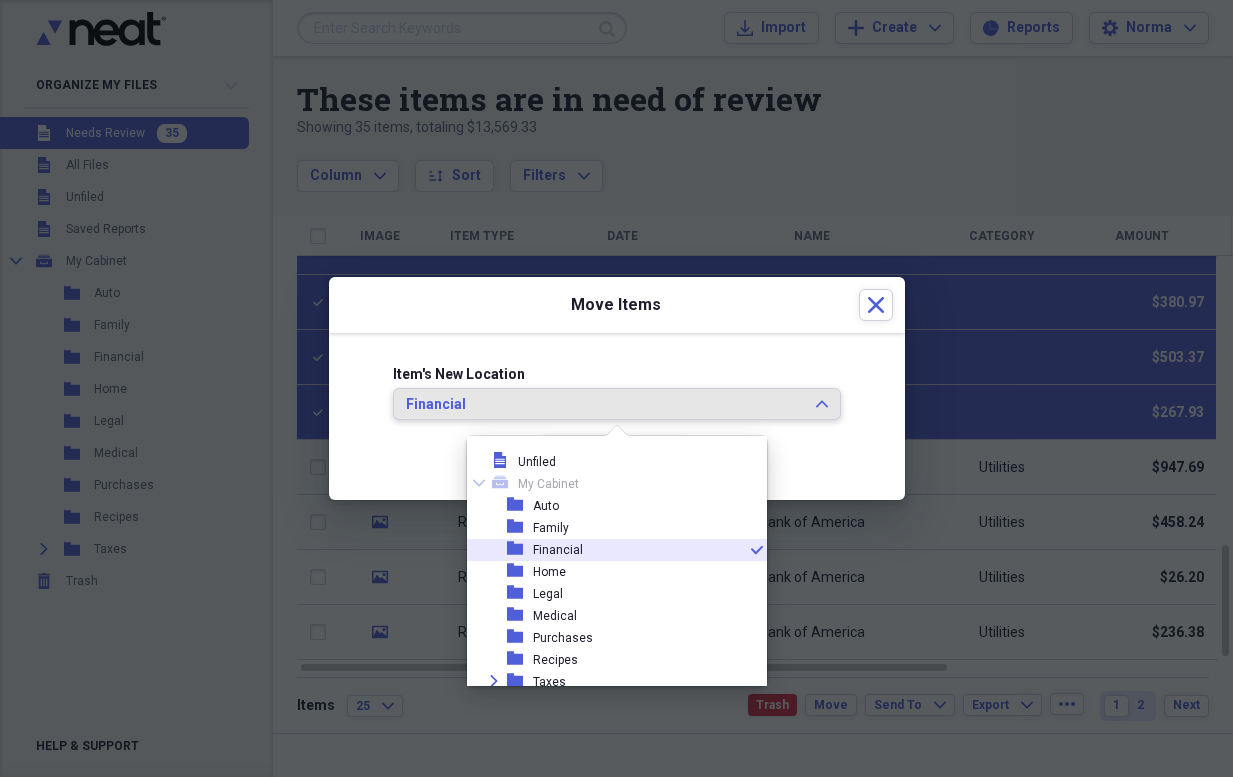 click on "Financial" at bounding box center [558, 550] 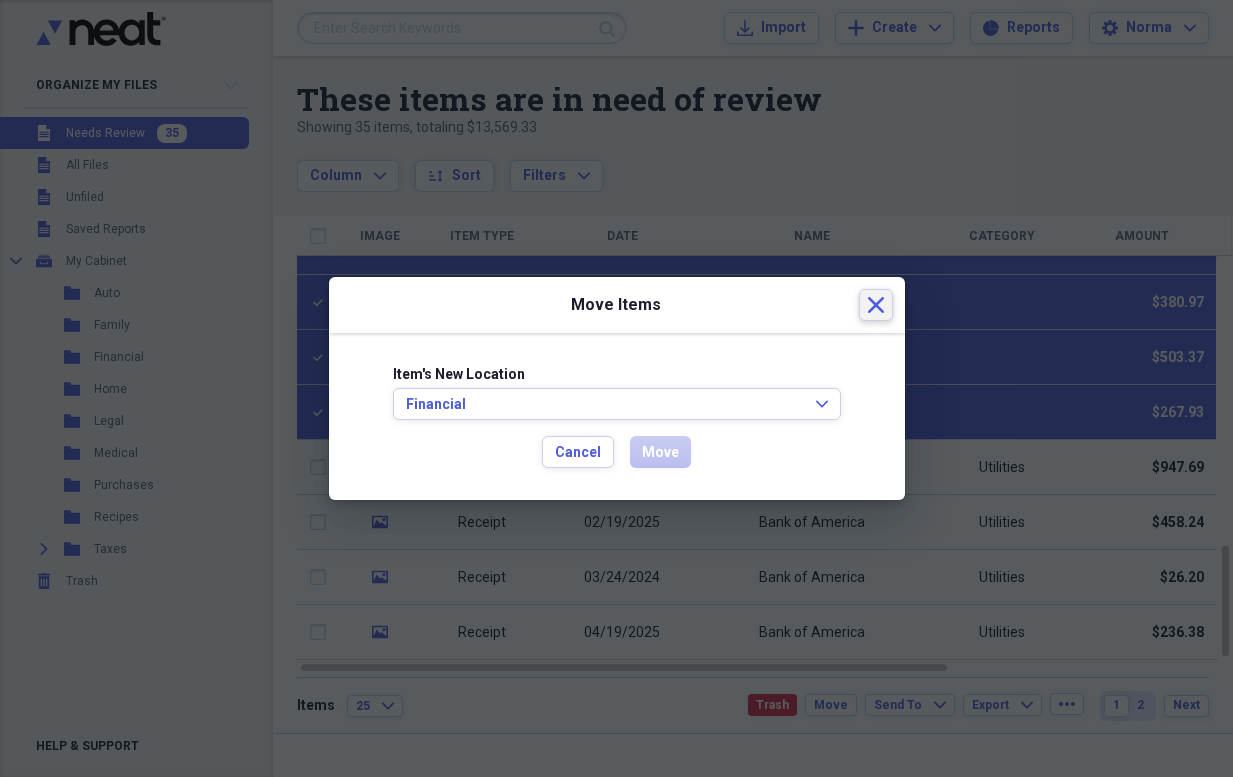 click 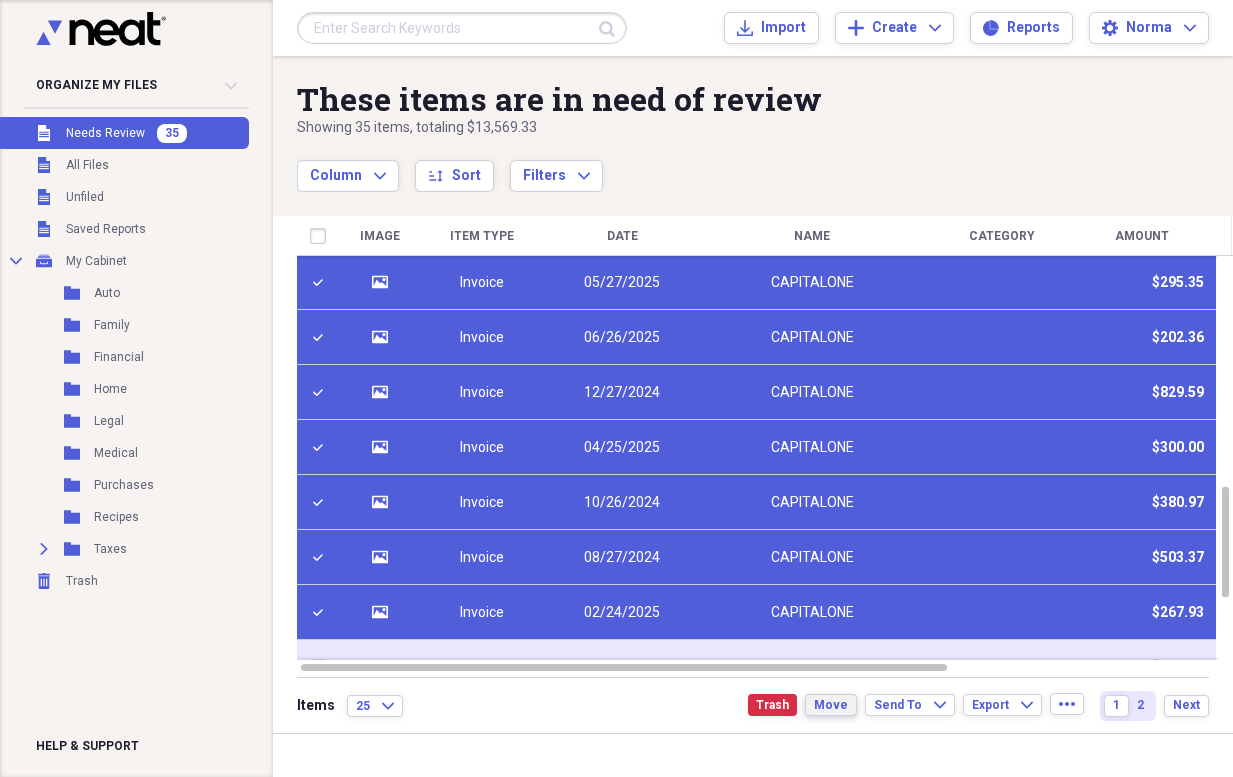 checkbox on "true" 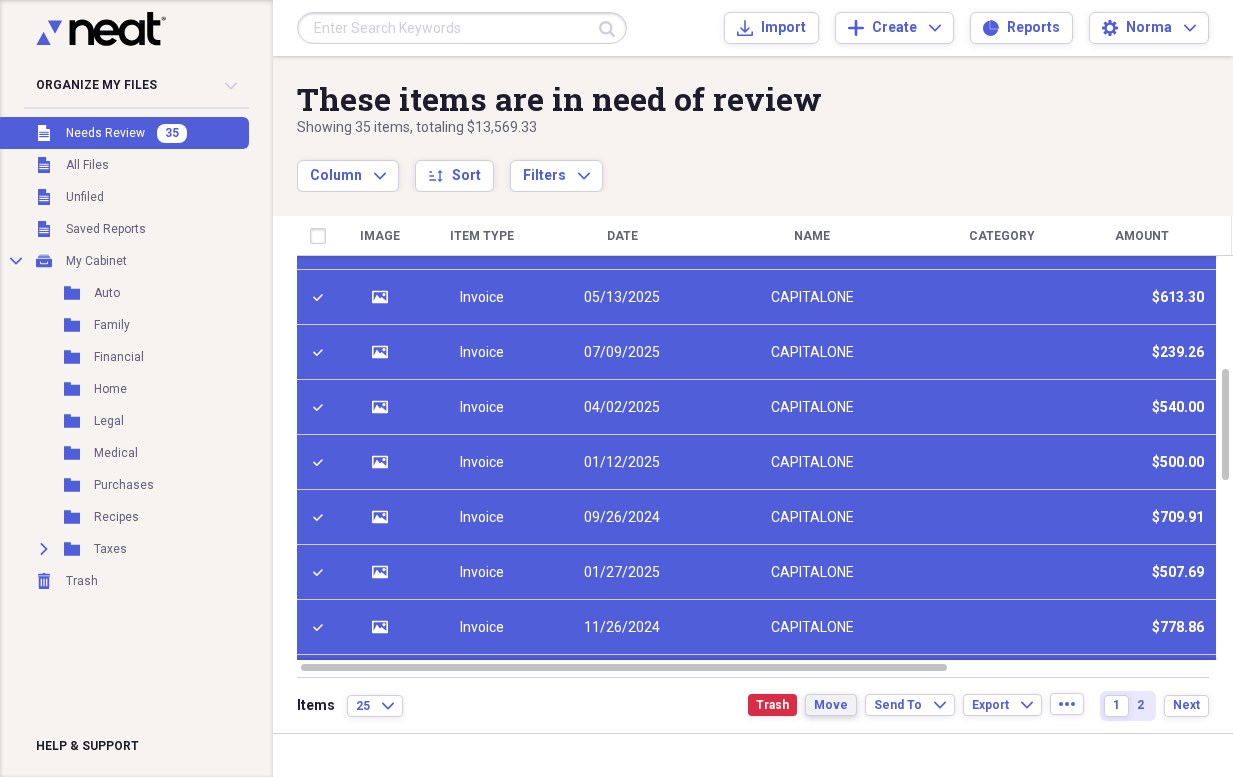 checkbox on "true" 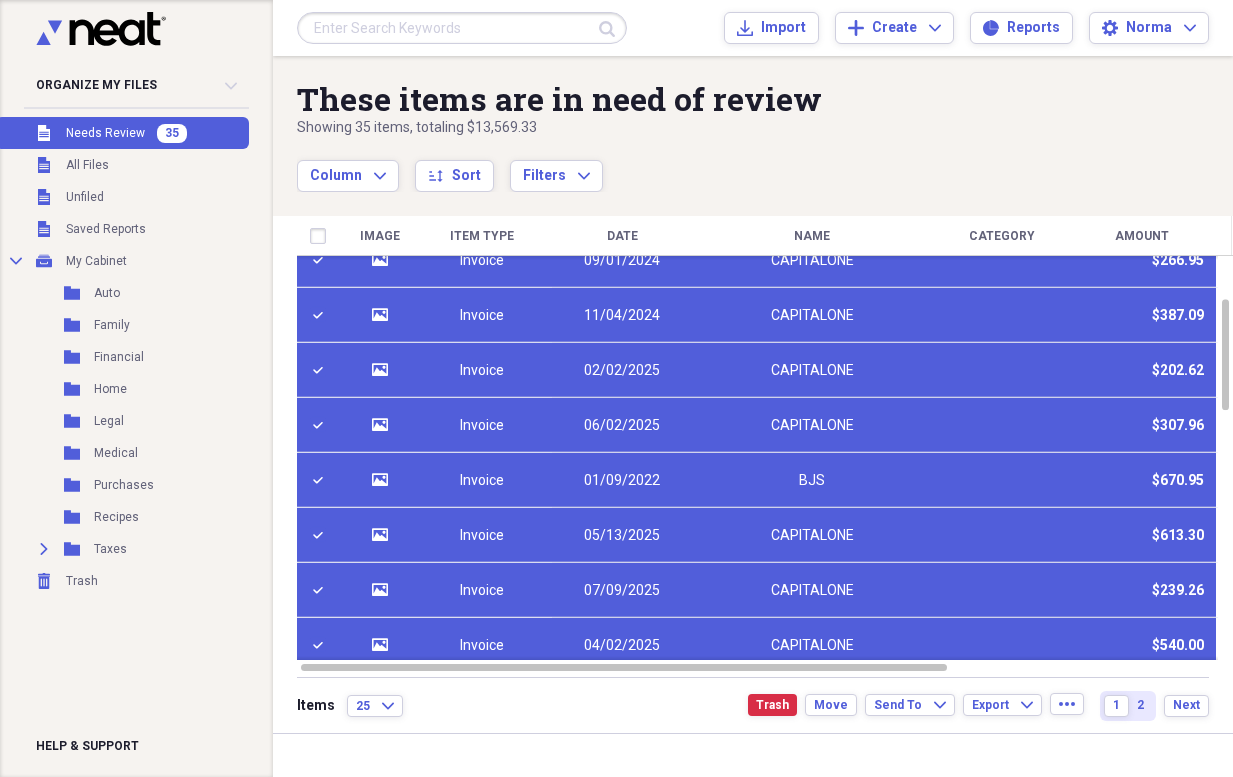 click at bounding box center [322, 480] 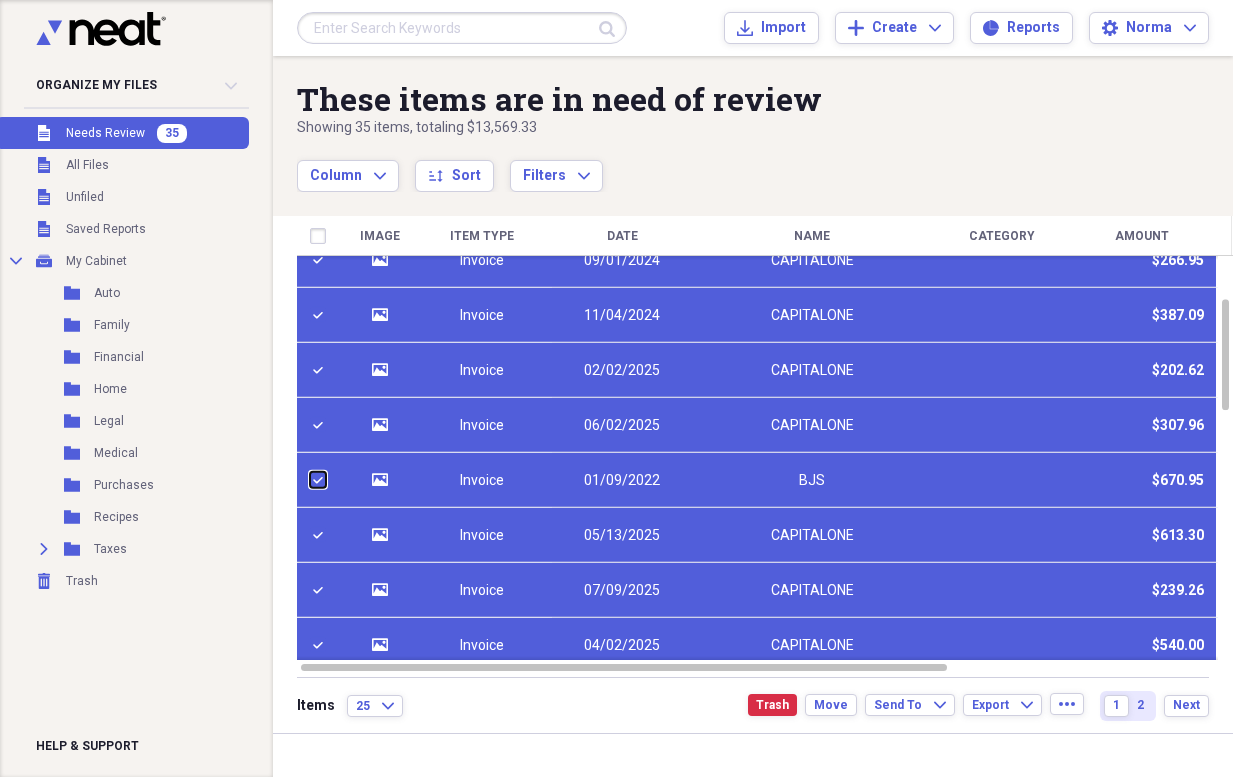 click at bounding box center [310, 480] 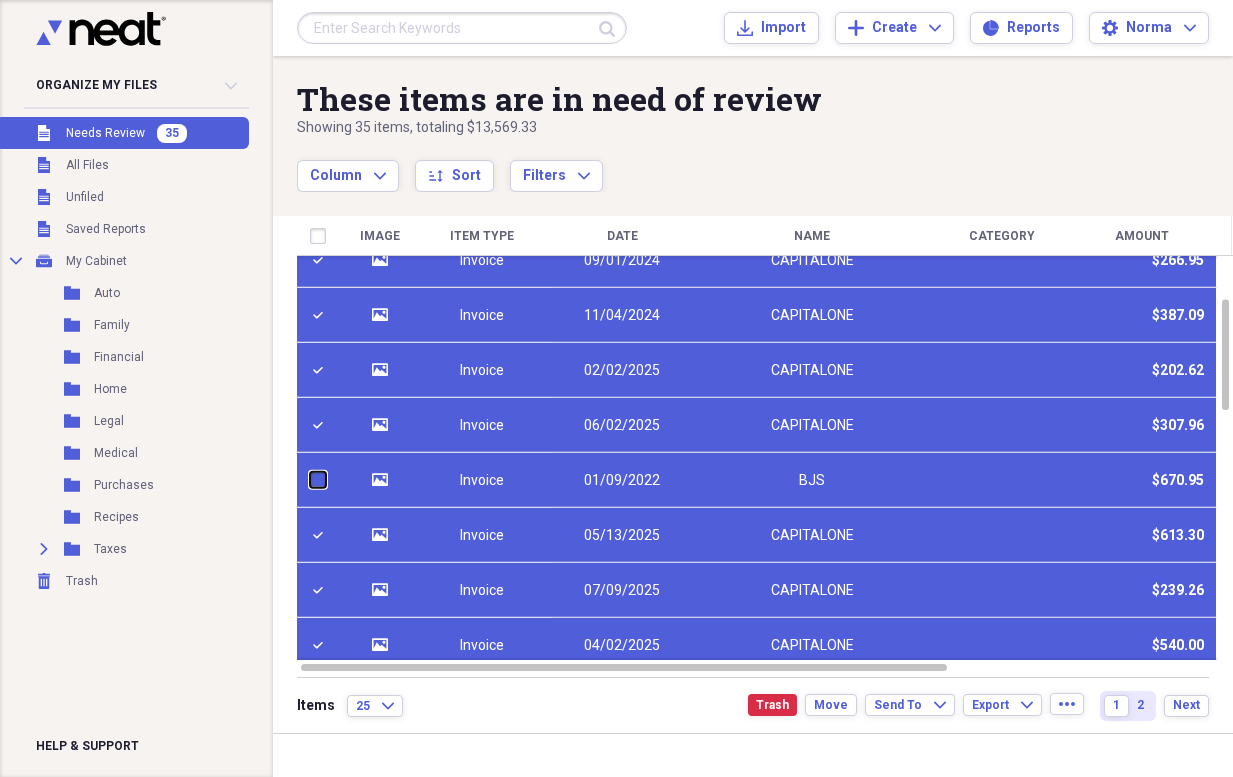 checkbox on "false" 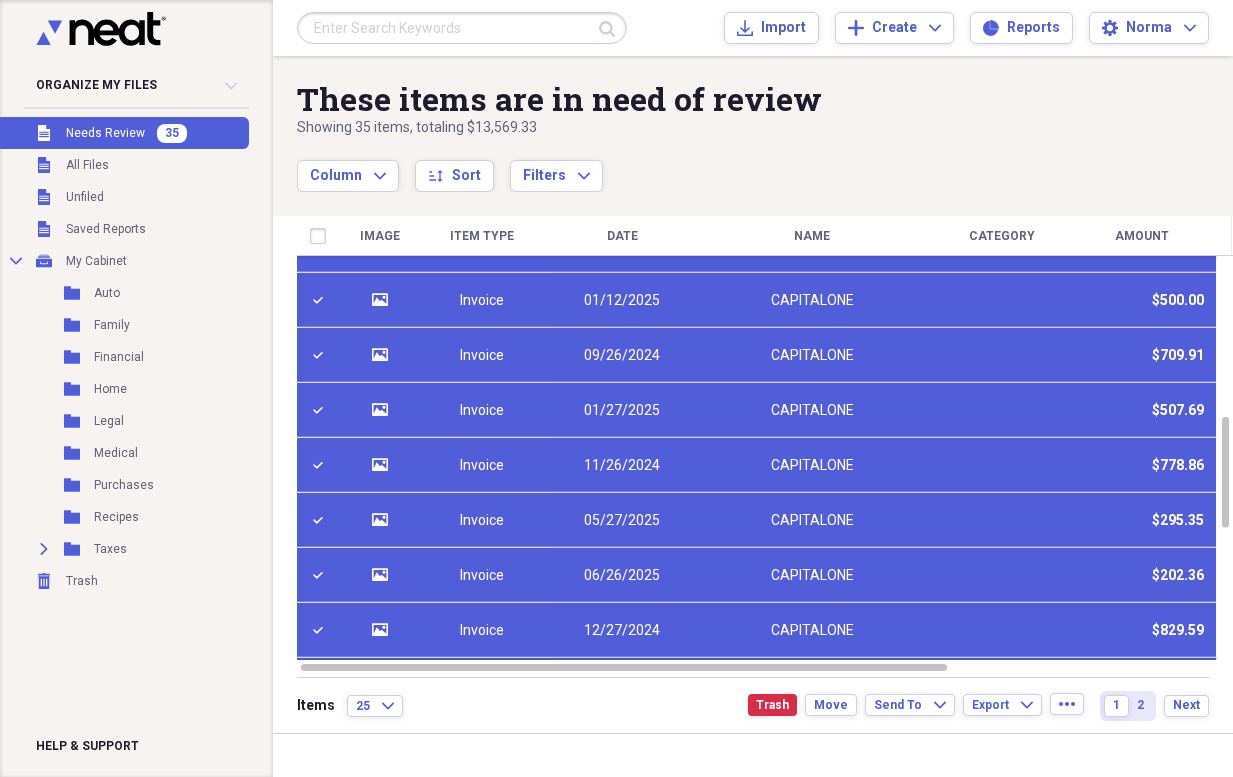 checkbox on "false" 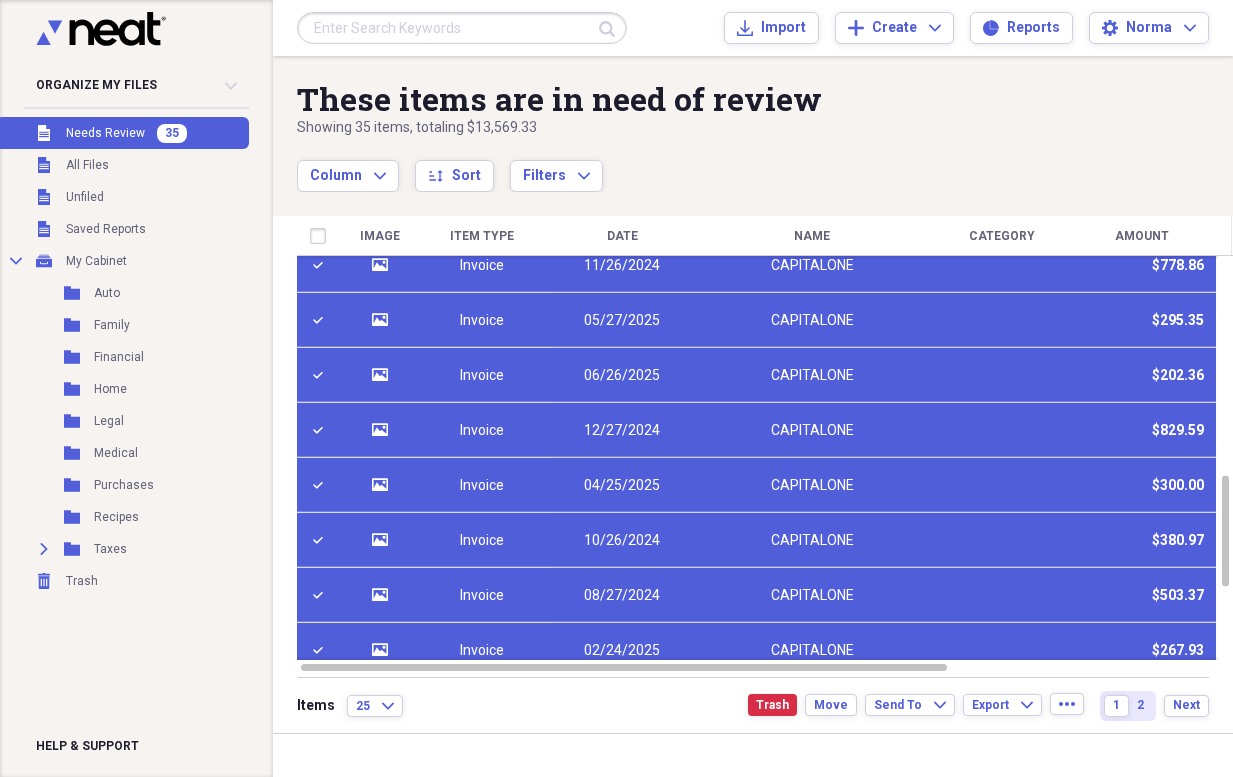 checkbox on "false" 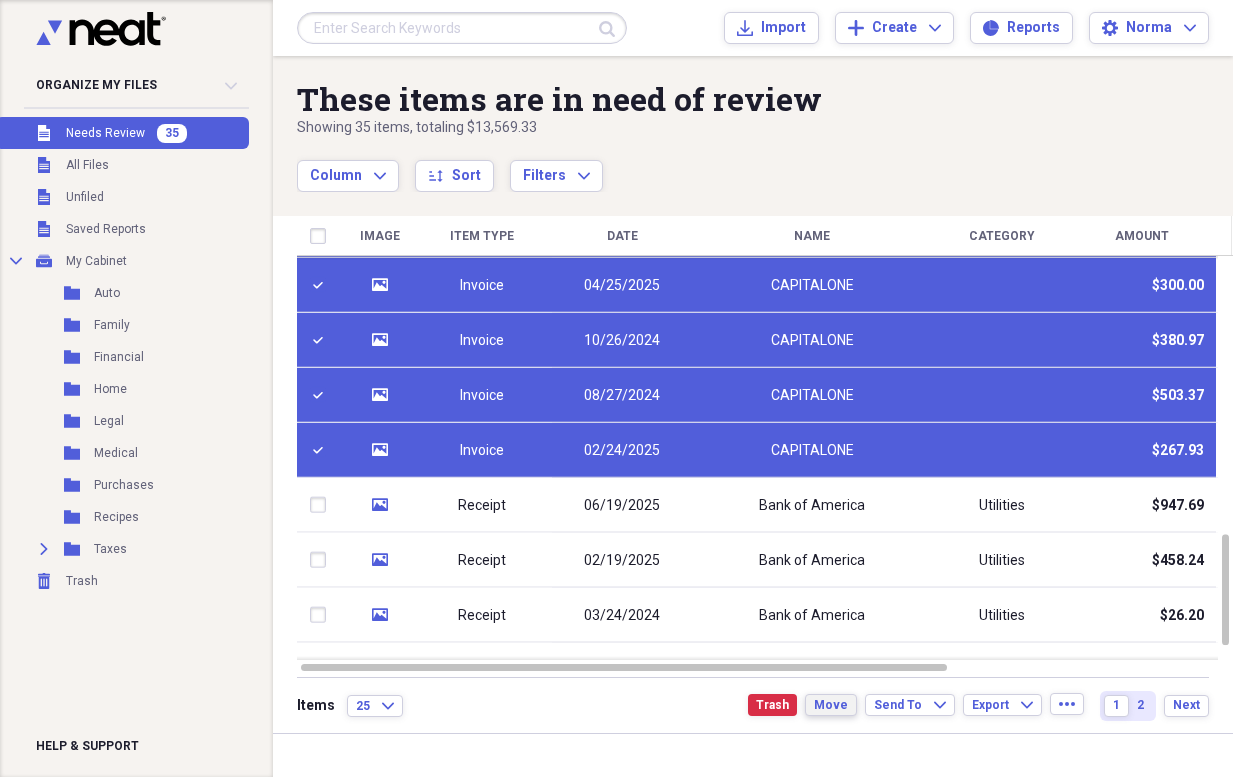 click on "Move" at bounding box center [831, 705] 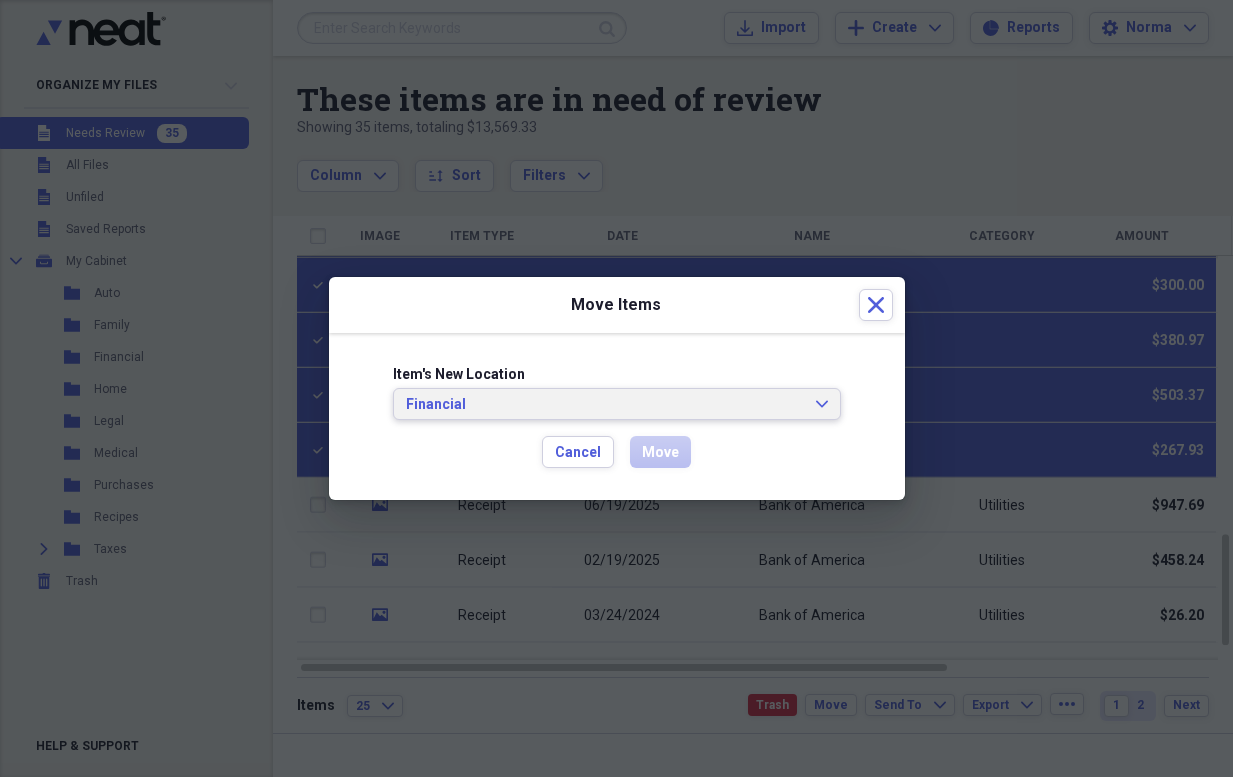 click on "Financial" at bounding box center (605, 405) 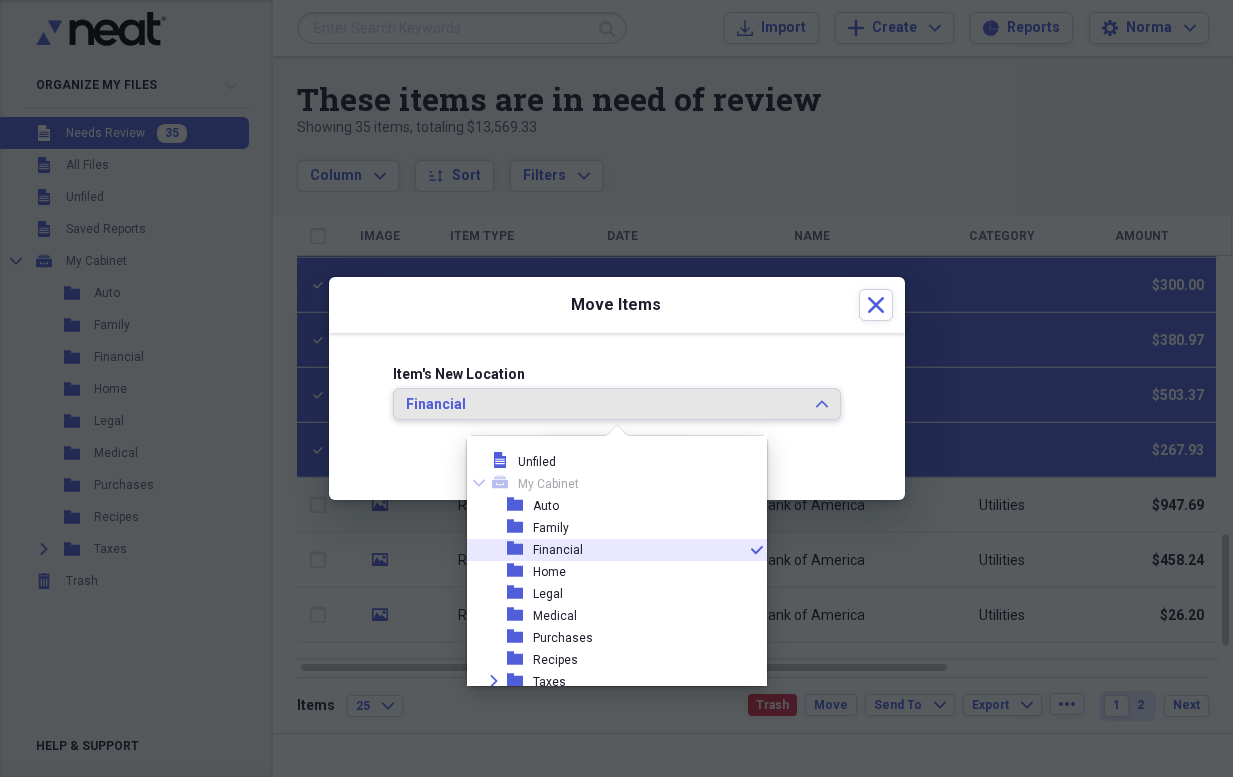 click on "Financial" at bounding box center (558, 550) 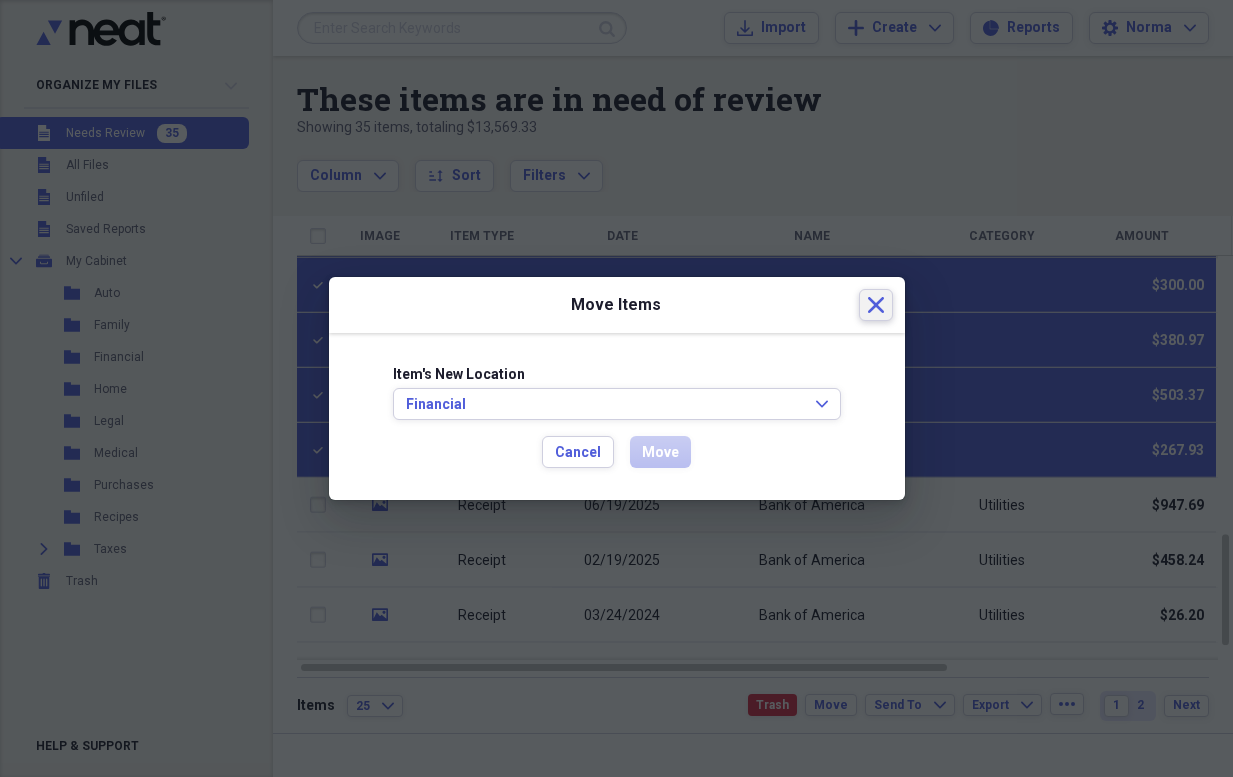 click on "Close" at bounding box center [876, 305] 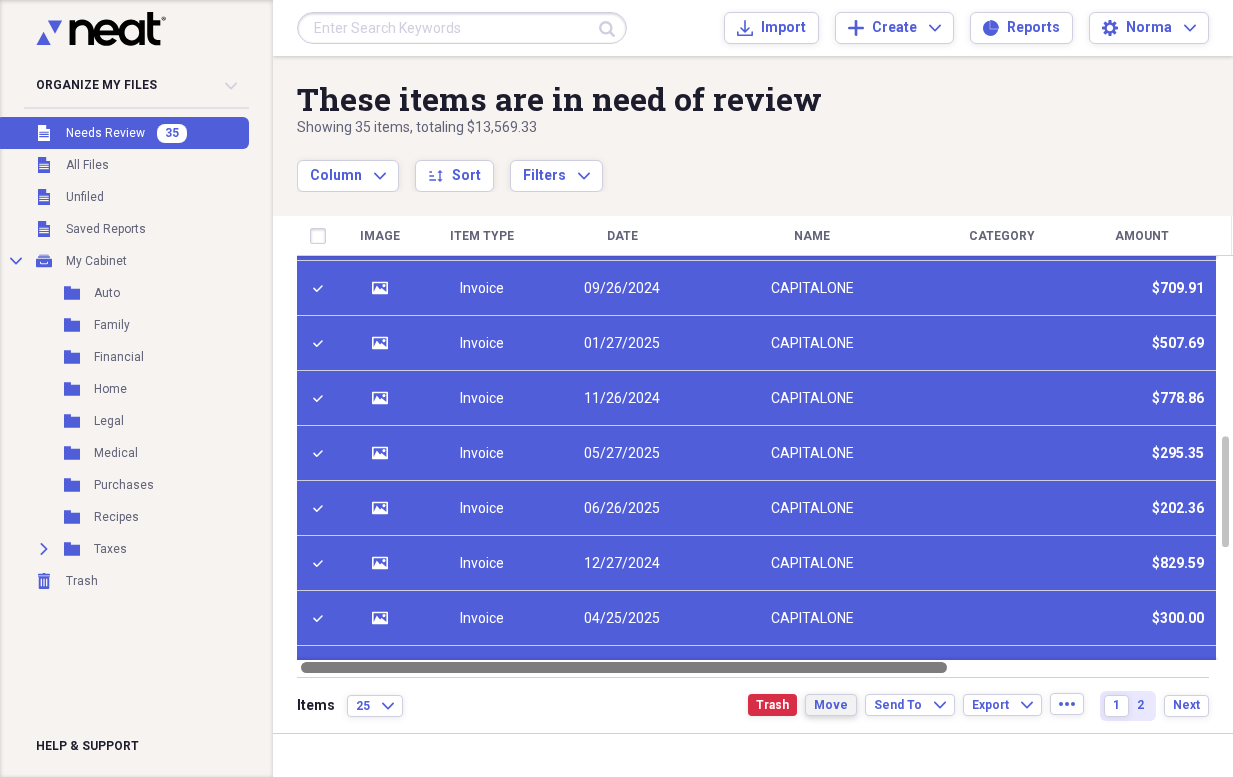checkbox on "true" 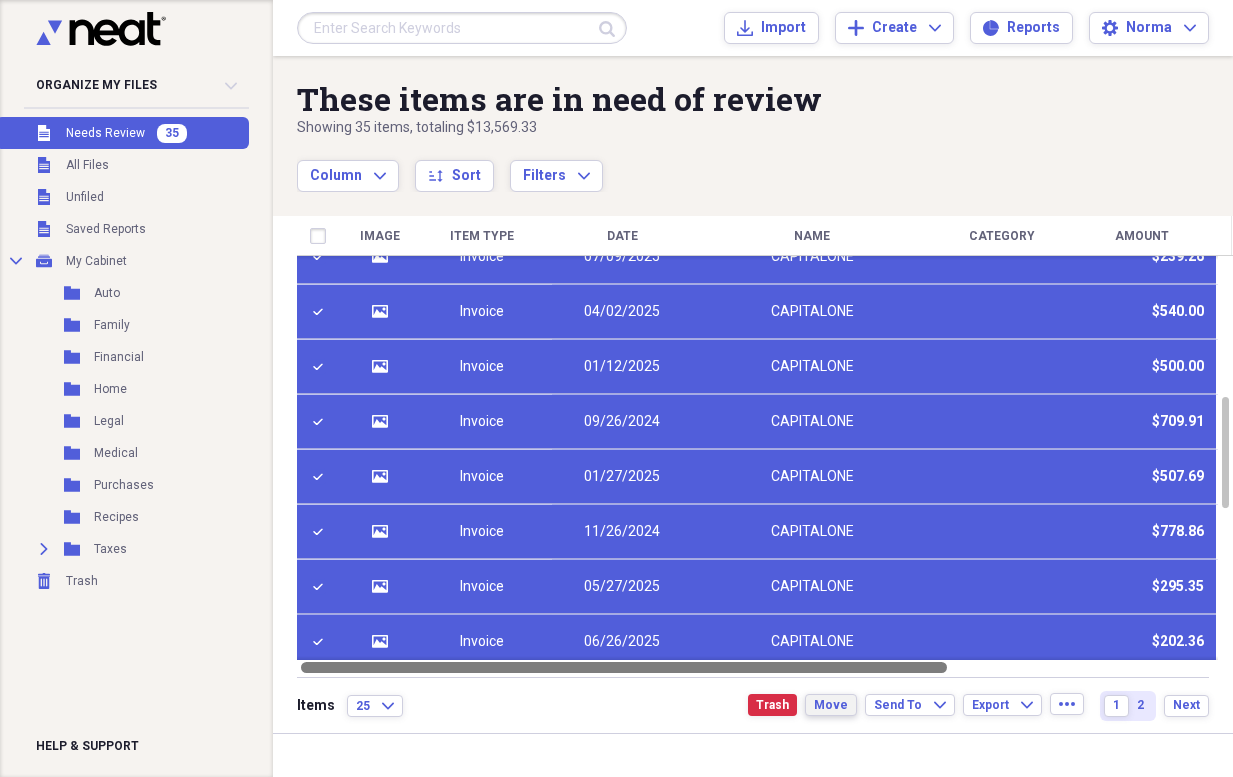 checkbox on "true" 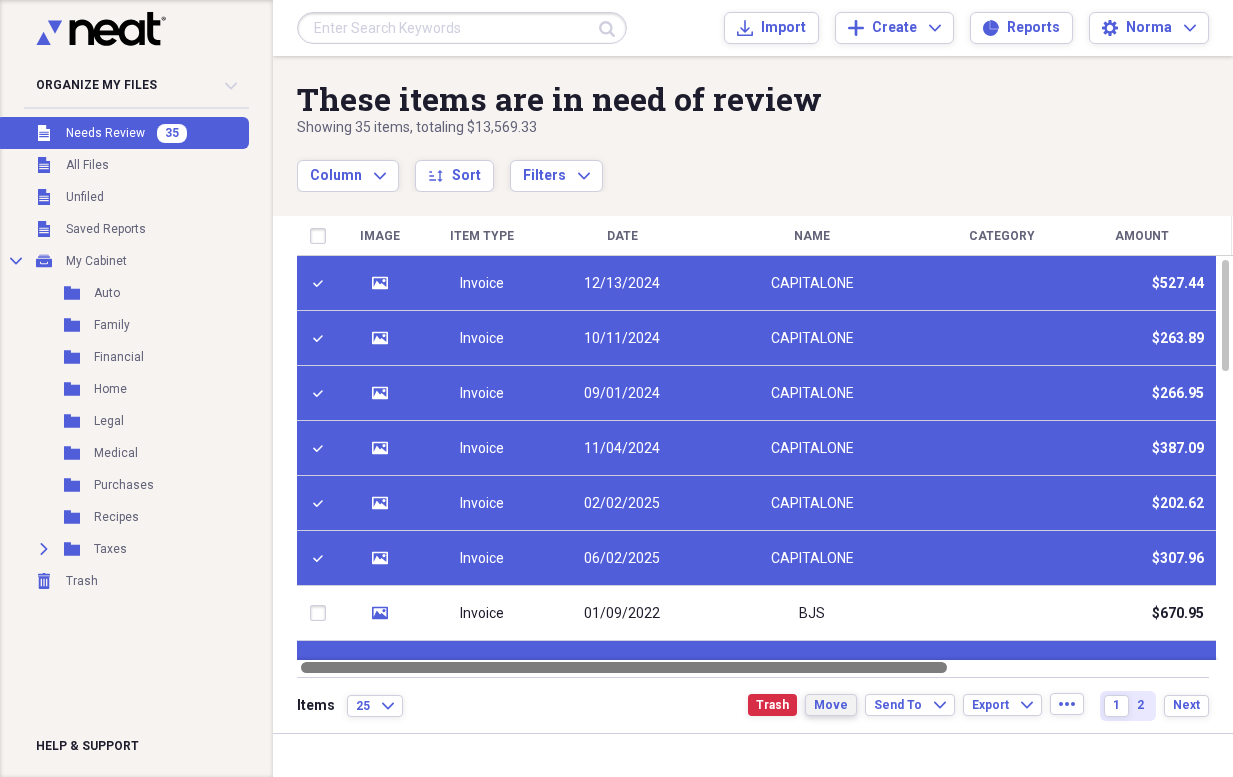 click at bounding box center (624, 667) 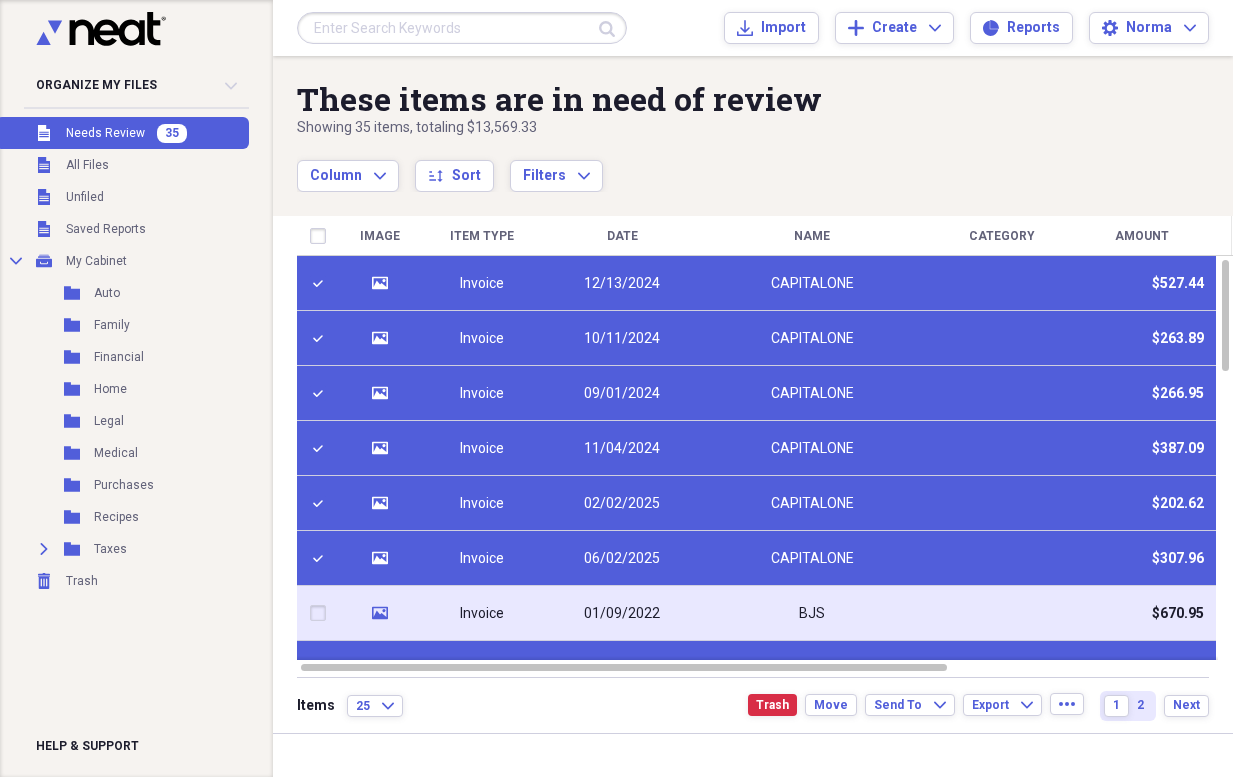 click on "Invoice" at bounding box center (482, 613) 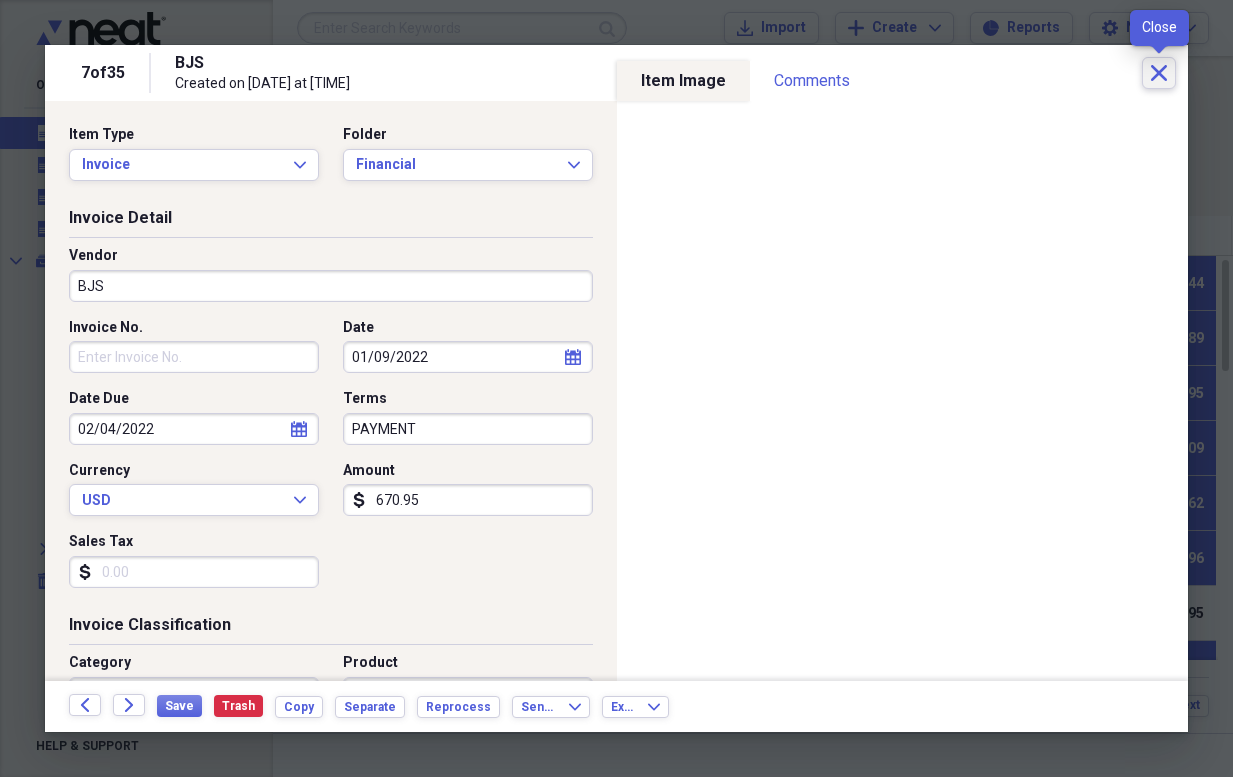 click 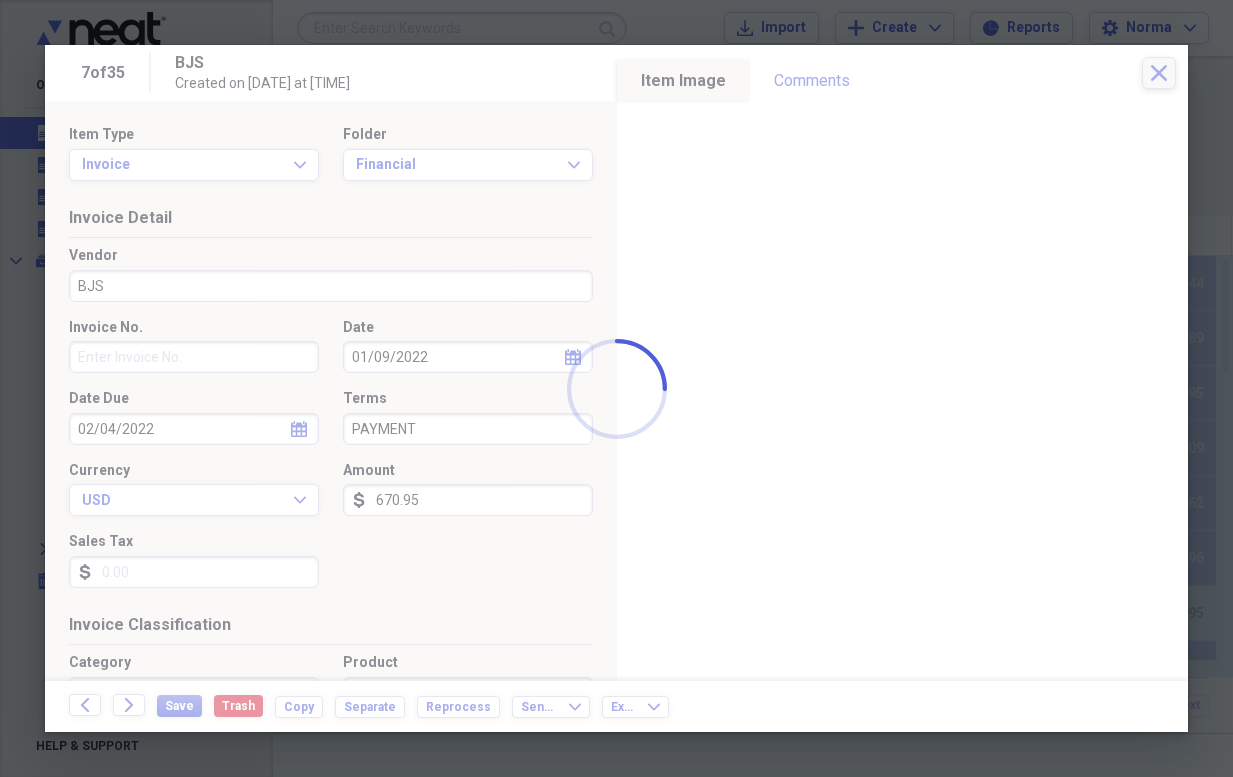 checkbox on "true" 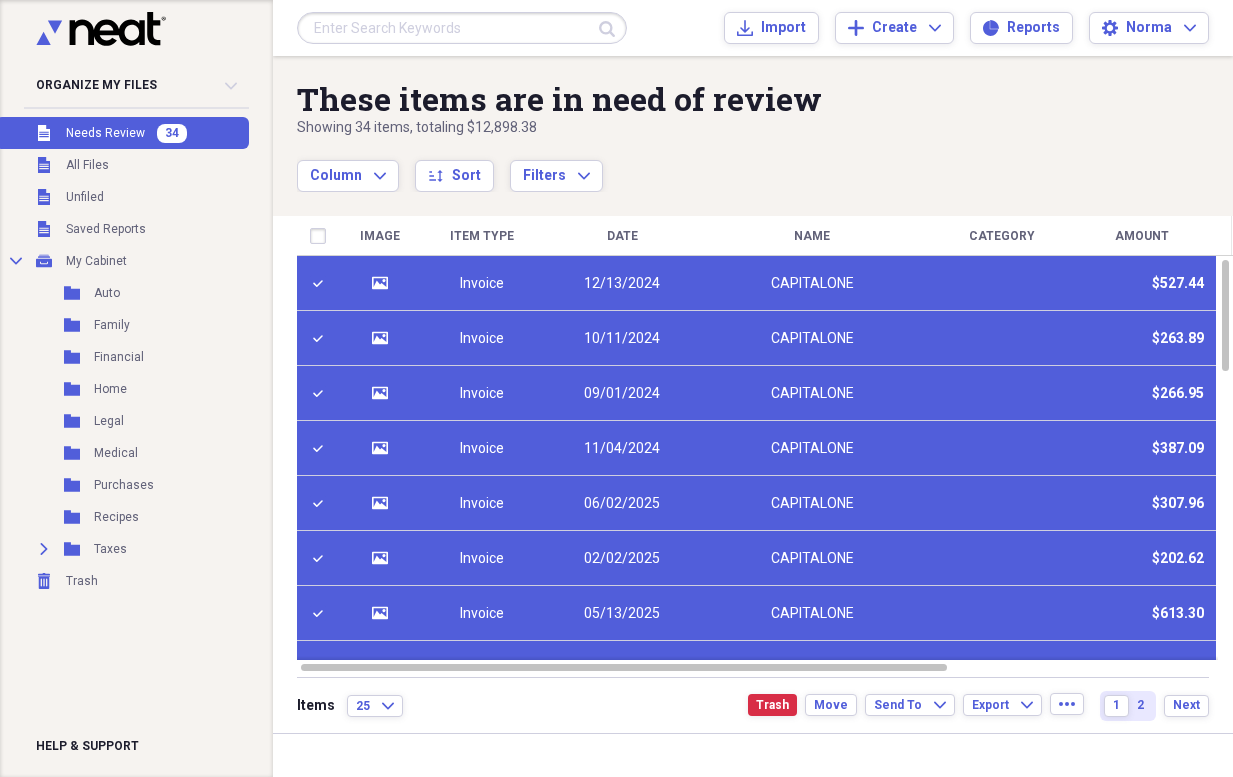 click on "Items 25 Expand Trash Move Send To Expand Export Expand more 1 2 Next" at bounding box center (753, 705) 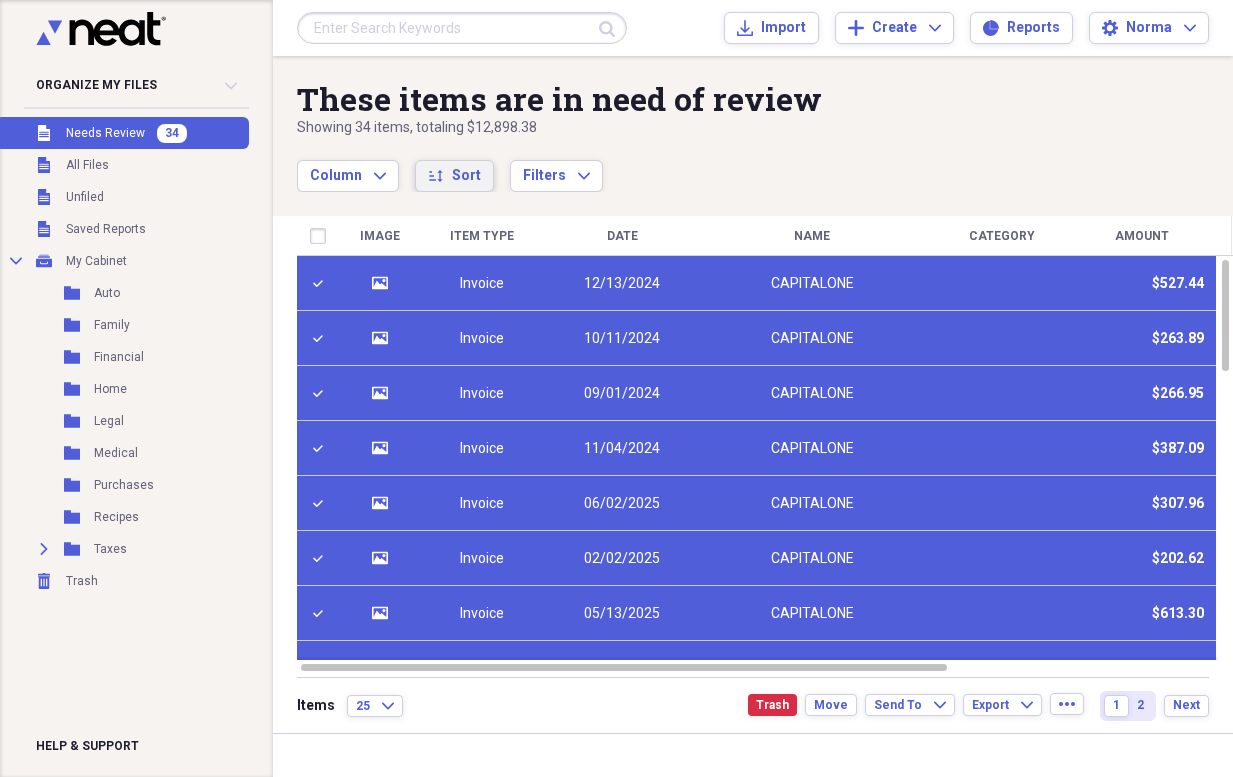 click on "sort Sort" at bounding box center (454, 176) 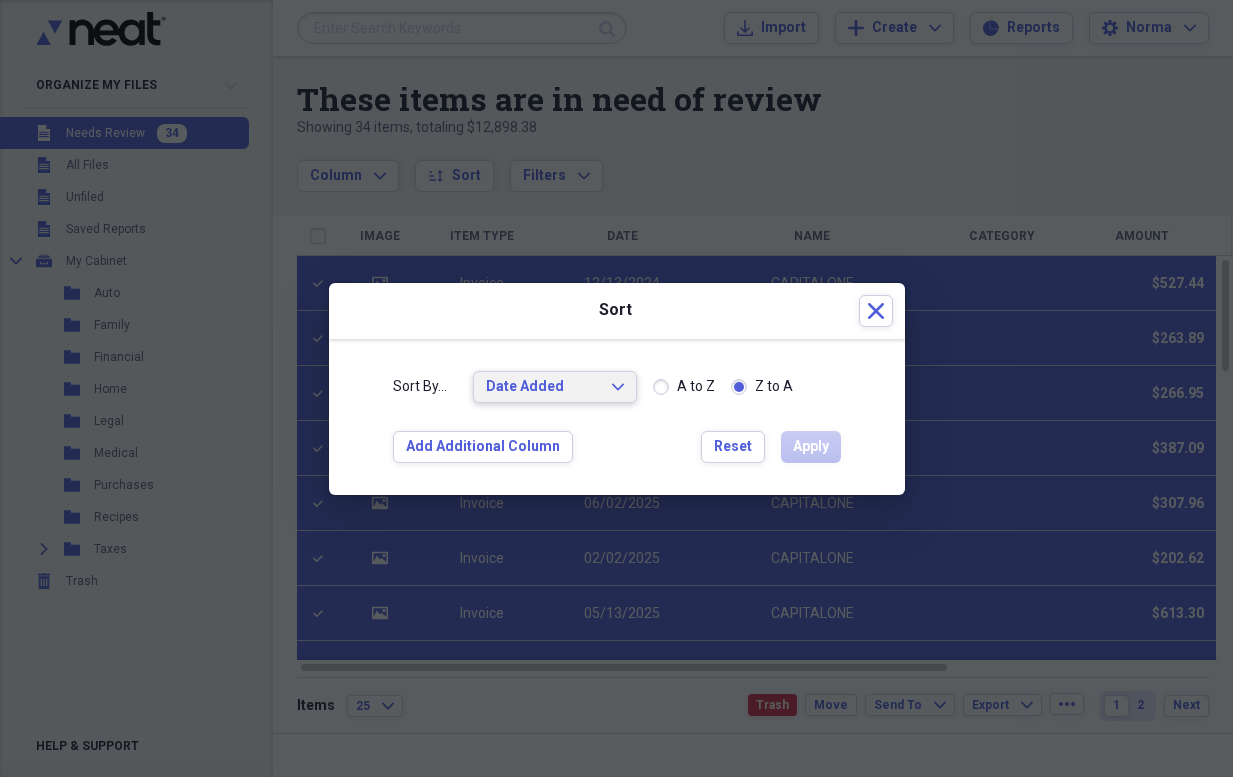 click on "Date Added Expand" at bounding box center [555, 387] 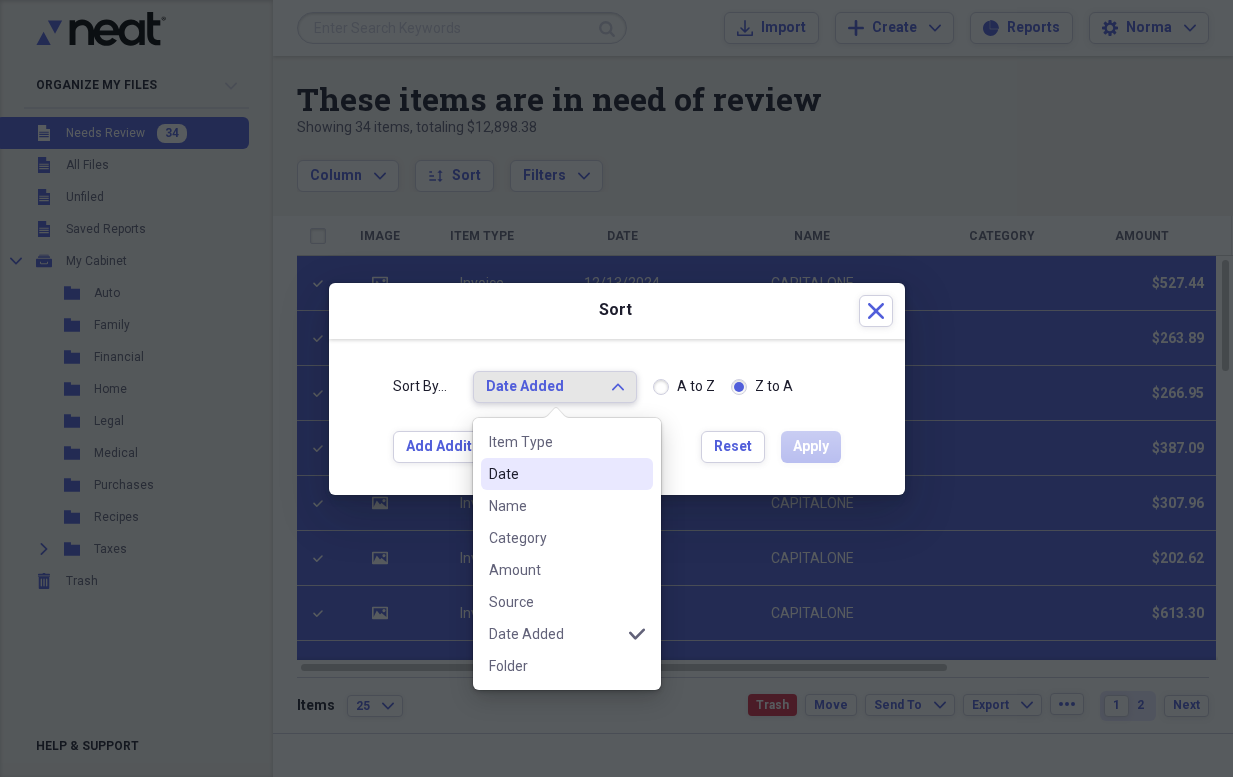 click on "Date" at bounding box center (555, 474) 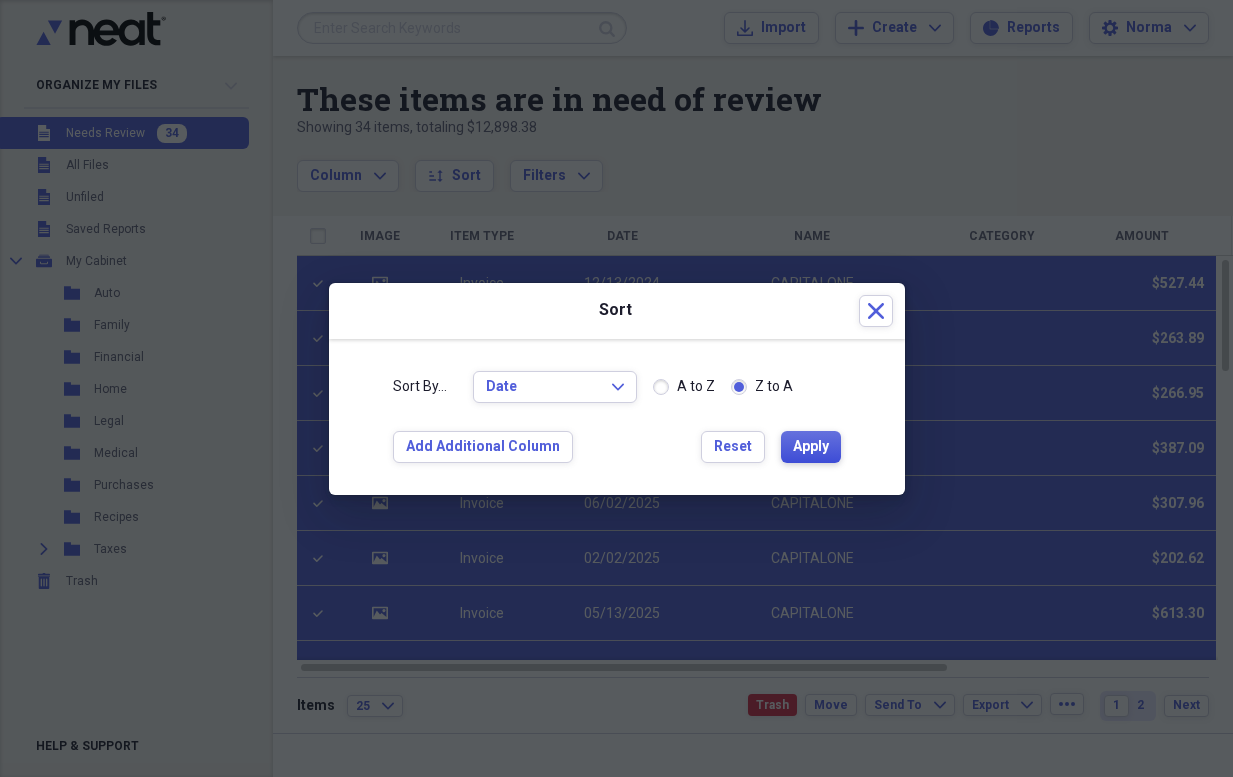 click on "Apply" at bounding box center [811, 447] 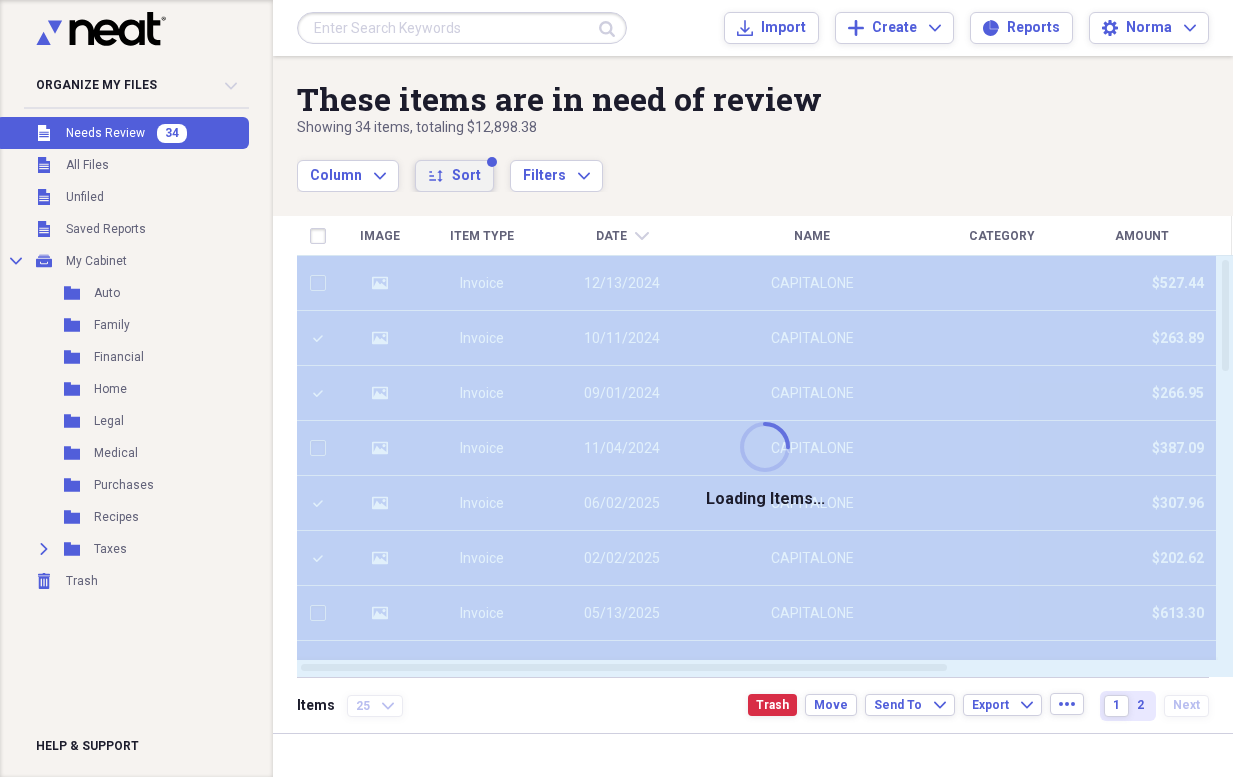checkbox on "false" 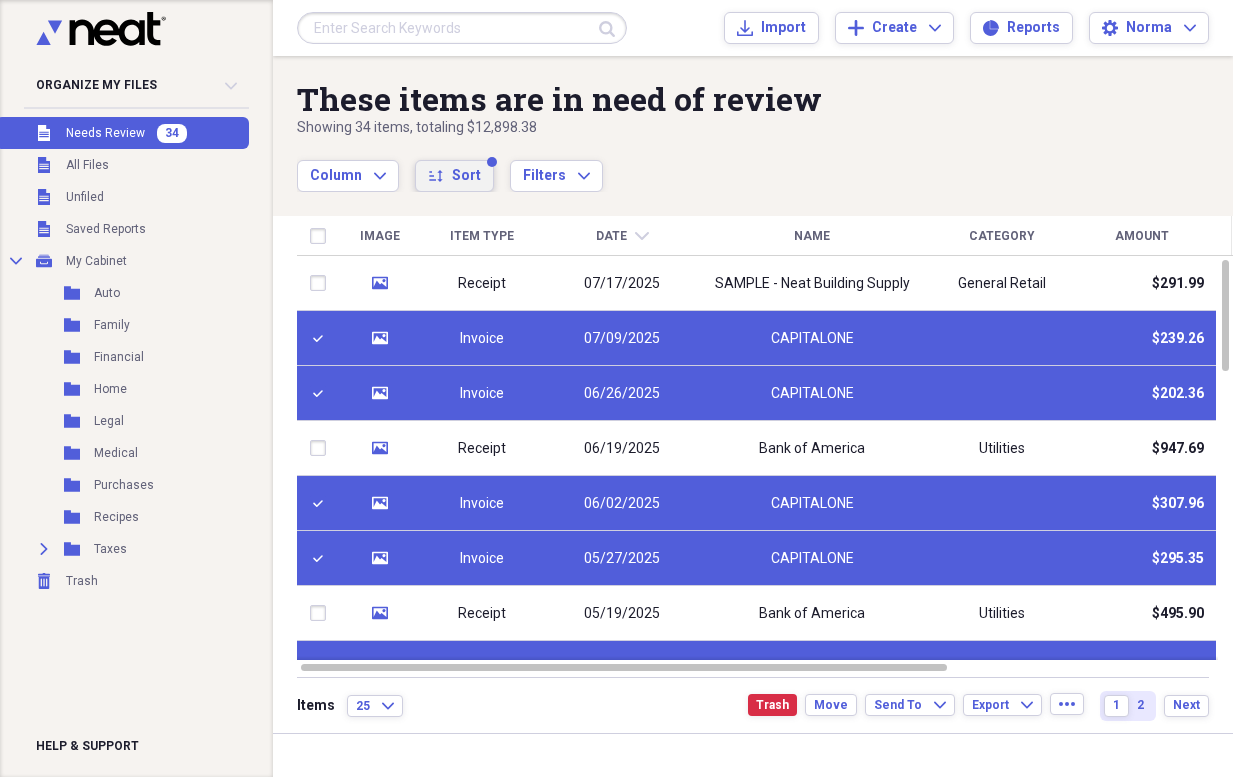 click on "Sort" at bounding box center (466, 176) 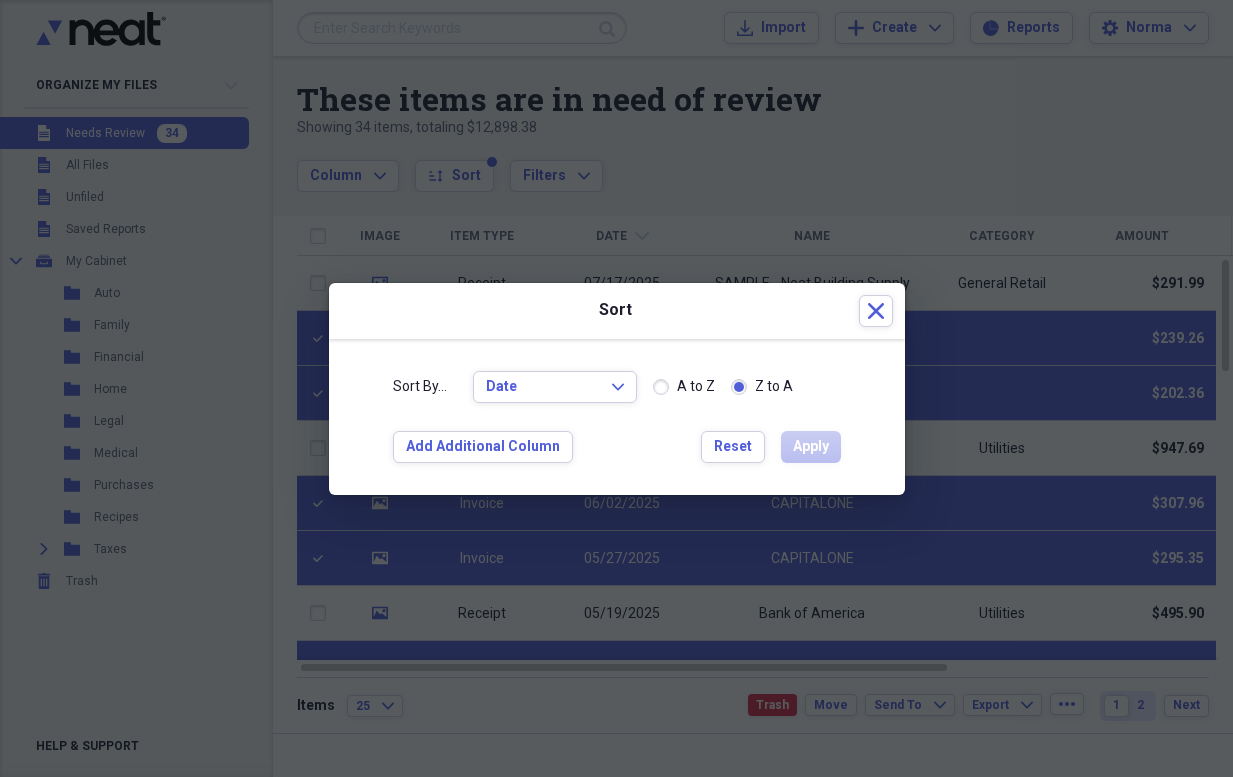 click on "A to Z" at bounding box center (684, 387) 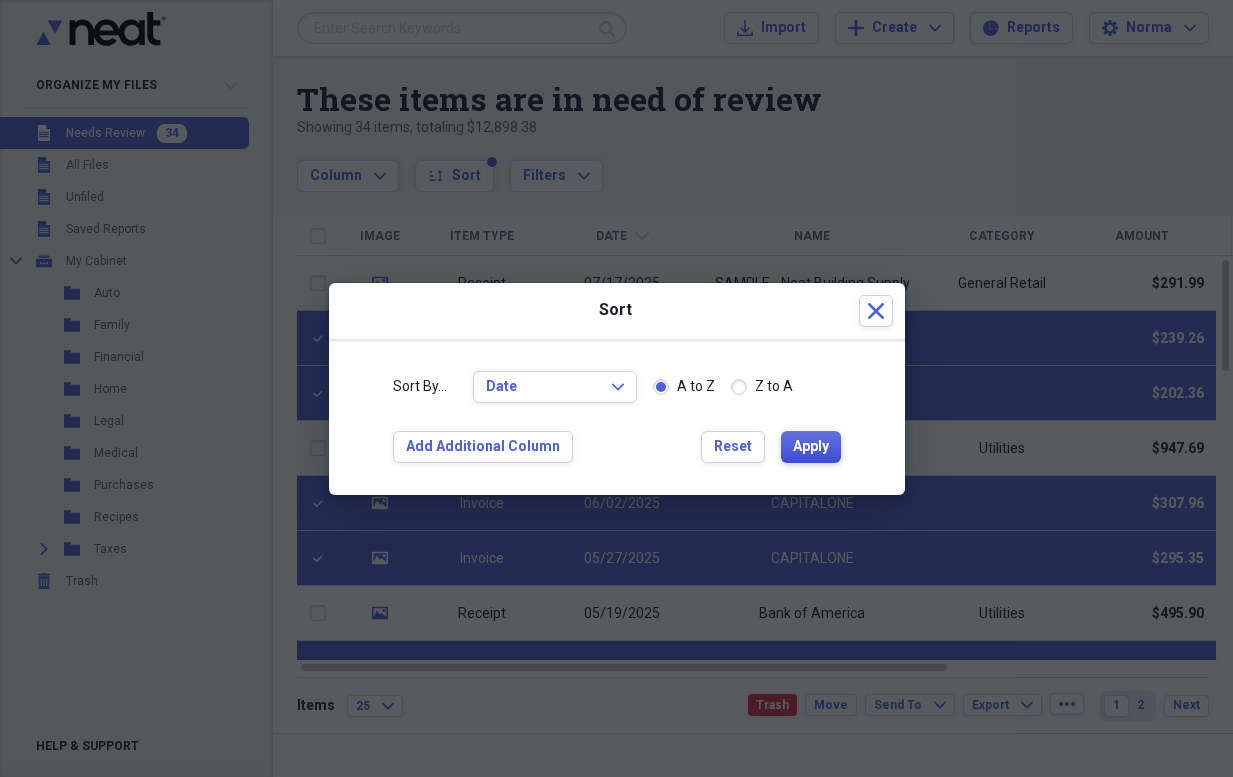 click on "Apply" at bounding box center (811, 447) 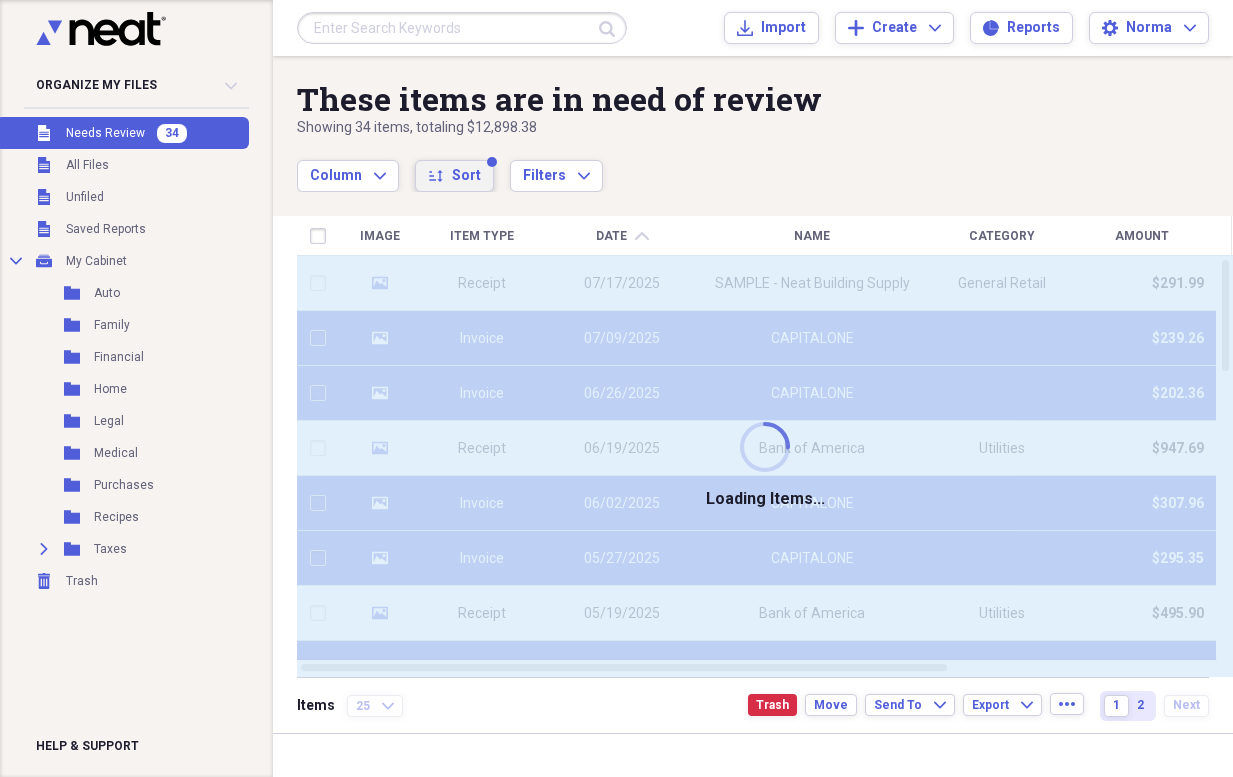 checkbox on "false" 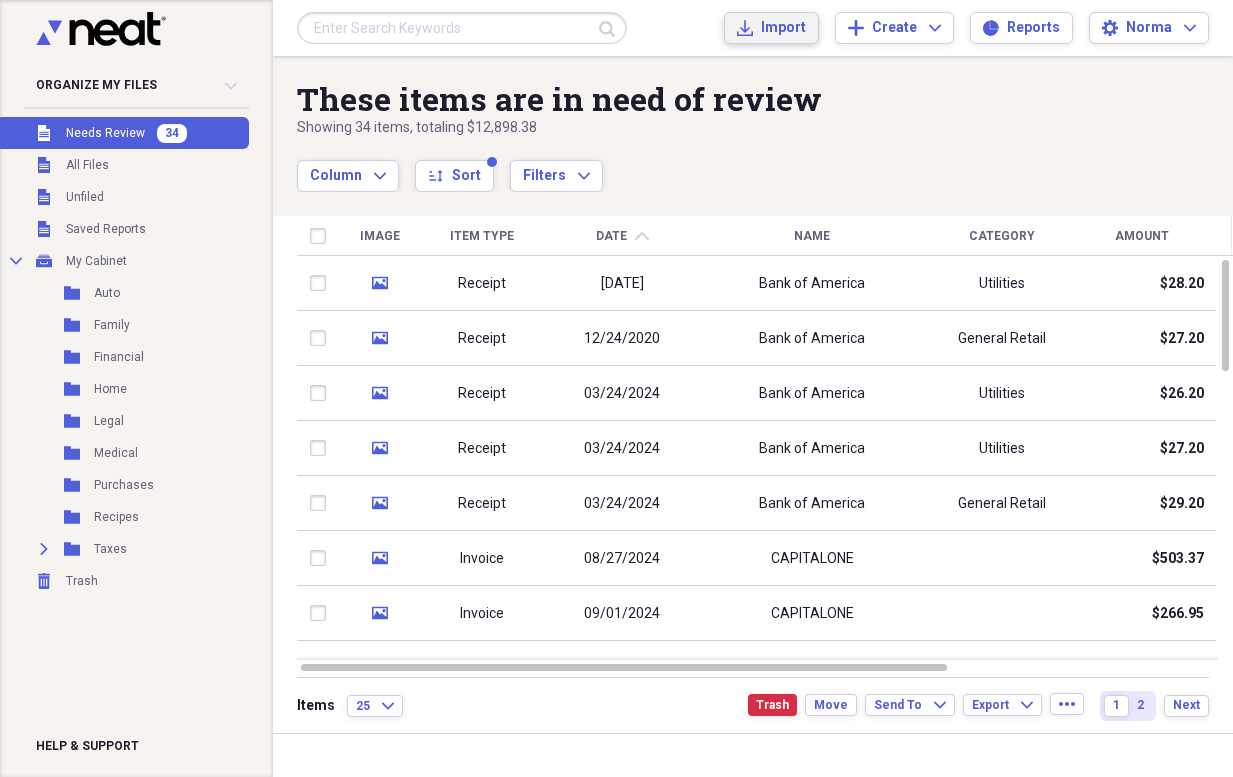 click on "Import Import" at bounding box center (771, 28) 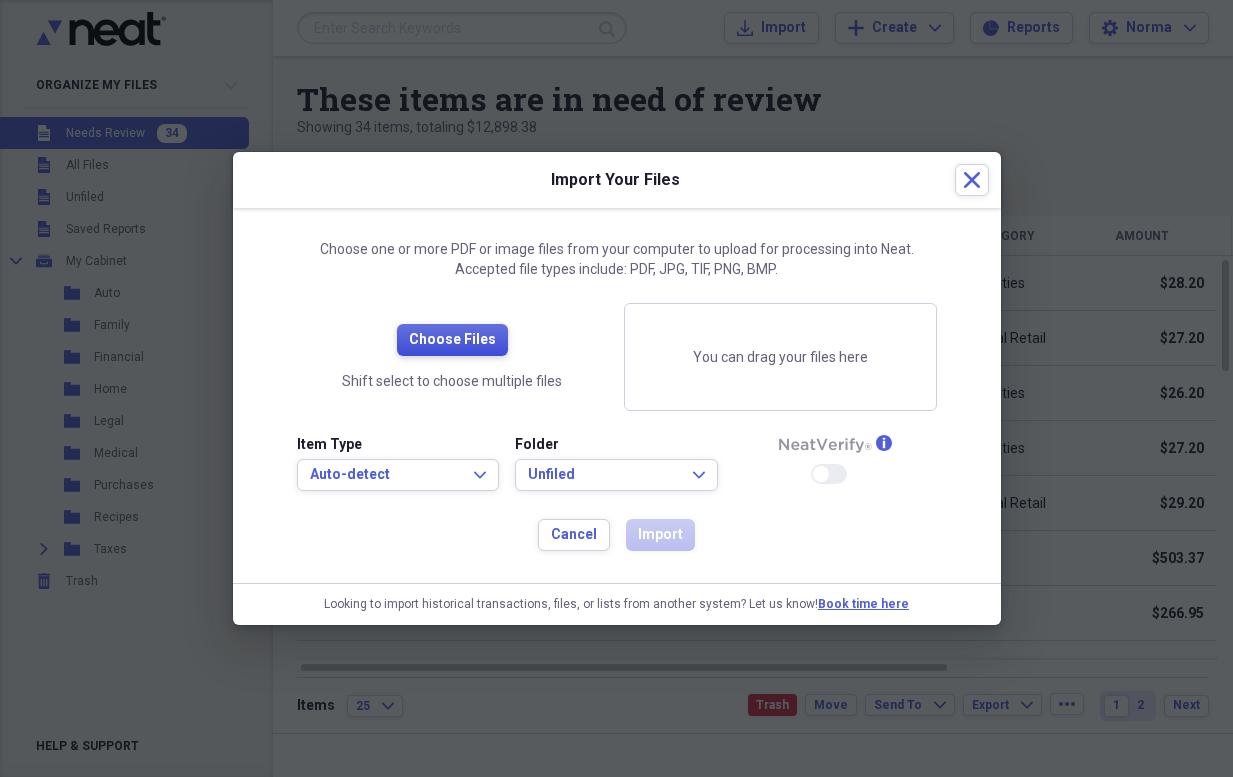 click on "Choose Files" at bounding box center [452, 340] 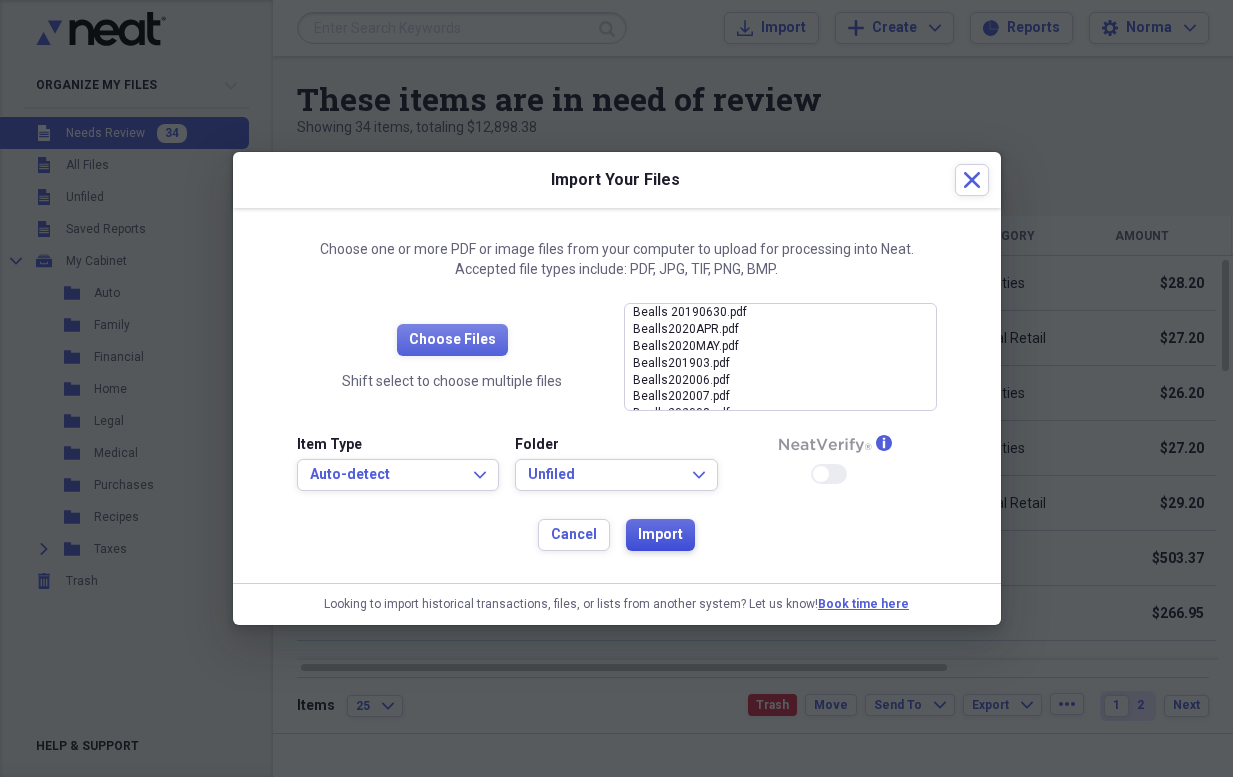 click on "Import" at bounding box center [660, 535] 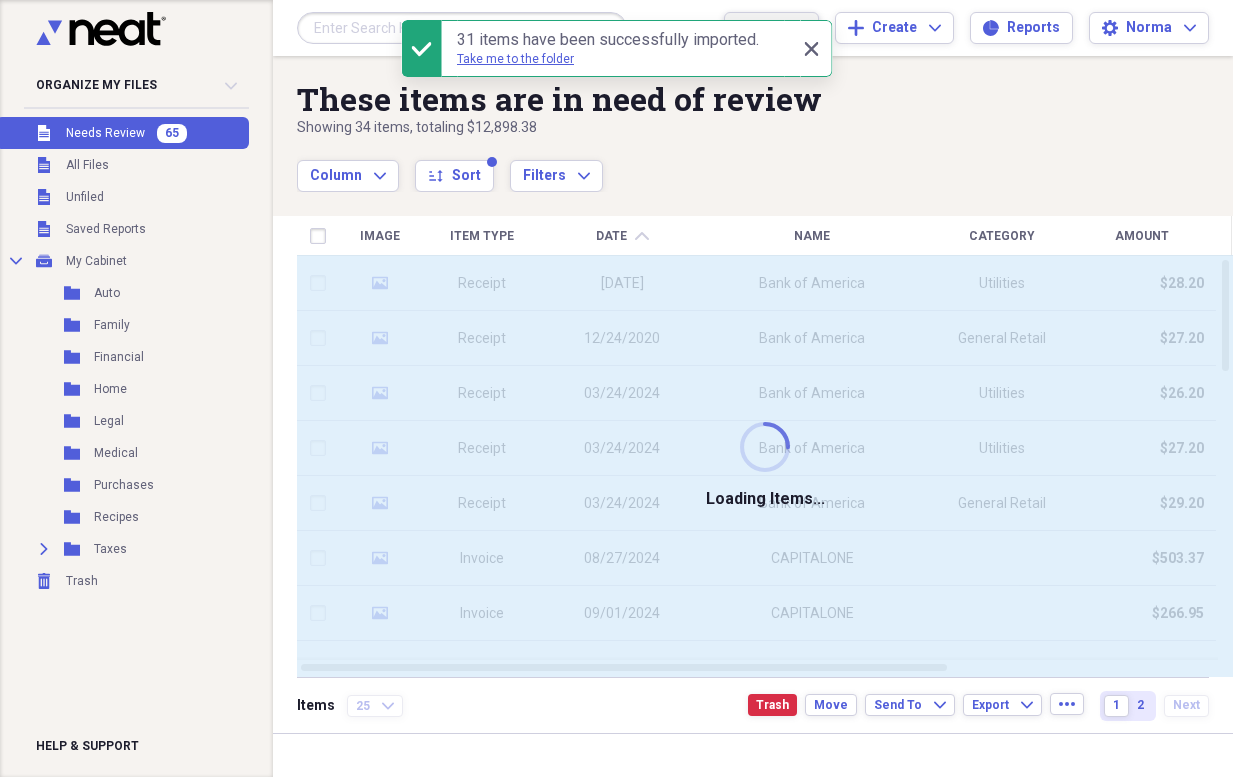 checkbox on "false" 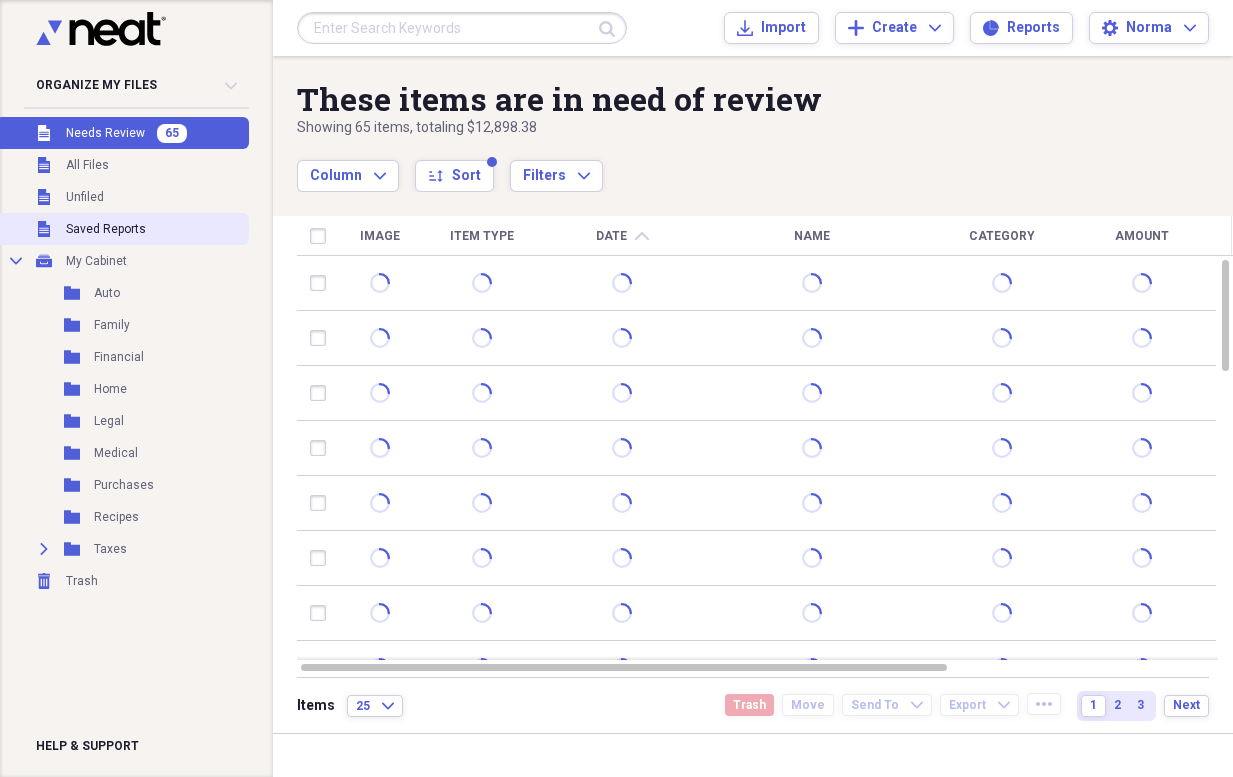 click on "Unfiled Saved Reports" at bounding box center (122, 229) 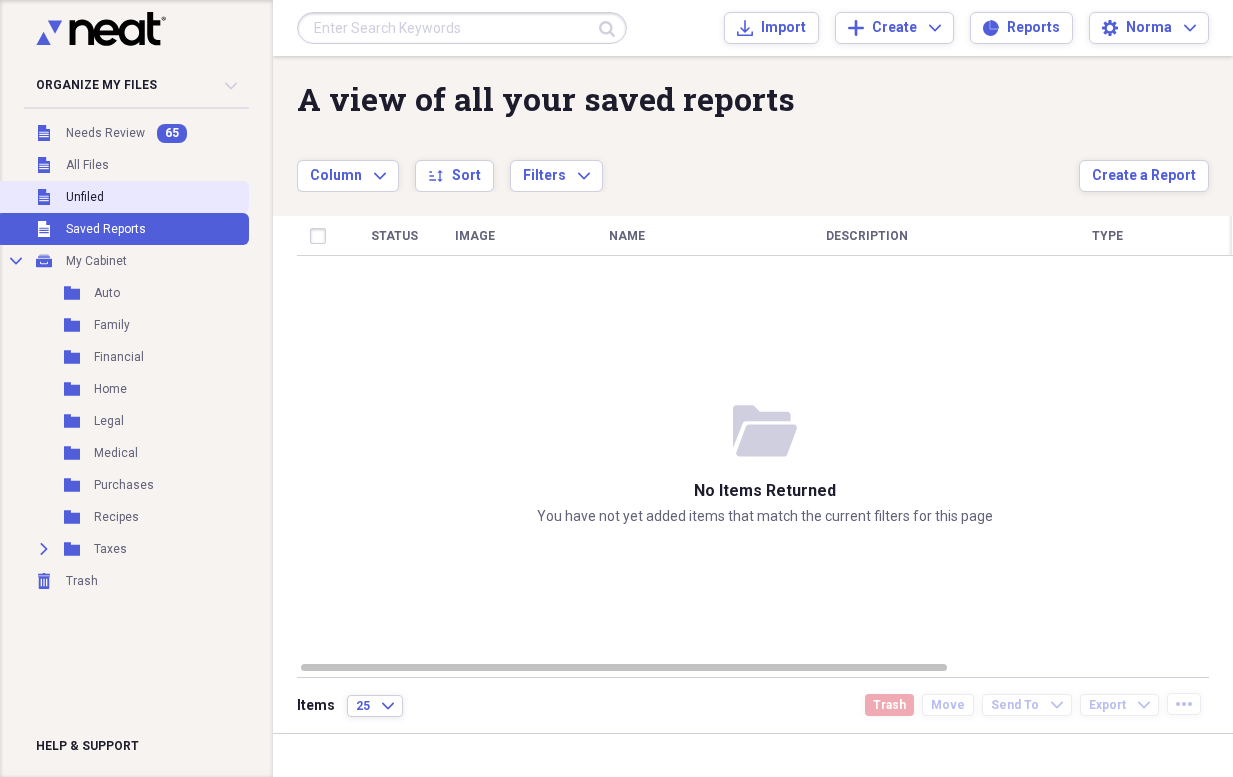 click on "Unfiled" at bounding box center (85, 197) 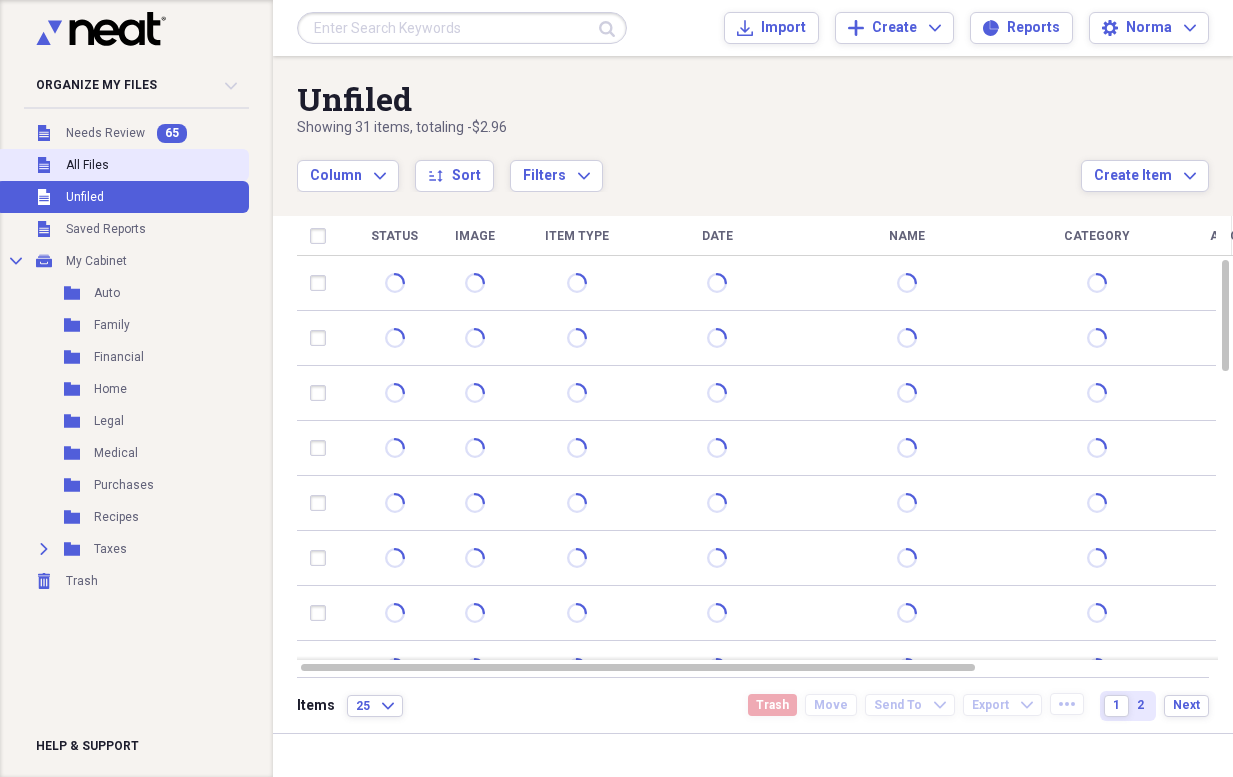 click on "All Files" at bounding box center [87, 165] 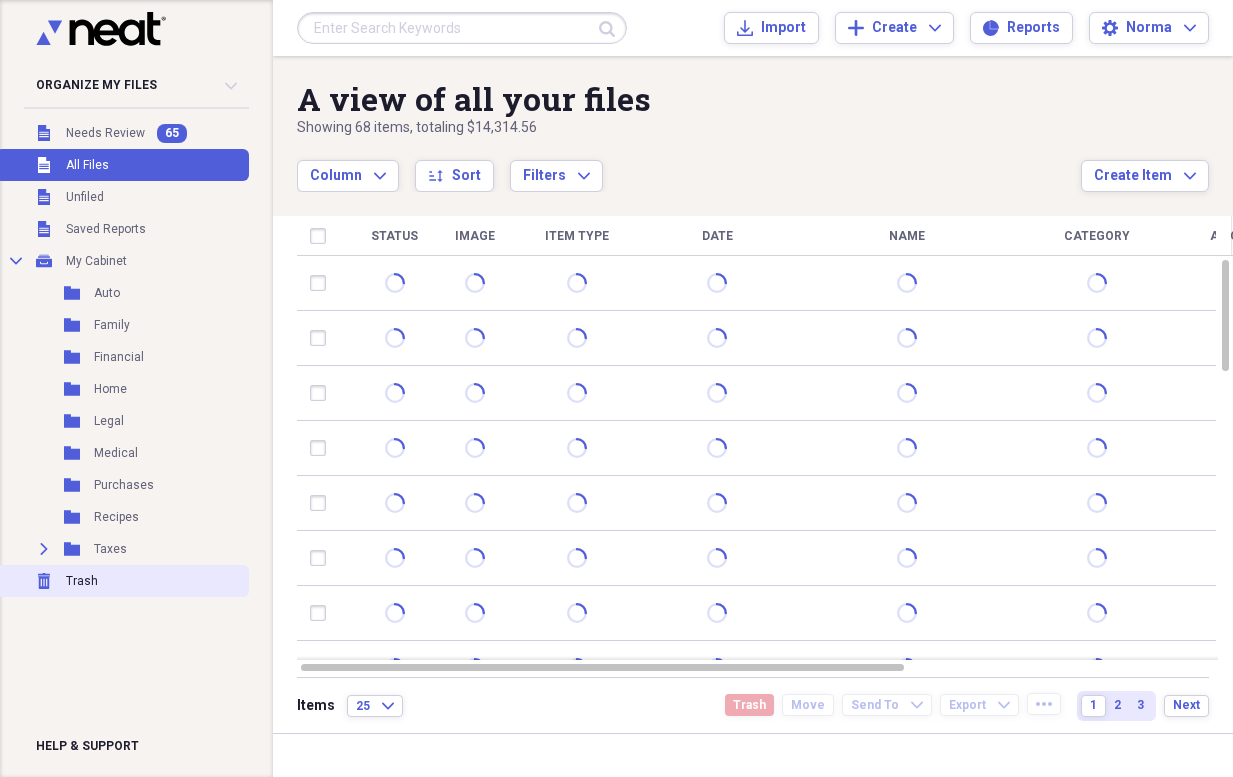 click on "Trash" 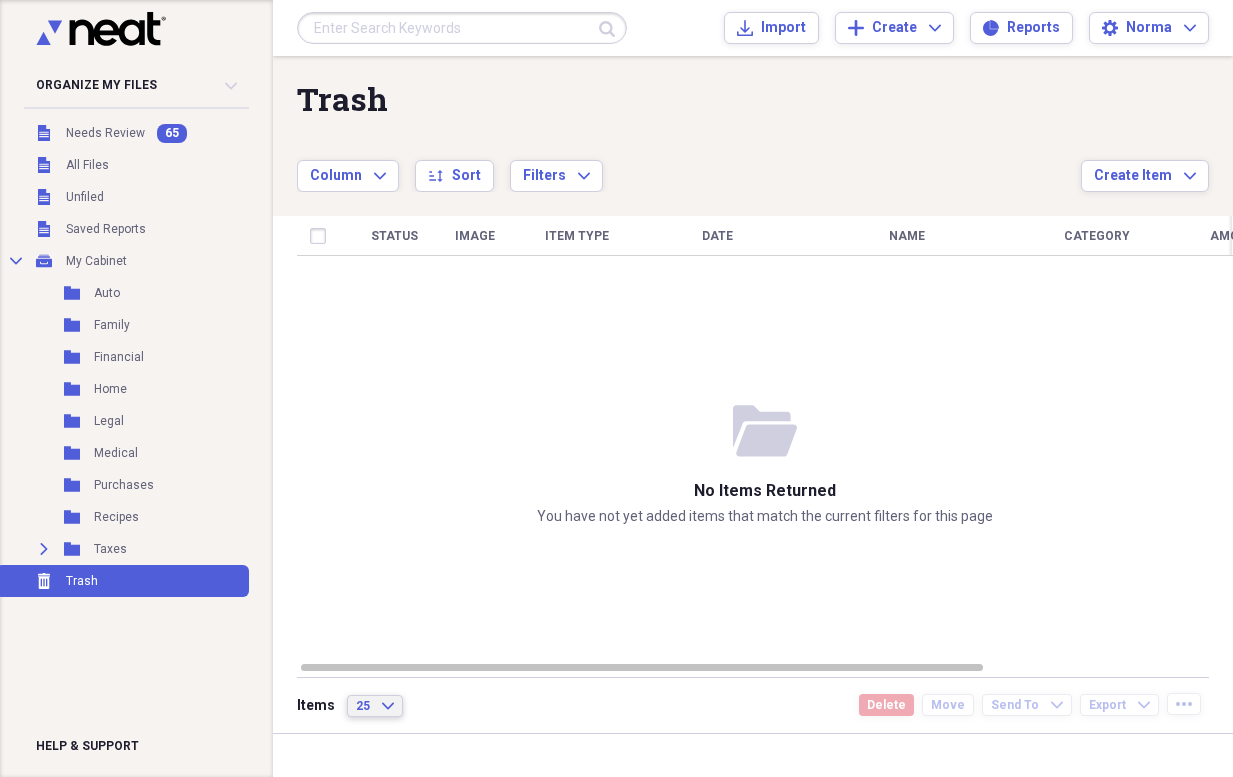 click 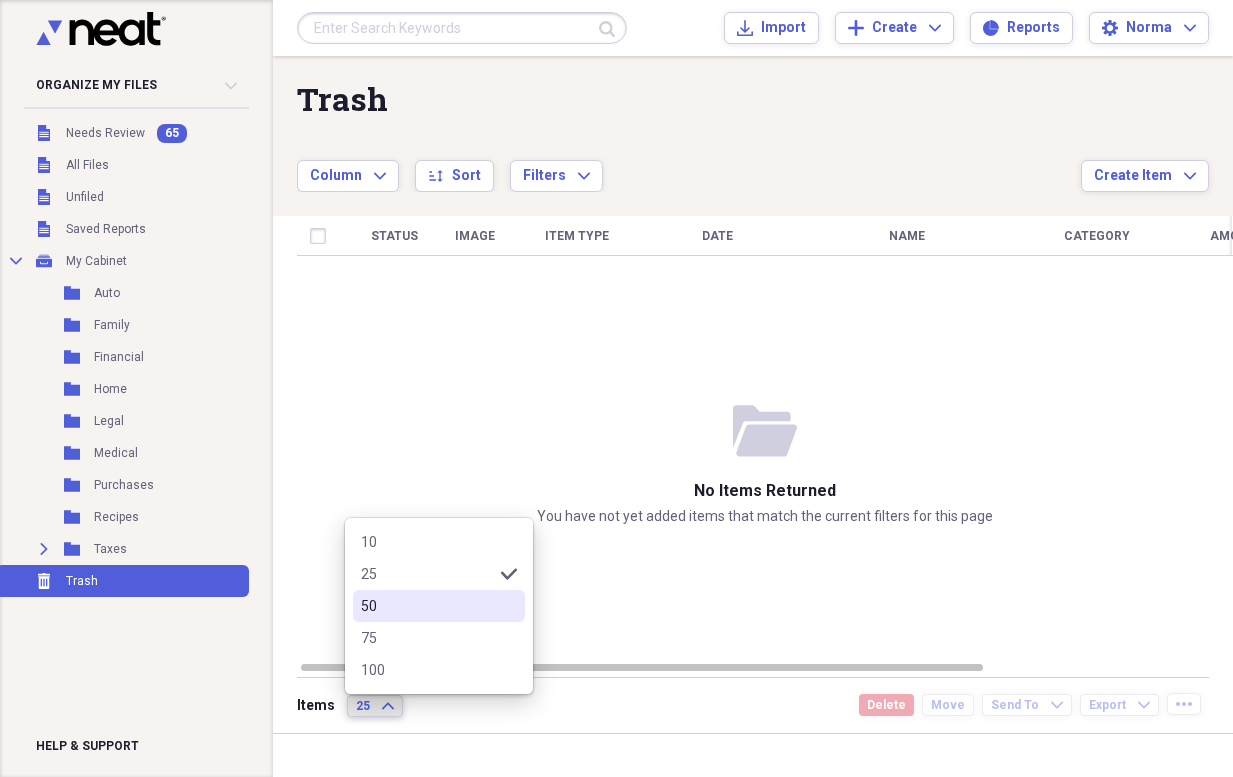 click on "50" at bounding box center [427, 606] 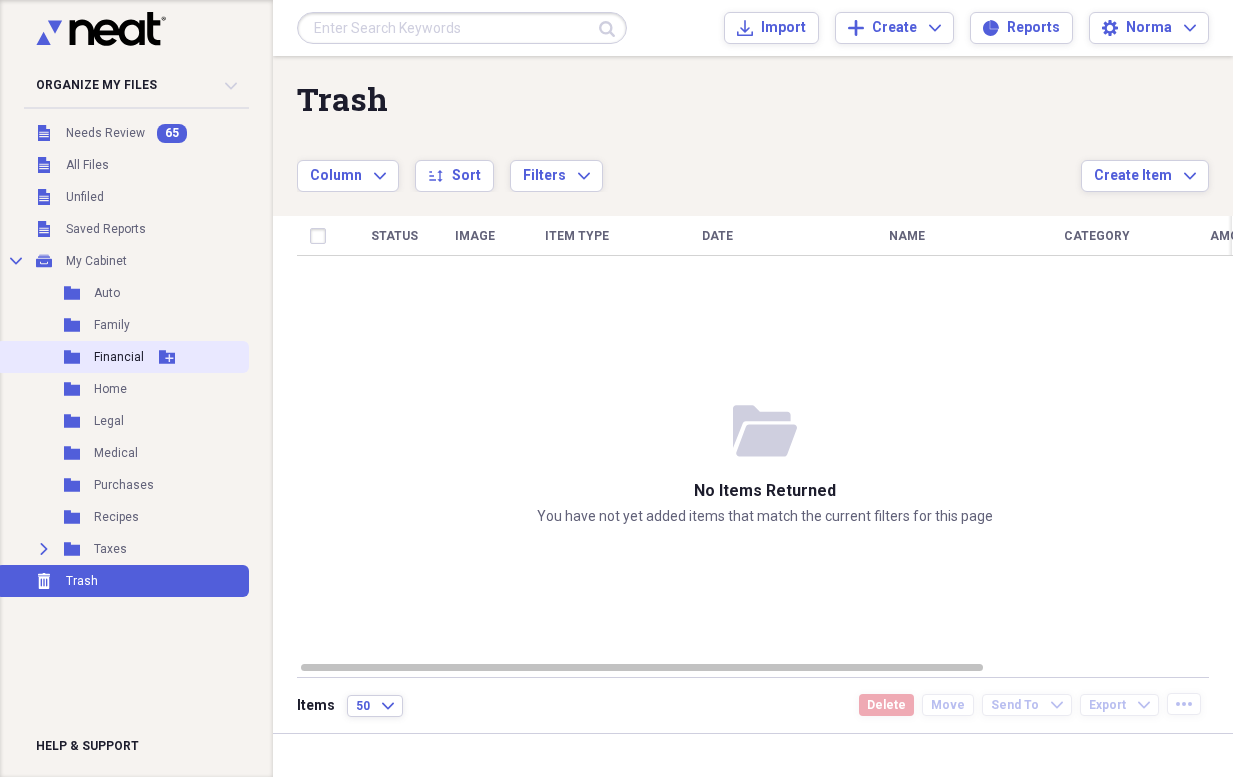 click on "Financial" at bounding box center [119, 357] 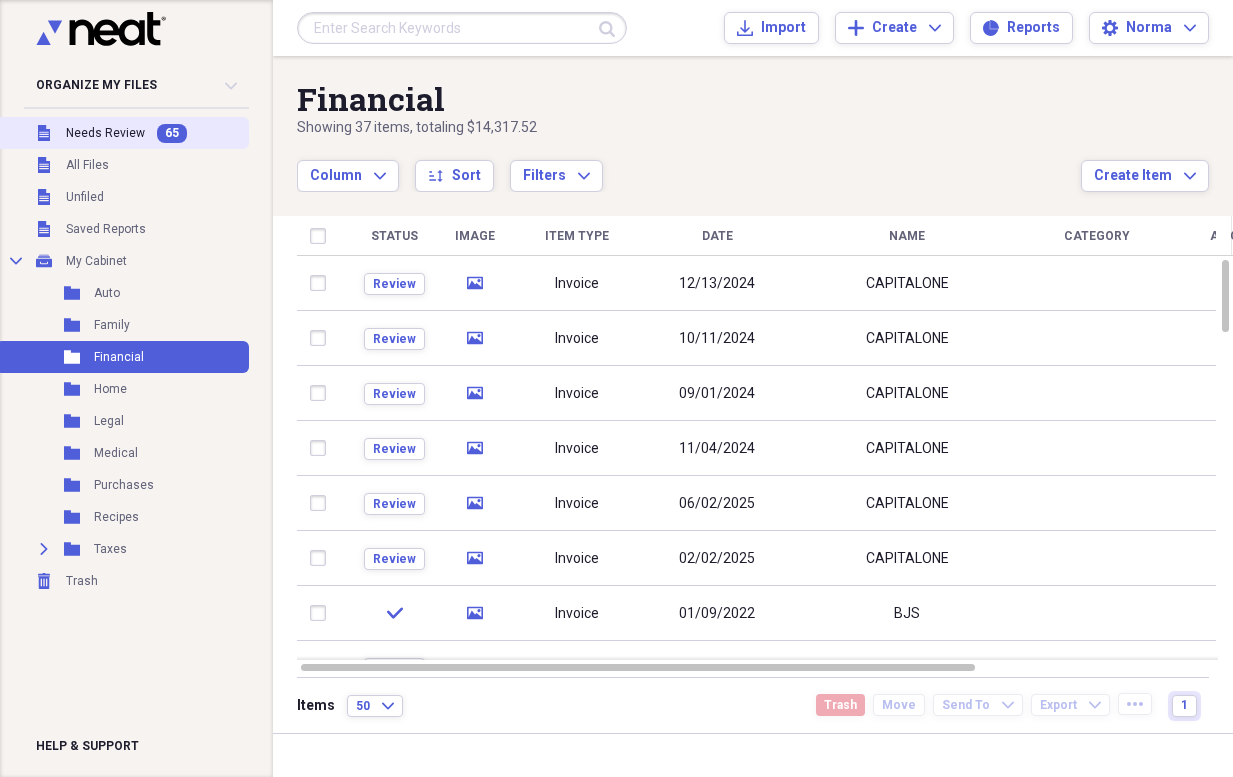 click on "Needs Review" at bounding box center [105, 133] 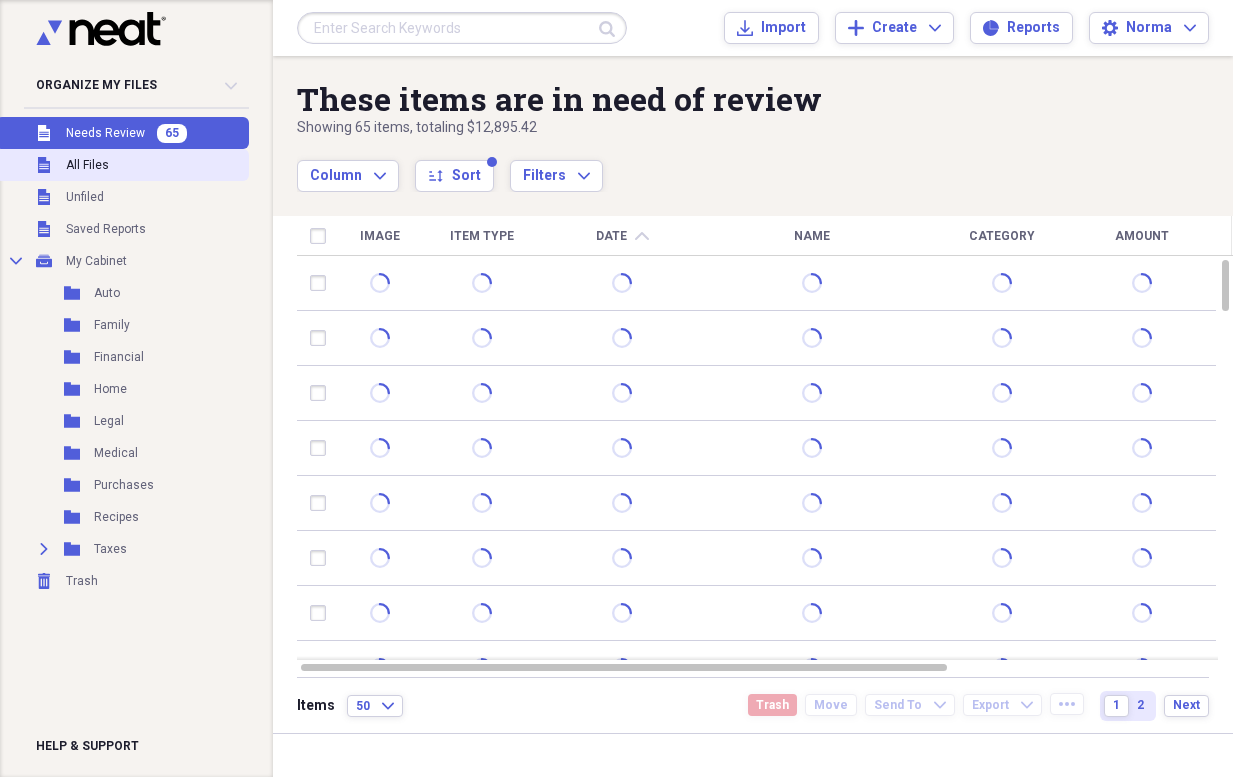 click on "Unfiled All Files" at bounding box center [122, 165] 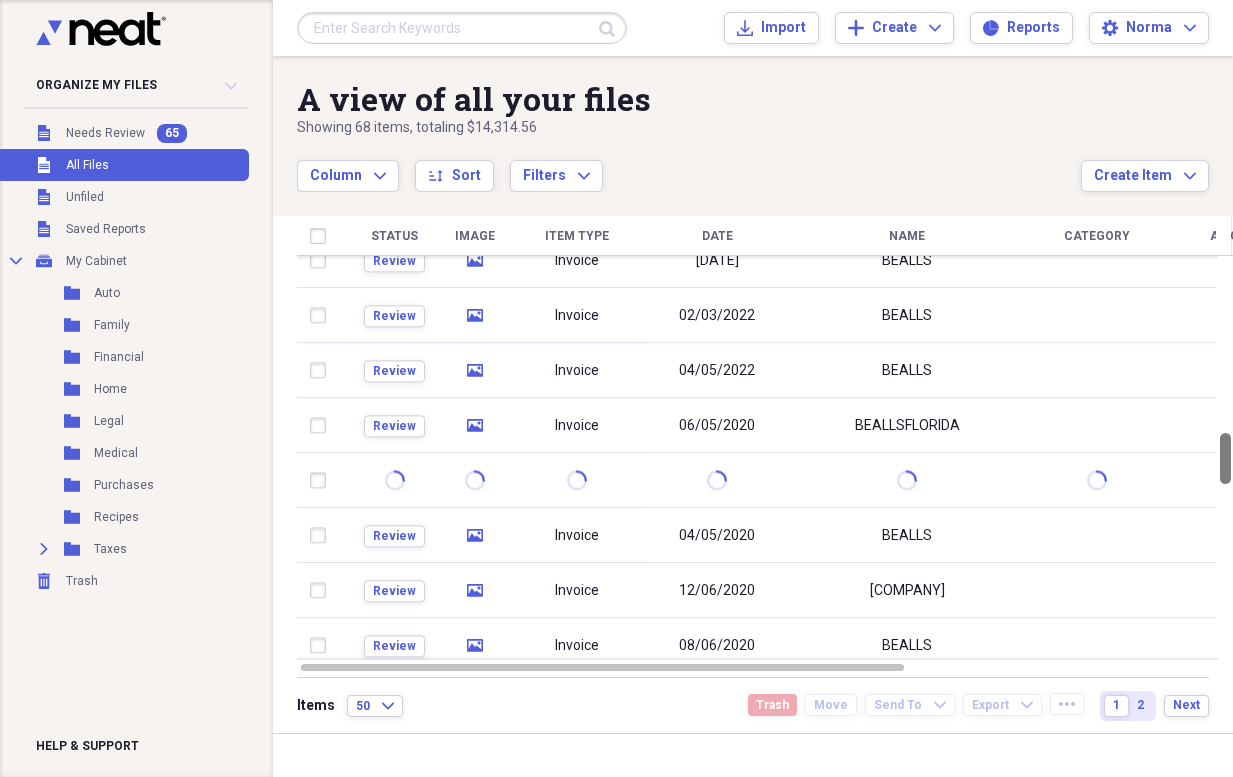 drag, startPoint x: 1223, startPoint y: 294, endPoint x: 1218, endPoint y: 467, distance: 173.07224 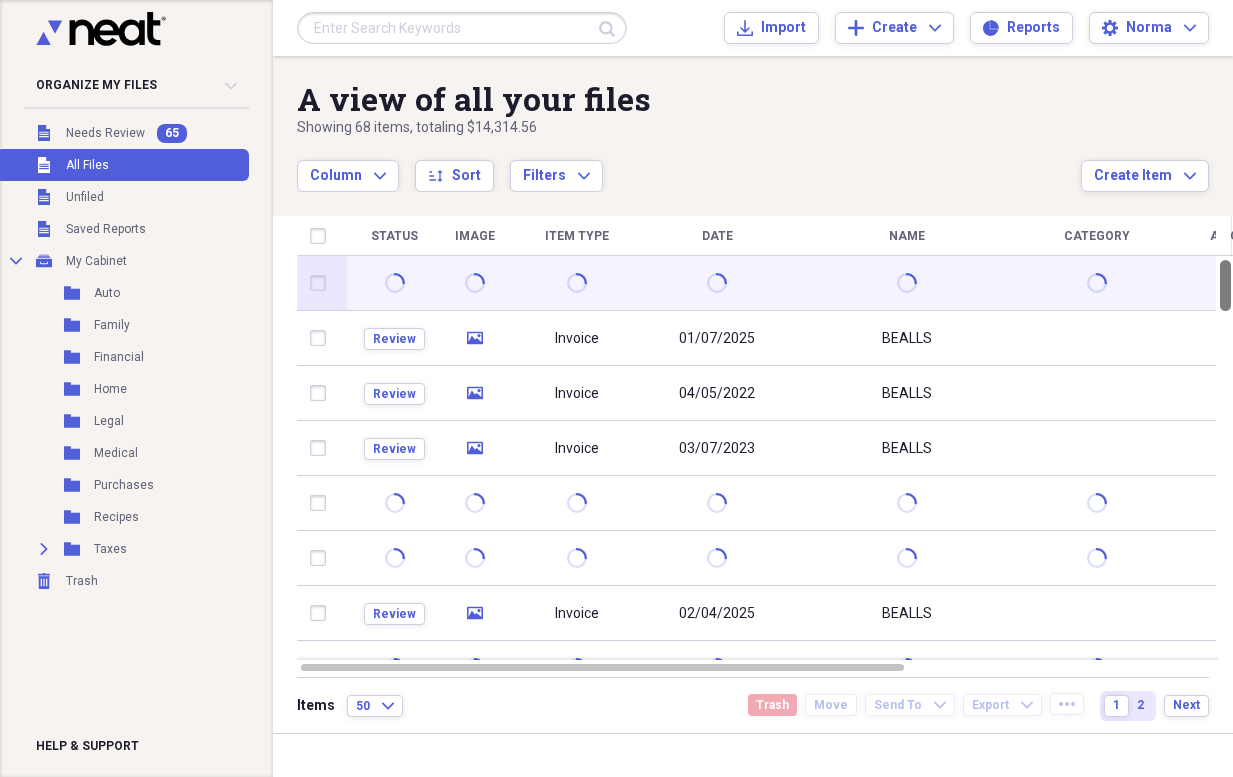 drag, startPoint x: 1224, startPoint y: 453, endPoint x: 1207, endPoint y: 277, distance: 176.81912 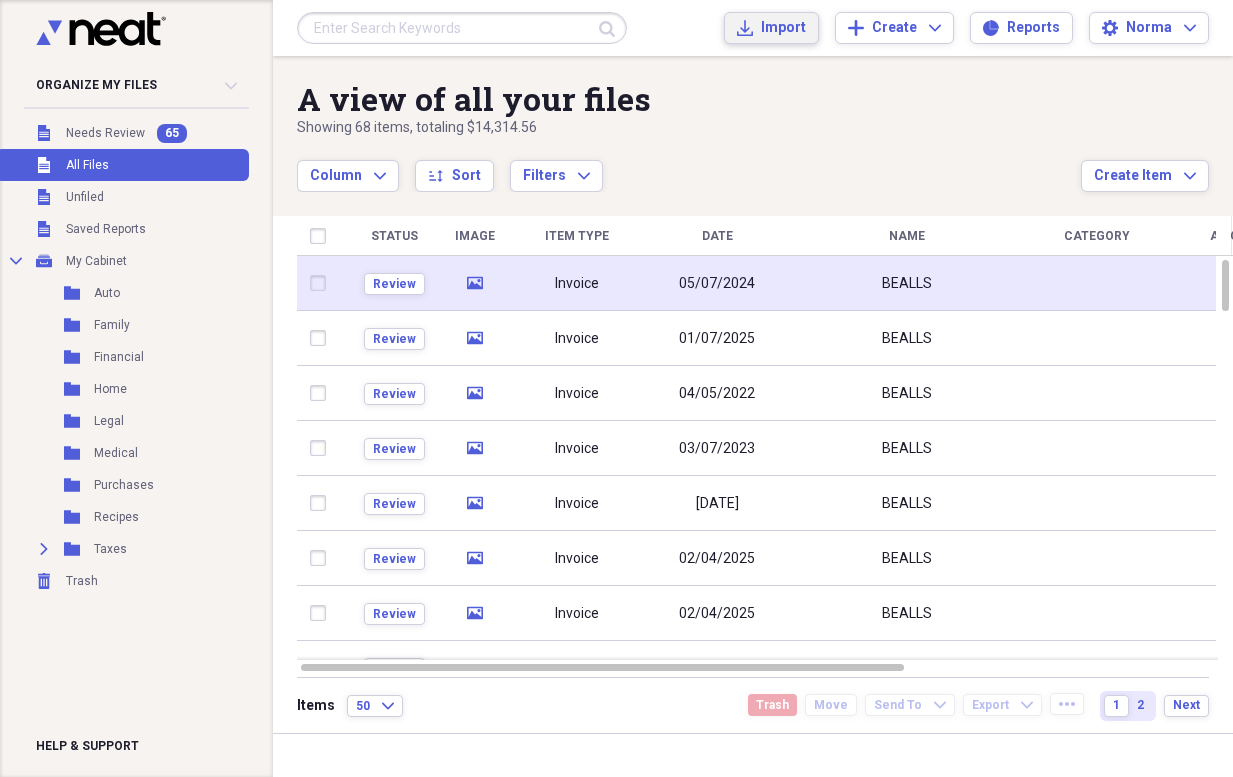 click on "Import" at bounding box center (783, 28) 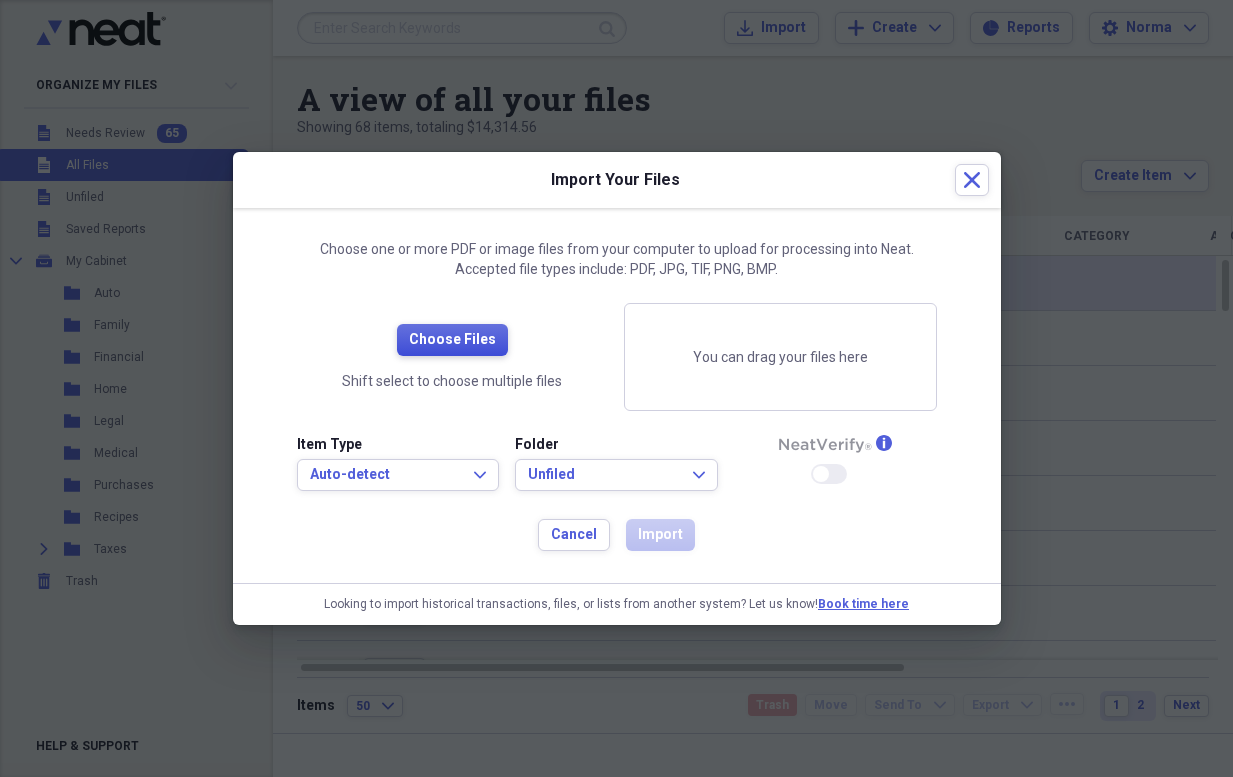 click on "Choose Files" at bounding box center [452, 340] 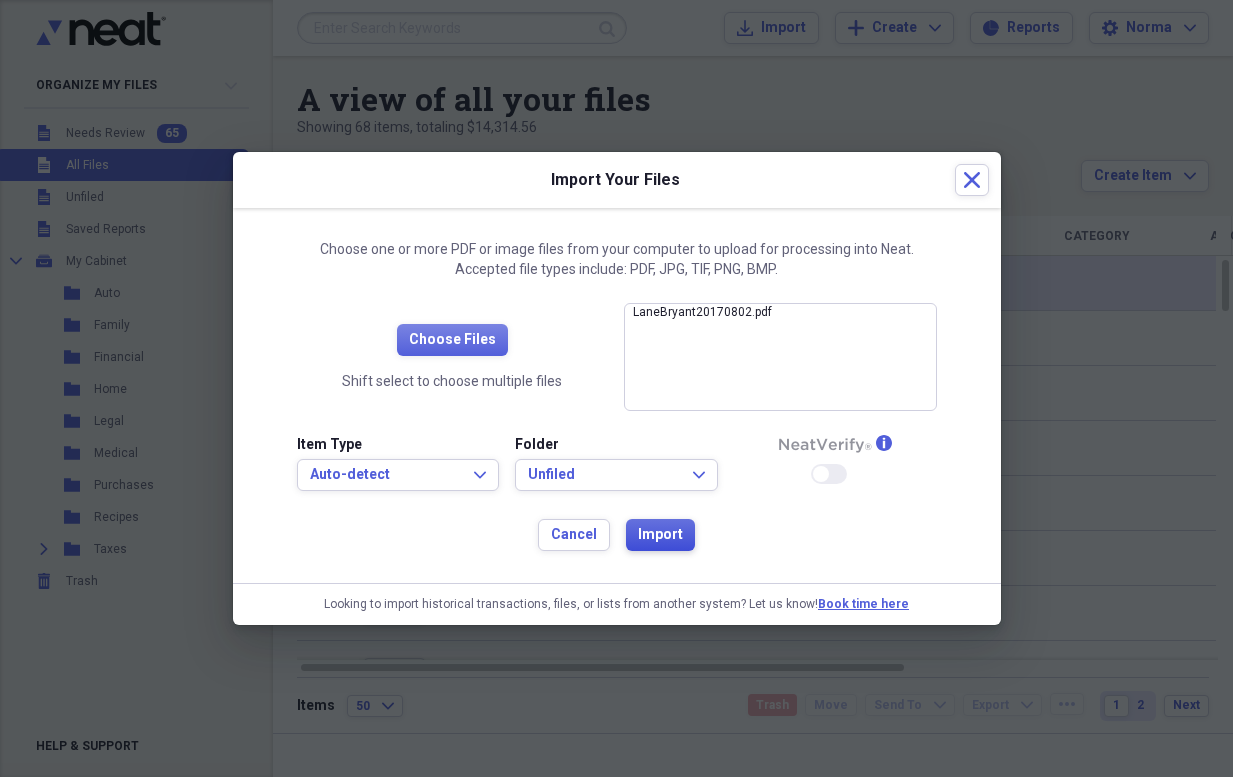 click on "Import" at bounding box center [660, 535] 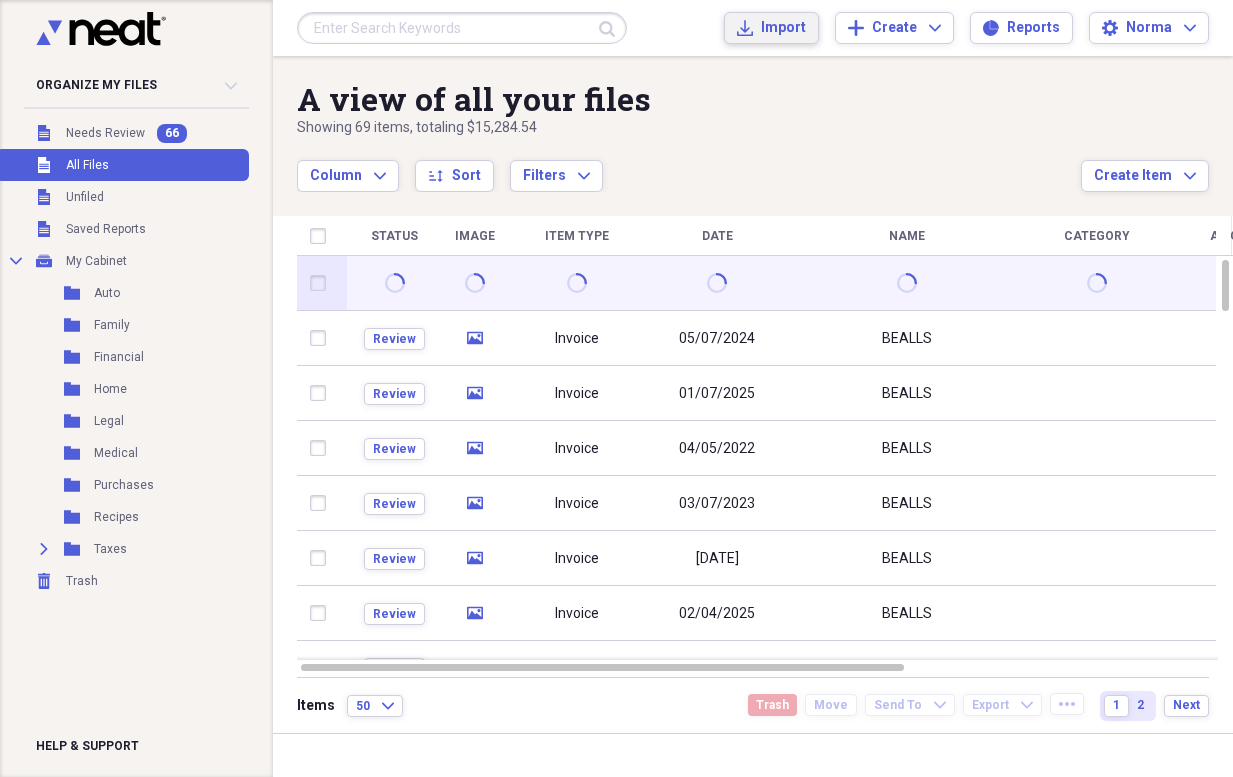 click on "Import" at bounding box center [783, 28] 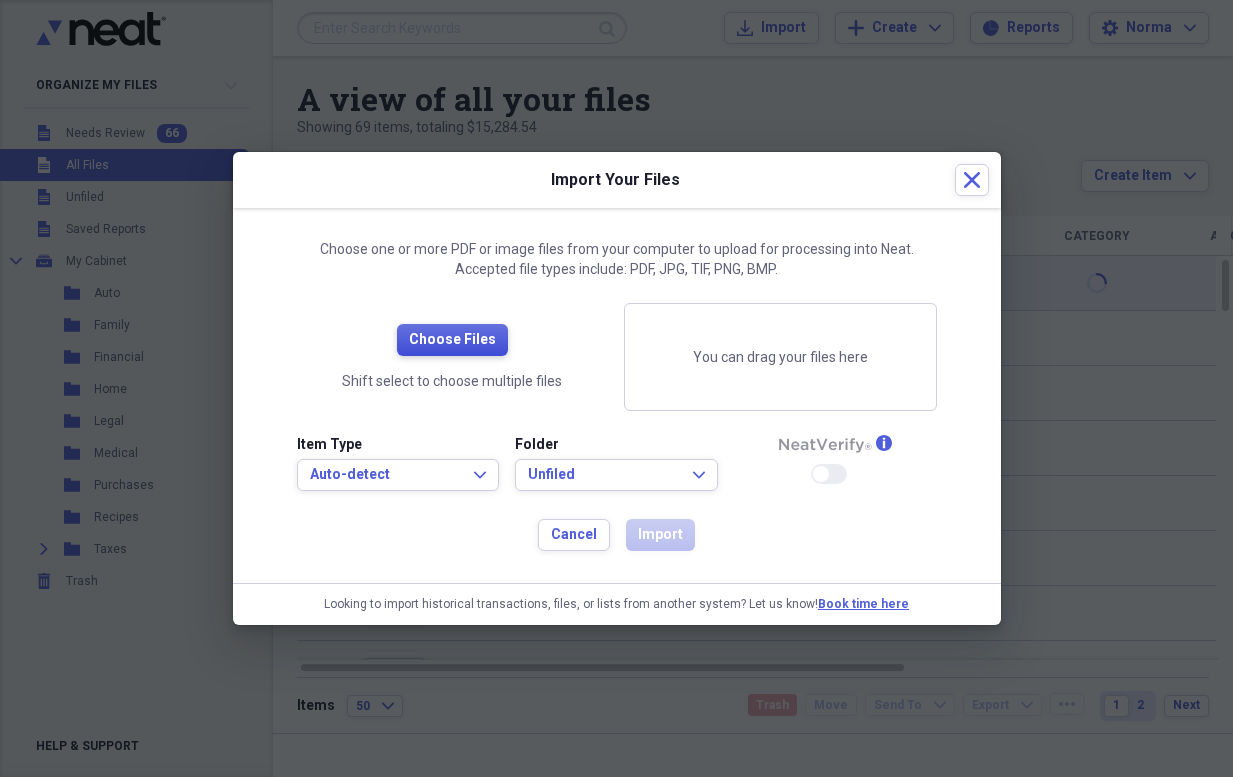 click on "Choose Files" at bounding box center (452, 340) 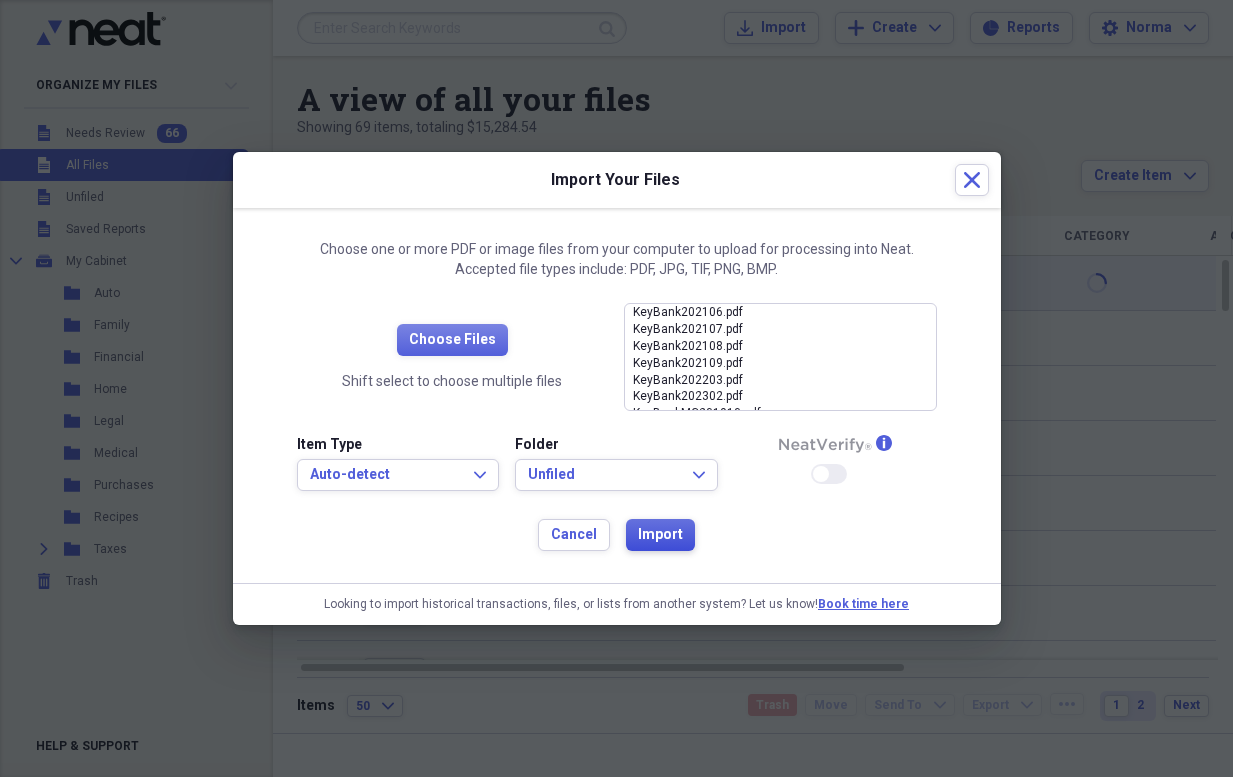 click on "Import" at bounding box center (660, 535) 